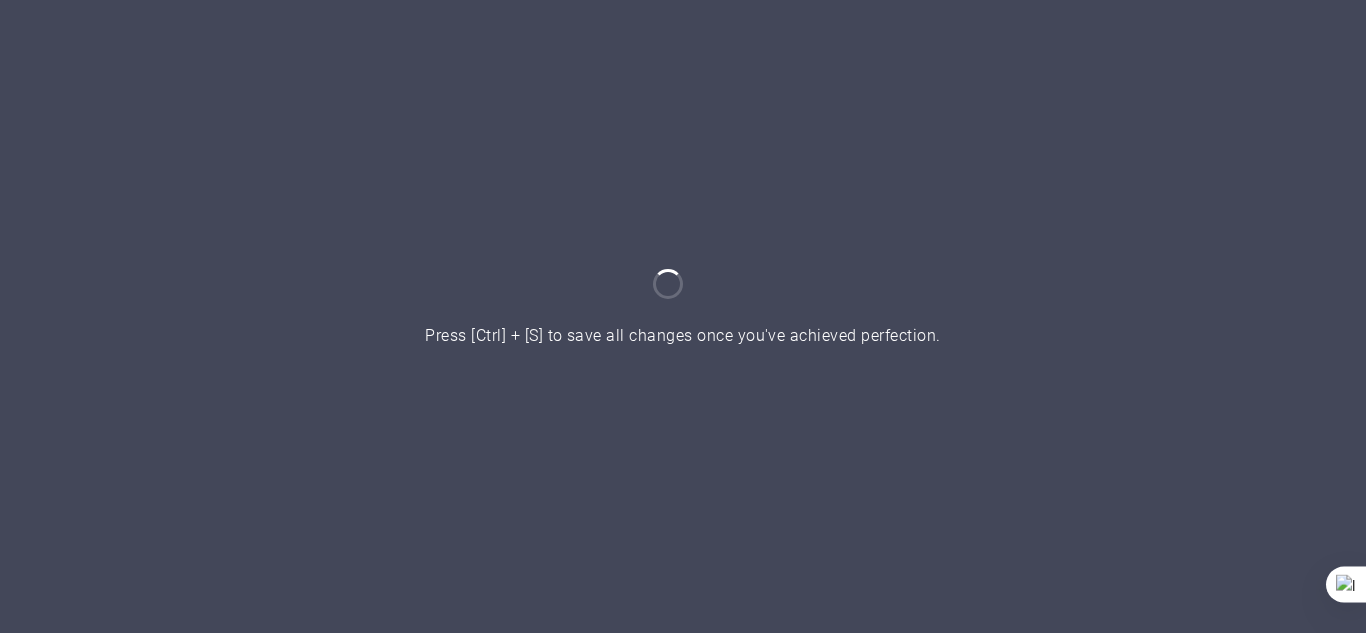 scroll, scrollTop: 0, scrollLeft: 0, axis: both 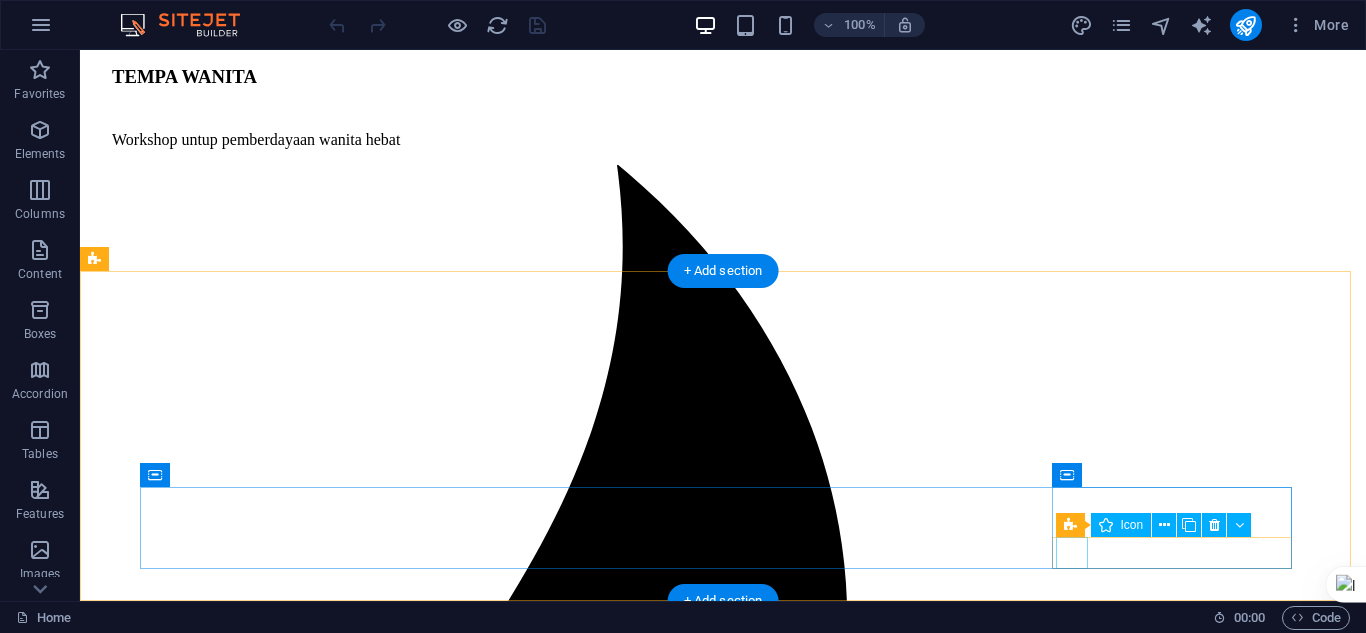 click at bounding box center [723, 12277] 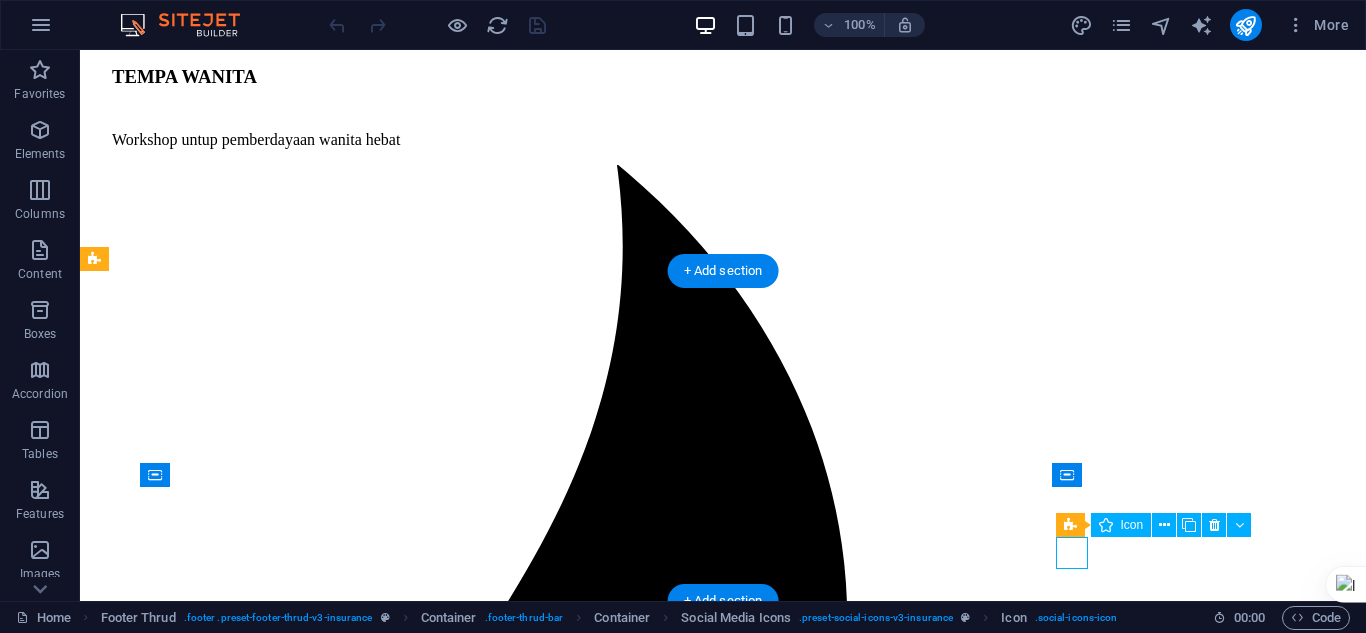 click at bounding box center (723, 12277) 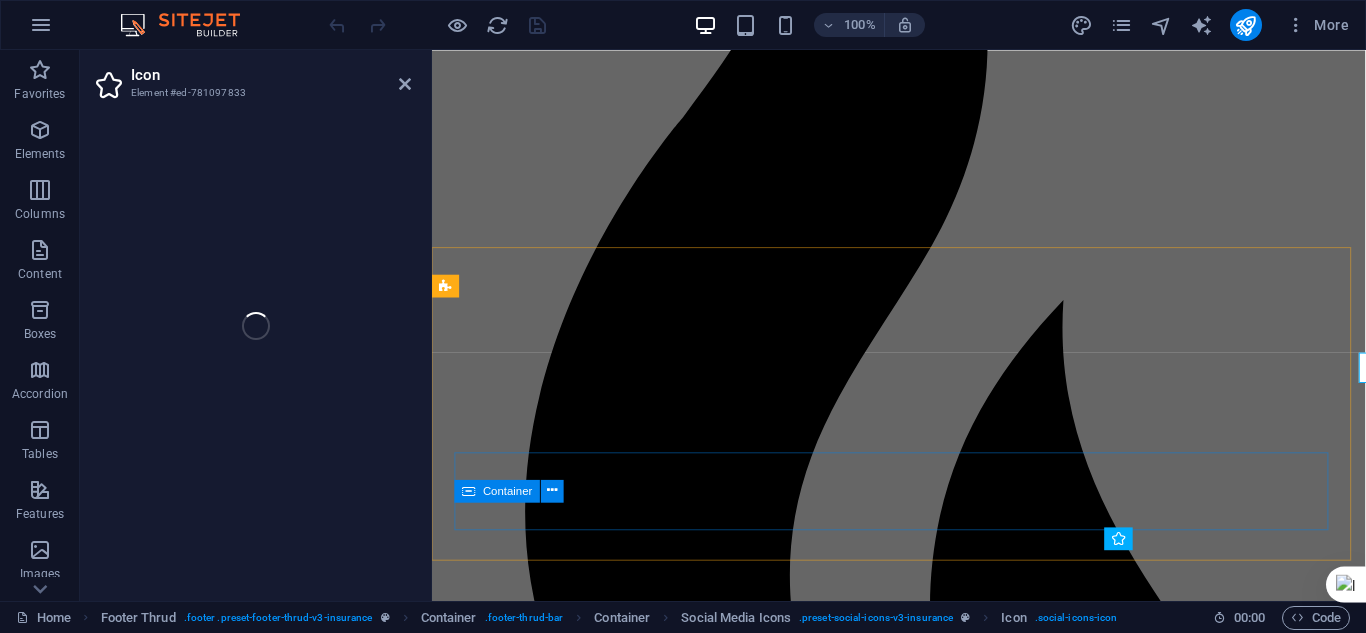 select on "xMidYMid" 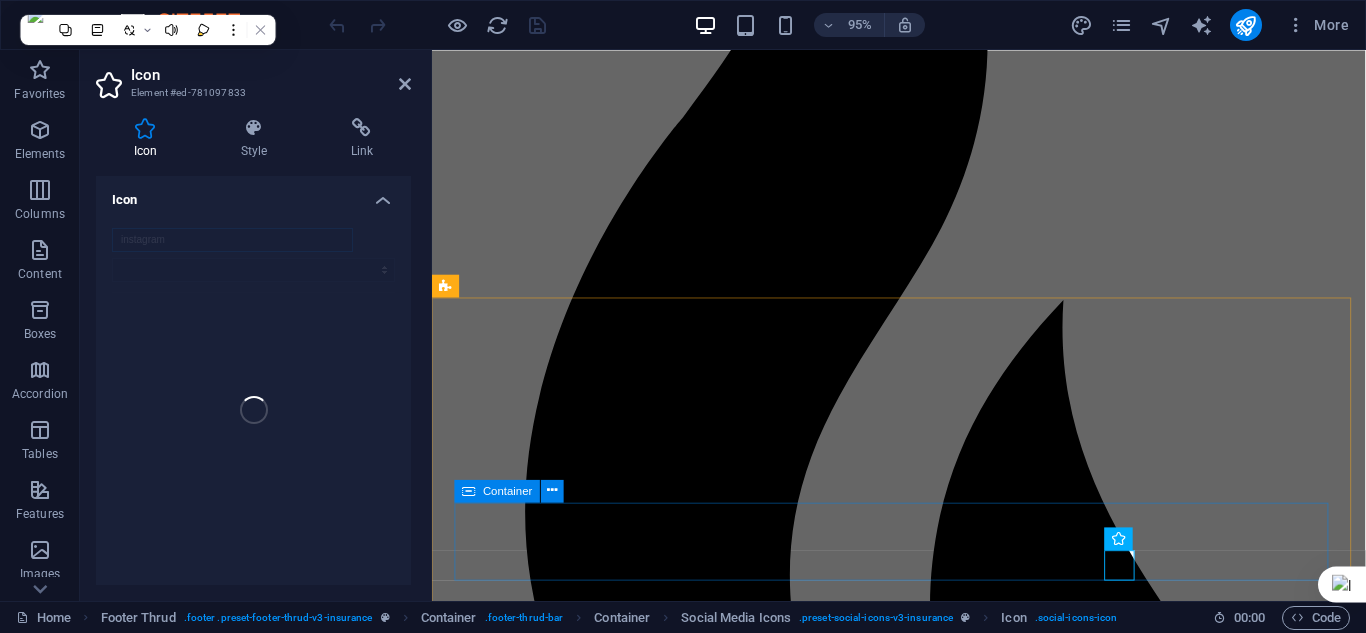 scroll, scrollTop: 4618, scrollLeft: 0, axis: vertical 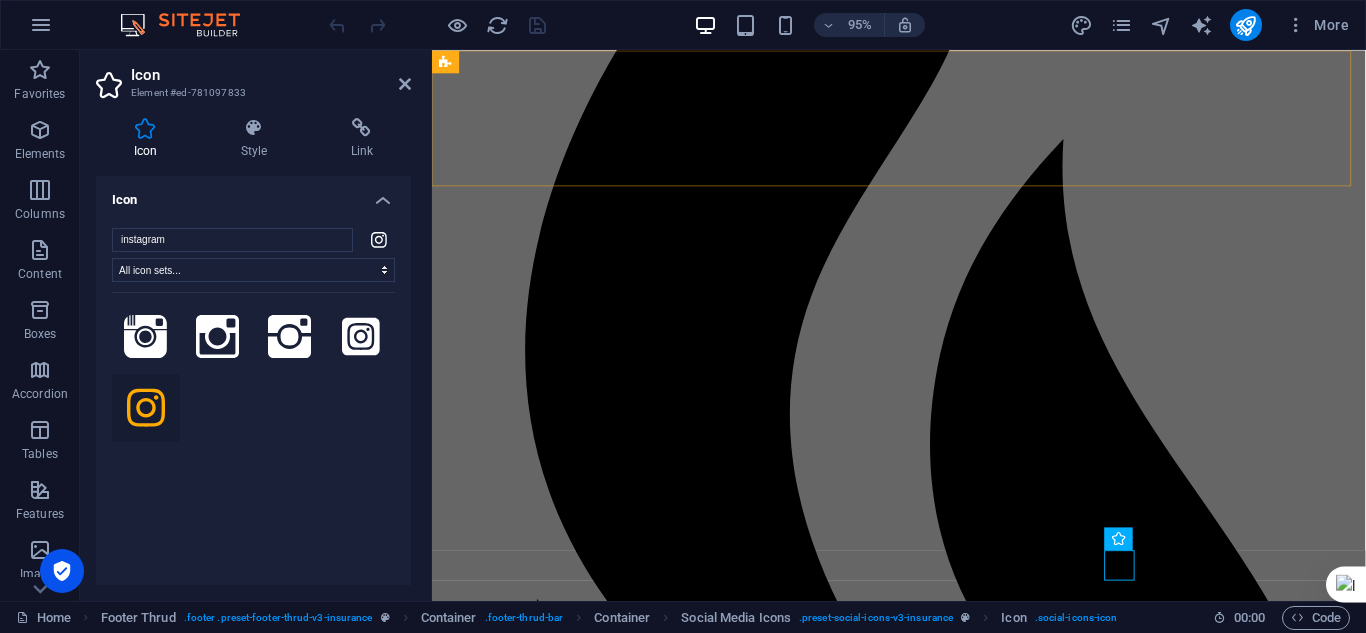 click on "ABOUT US SERVICES NEWS CONTACT BOOK A CALL" at bounding box center [923, -4450] 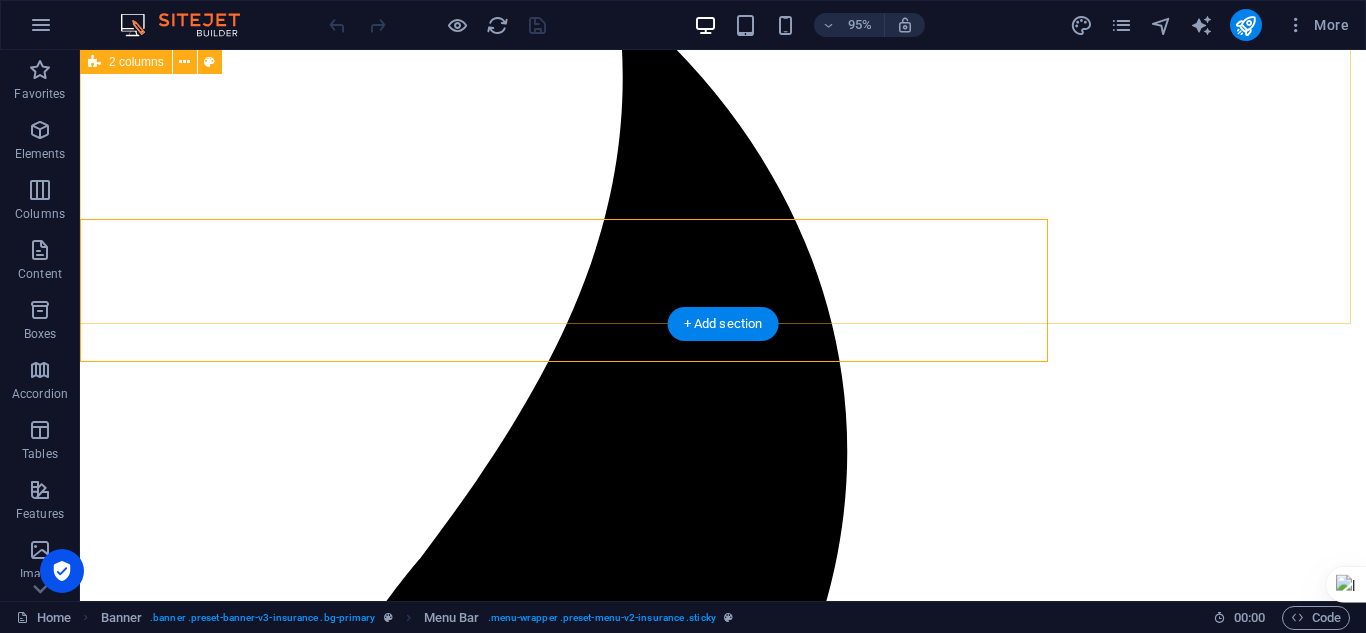 click on "Cara Bergabung Bergabung di TEMPA mudah! Kamu bisa memilih cara belajar yang paling cocok buat kamu: Kunjungi Lokasi Kami Datang langsung ke TEMPA Center di Bandung Timur dan konsultasi program secara gratis. Daftar Online Isi formulir pendaftaran dan pilih kelas yang kamu minati. Kami akan menghubungi kamu untuk langkah selanjutnya. Gabung Komunitas Ikuti grup WhatsApp komunitas belajar TEMPA untuk update event, kelas, dan tips skill setiap minggu. Yuk, mulai di TEMPA!" at bounding box center (723, 10289) 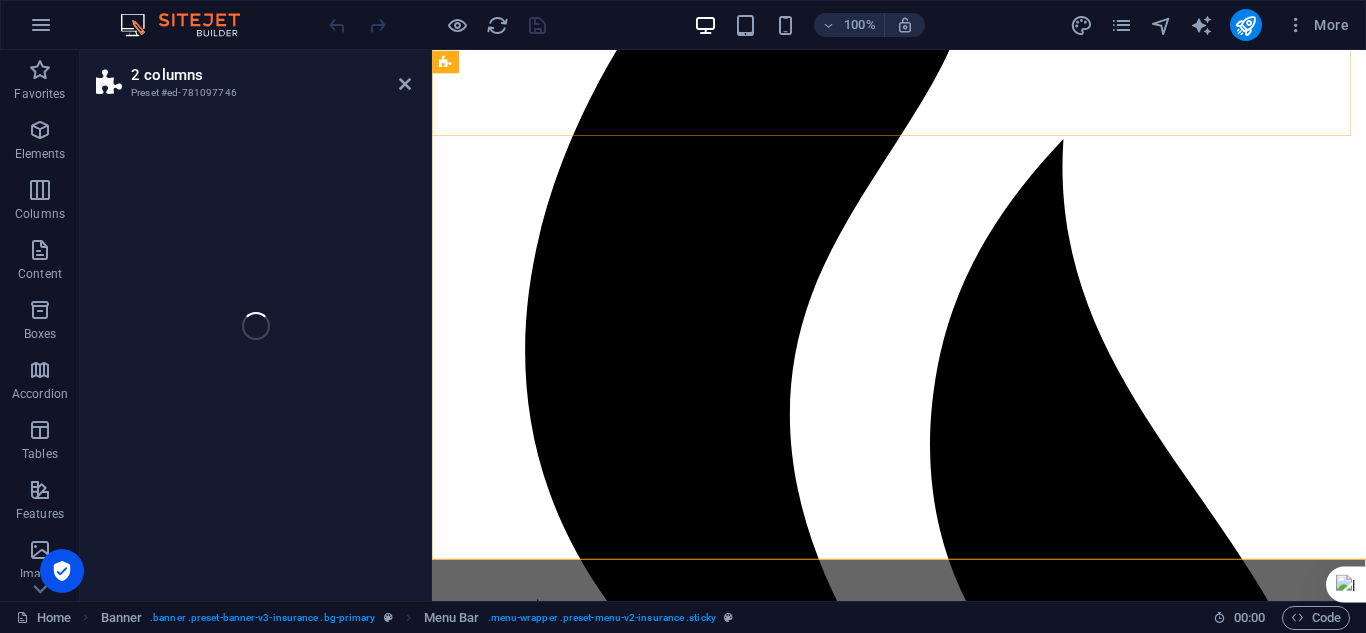 click at bounding box center (748, -4318) 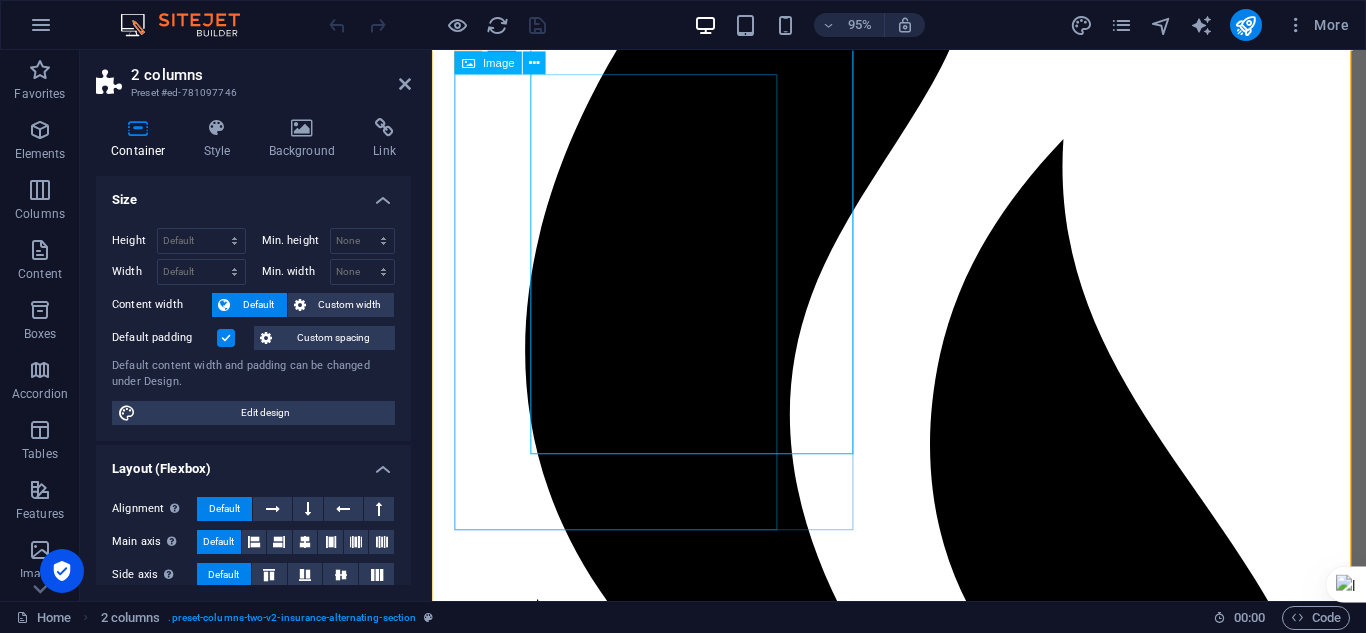 scroll, scrollTop: 4134, scrollLeft: 0, axis: vertical 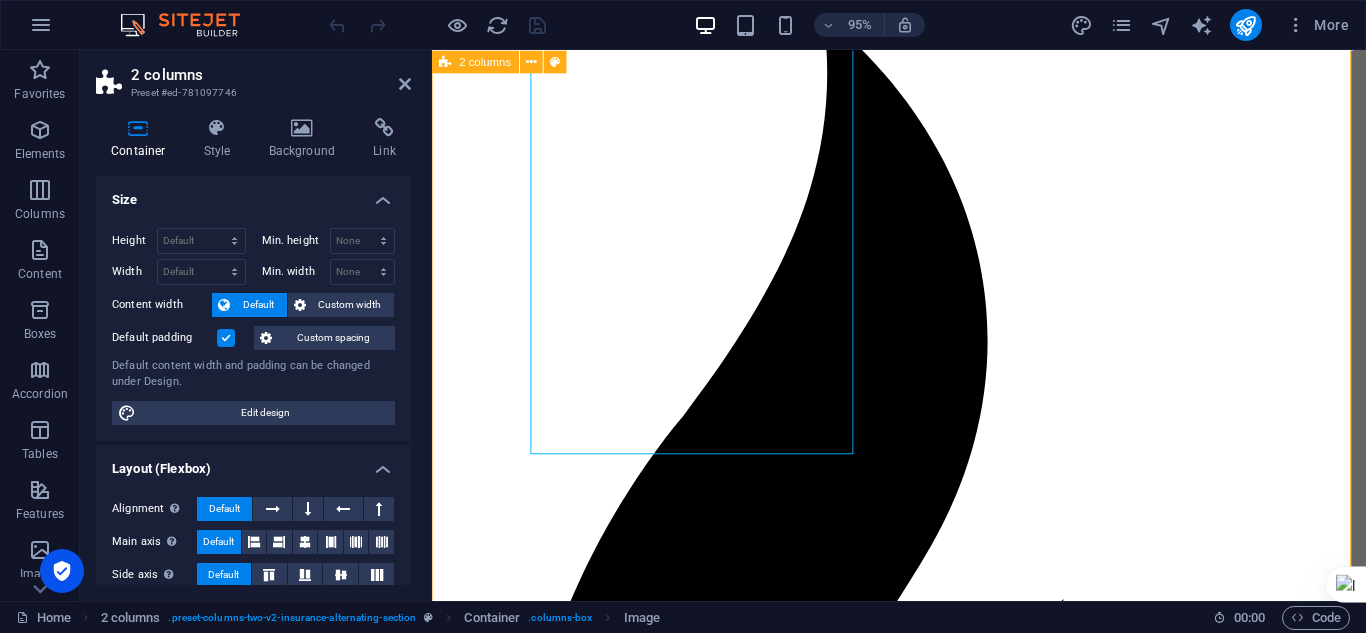click on "Cara Bergabung Bergabung di TEMPA mudah! Kamu bisa memilih cara belajar yang paling cocok buat kamu: Kunjungi Lokasi Kami Datang langsung ke TEMPA Center di Bandung Timur dan konsultasi program secara gratis. Daftar Online Isi formulir pendaftaran dan pilih kelas yang kamu minati. Kami akan menghubungi kamu untuk langkah selanjutnya. Gabung Komunitas Ikuti grup WhatsApp komunitas belajar TEMPA untuk update event, kelas, dan tips skill setiap minggu. Yuk, mulai di TEMPA!" at bounding box center (923, 8512) 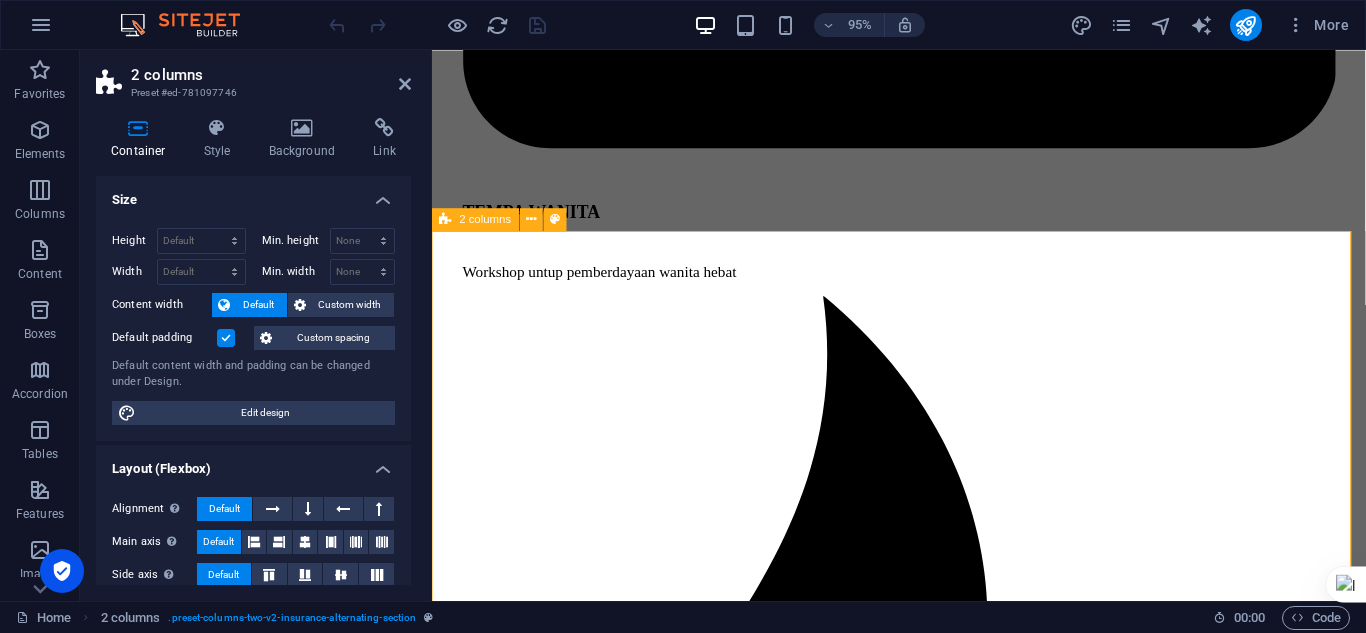 scroll, scrollTop: 3468, scrollLeft: 0, axis: vertical 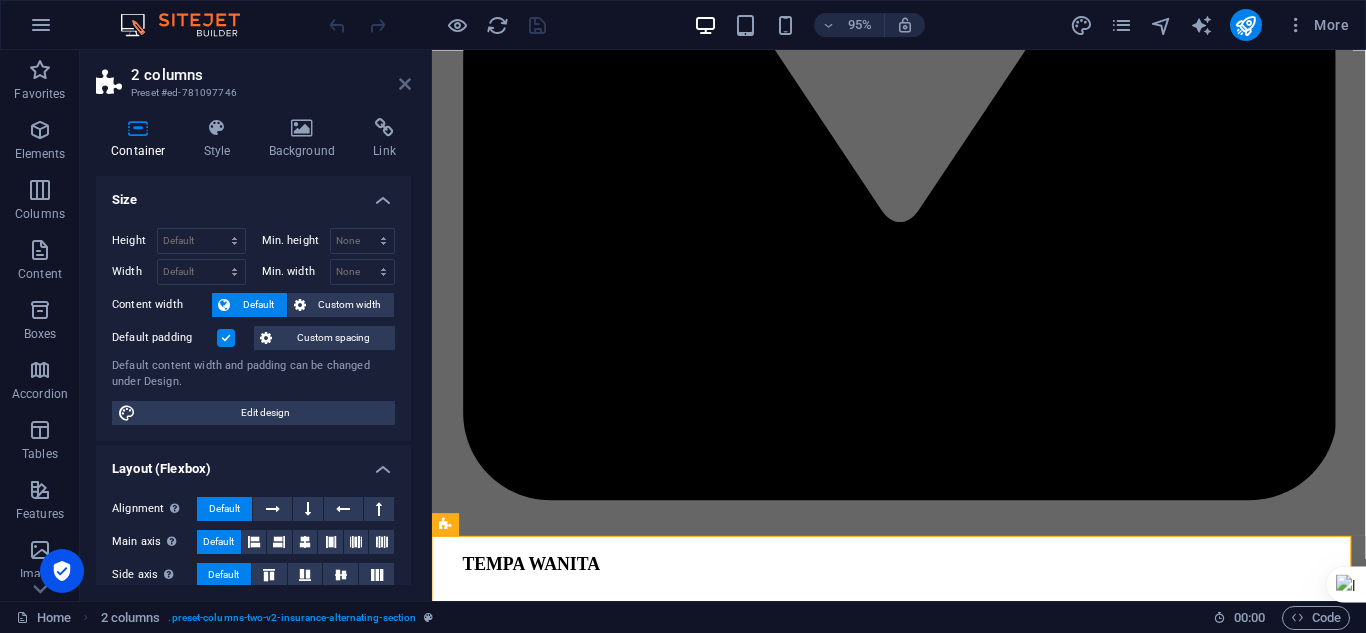 click at bounding box center (405, 84) 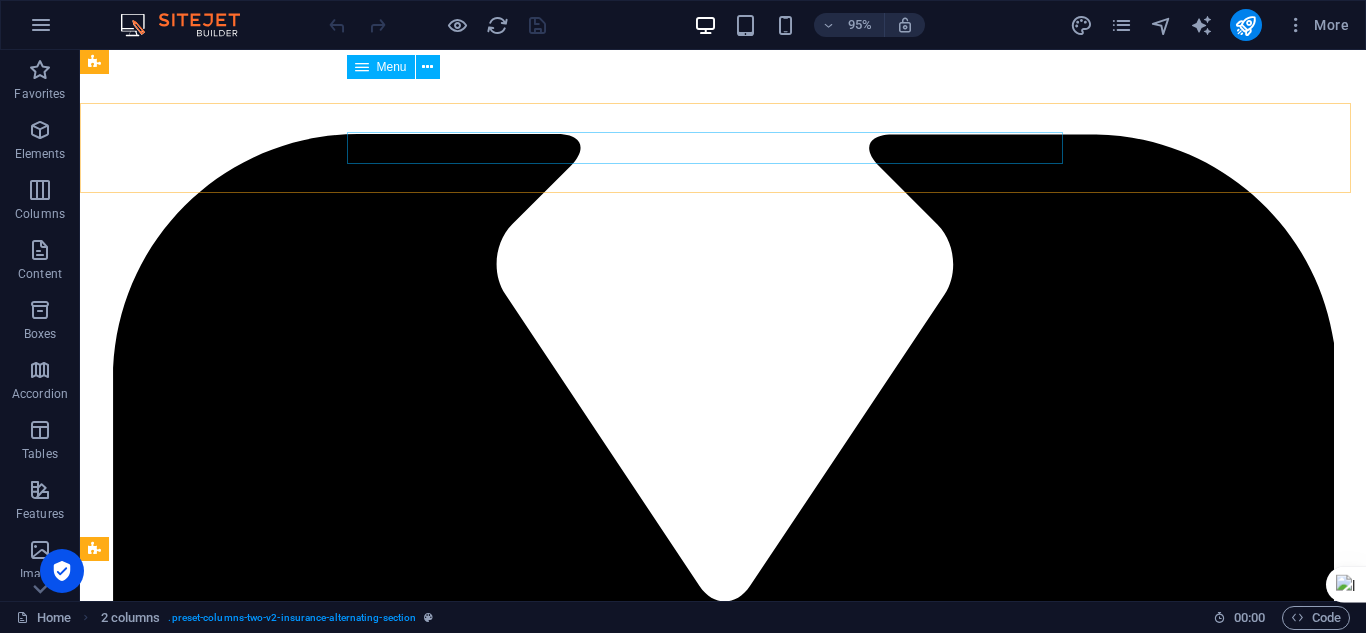 scroll, scrollTop: 3299, scrollLeft: 0, axis: vertical 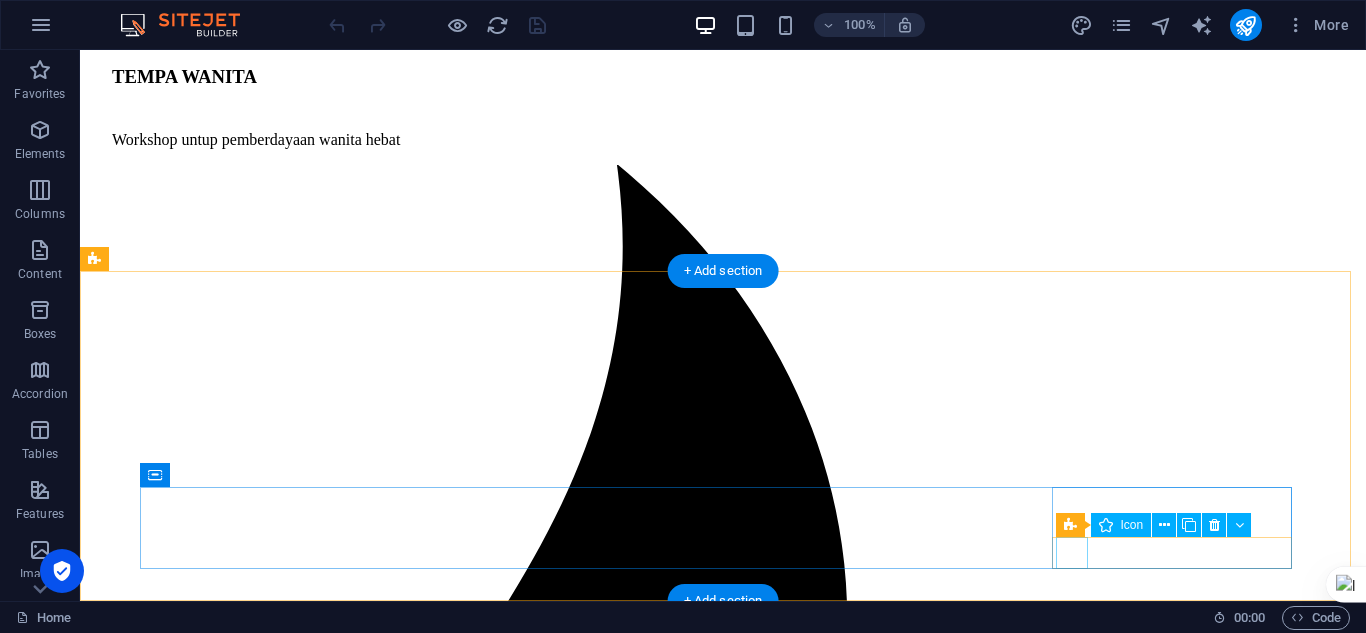 click at bounding box center [723, 12277] 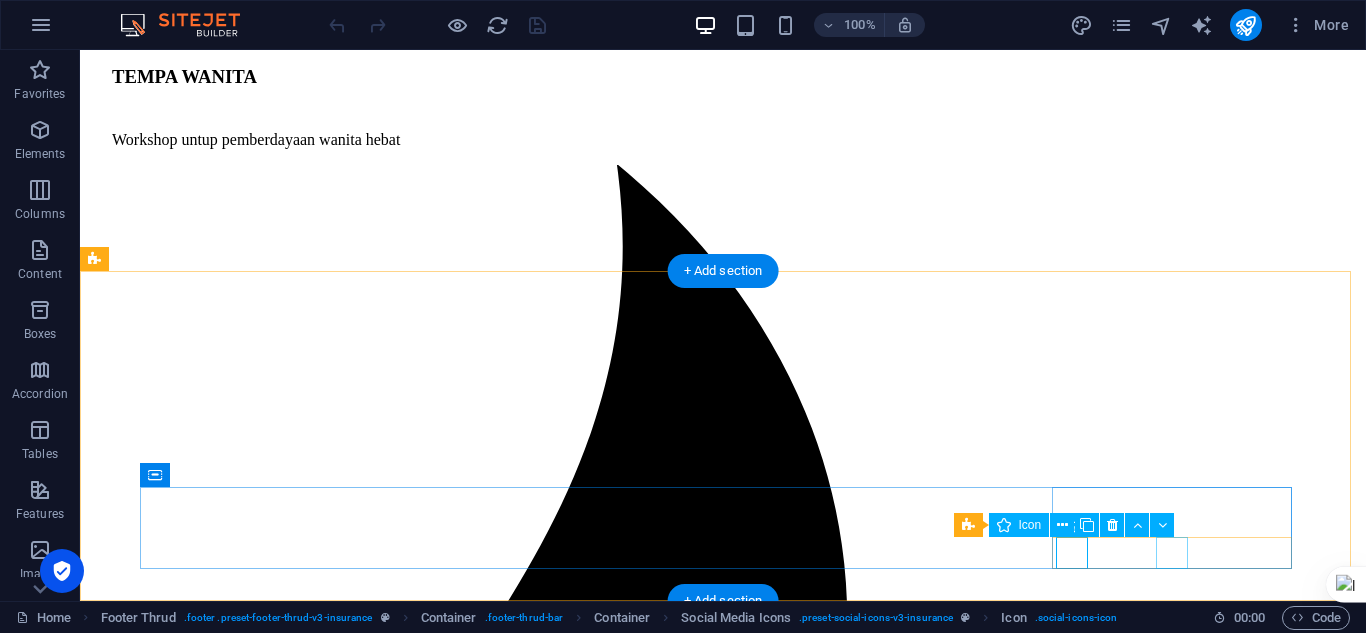 click at bounding box center (723, 15515) 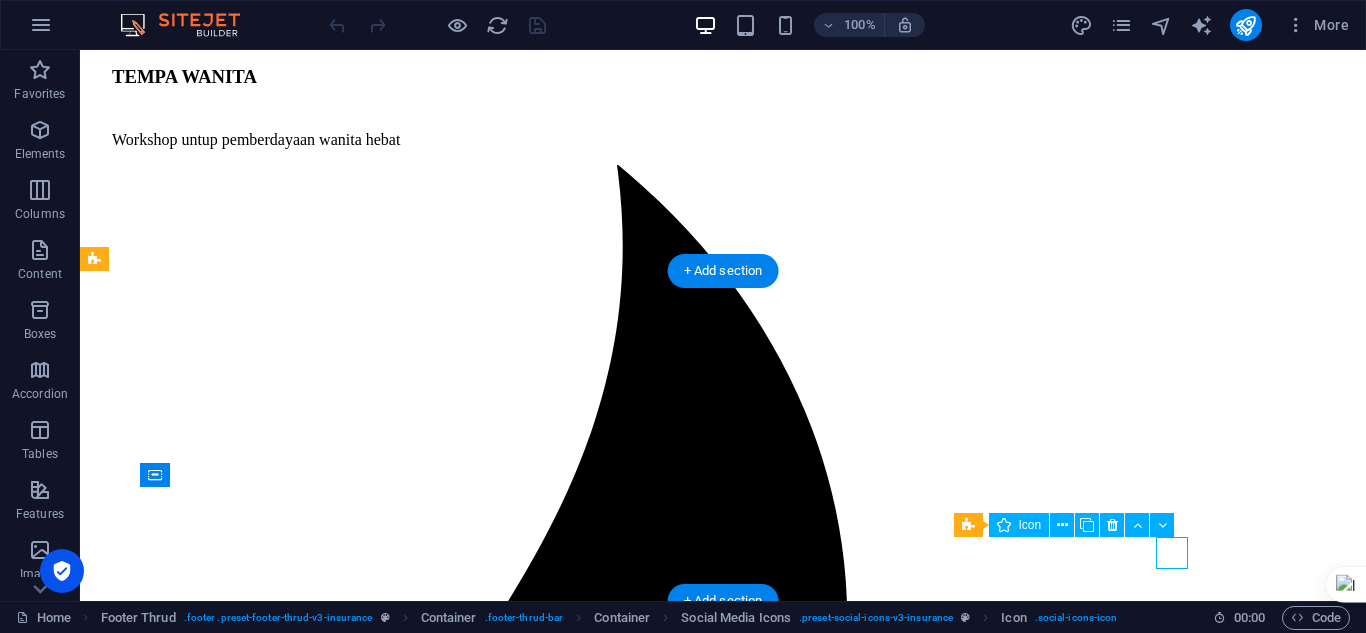 click at bounding box center (723, 15515) 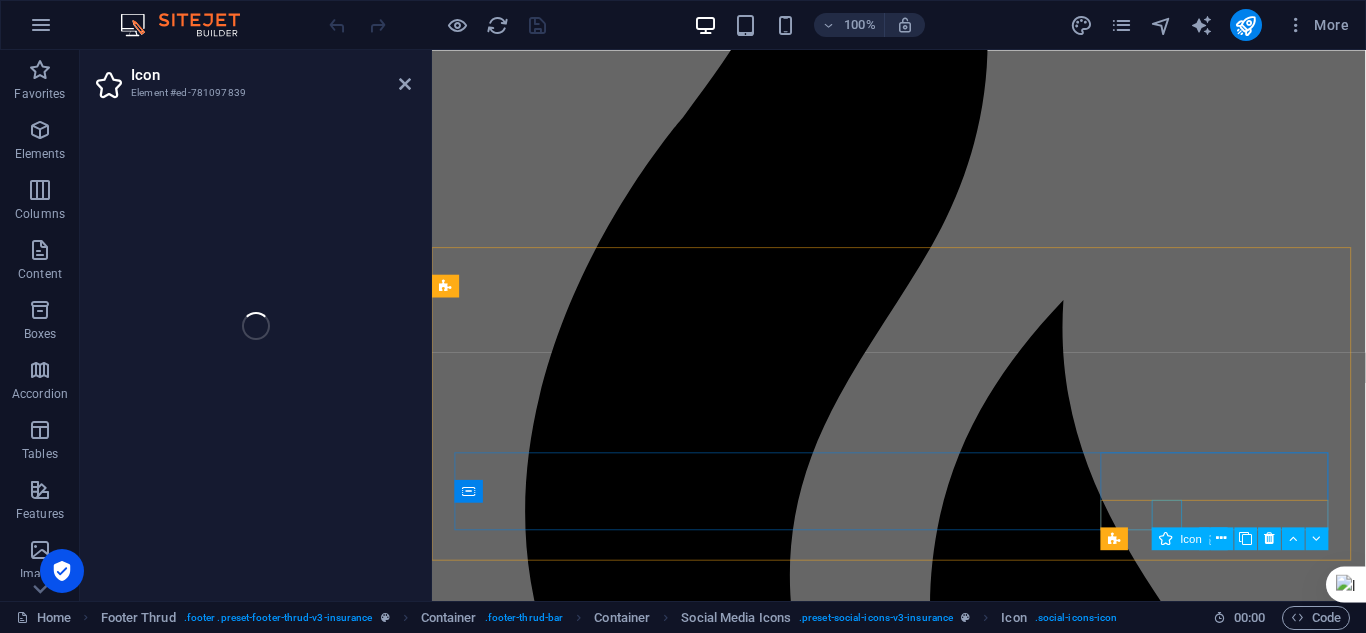 scroll, scrollTop: 4618, scrollLeft: 0, axis: vertical 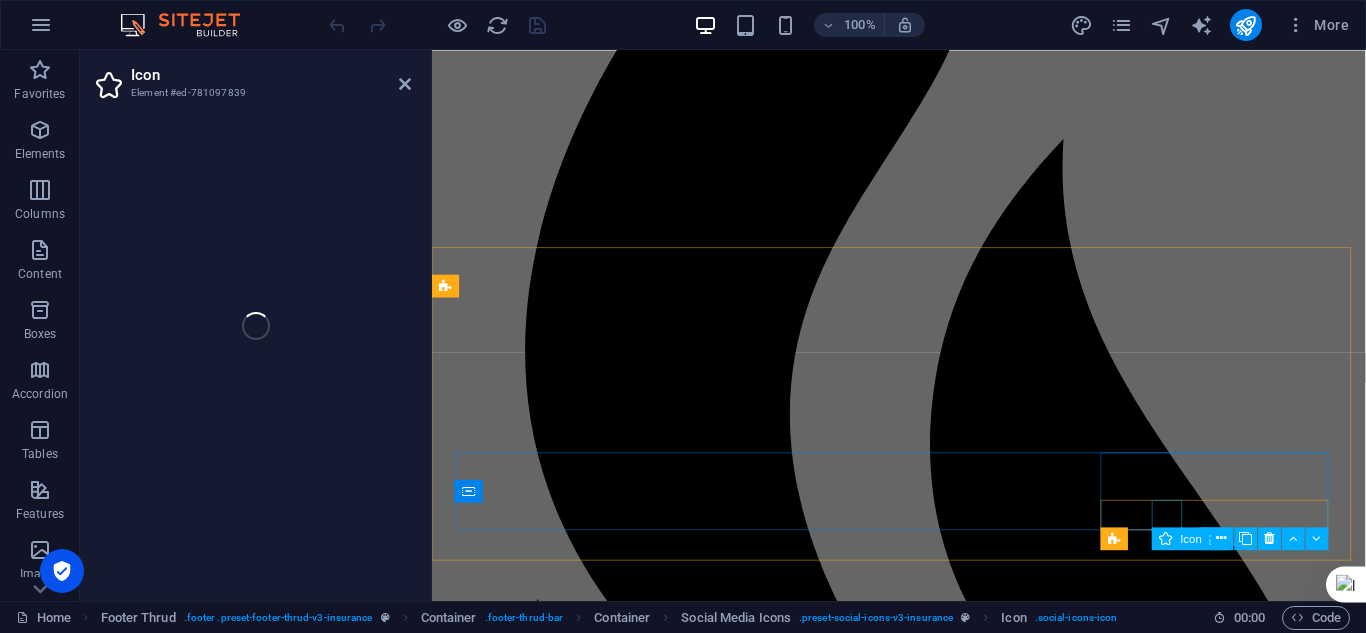 select on "xMidYMid" 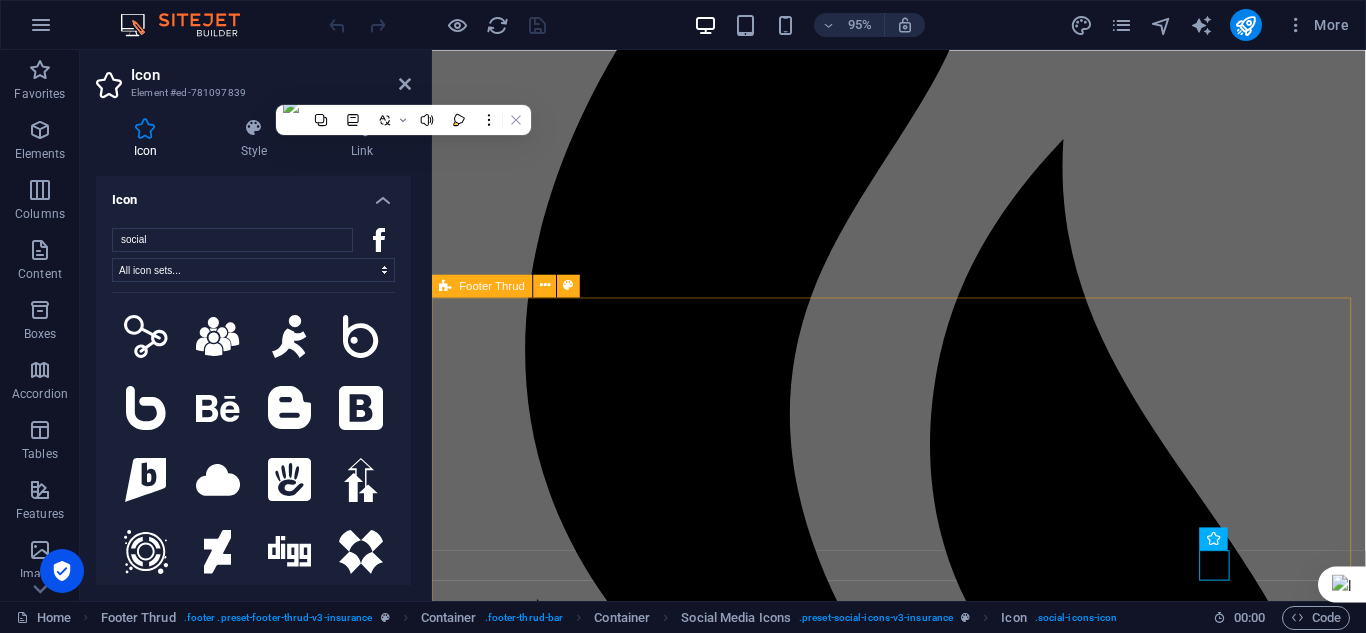 click on "Privacy Policy         Legal Notice ABOUT US SERVICES NEWS CONTACT PRIVACY POLICY LEGAL NOTICE
2025  belajarditempa.com  All rights reserved" at bounding box center [923, 11688] 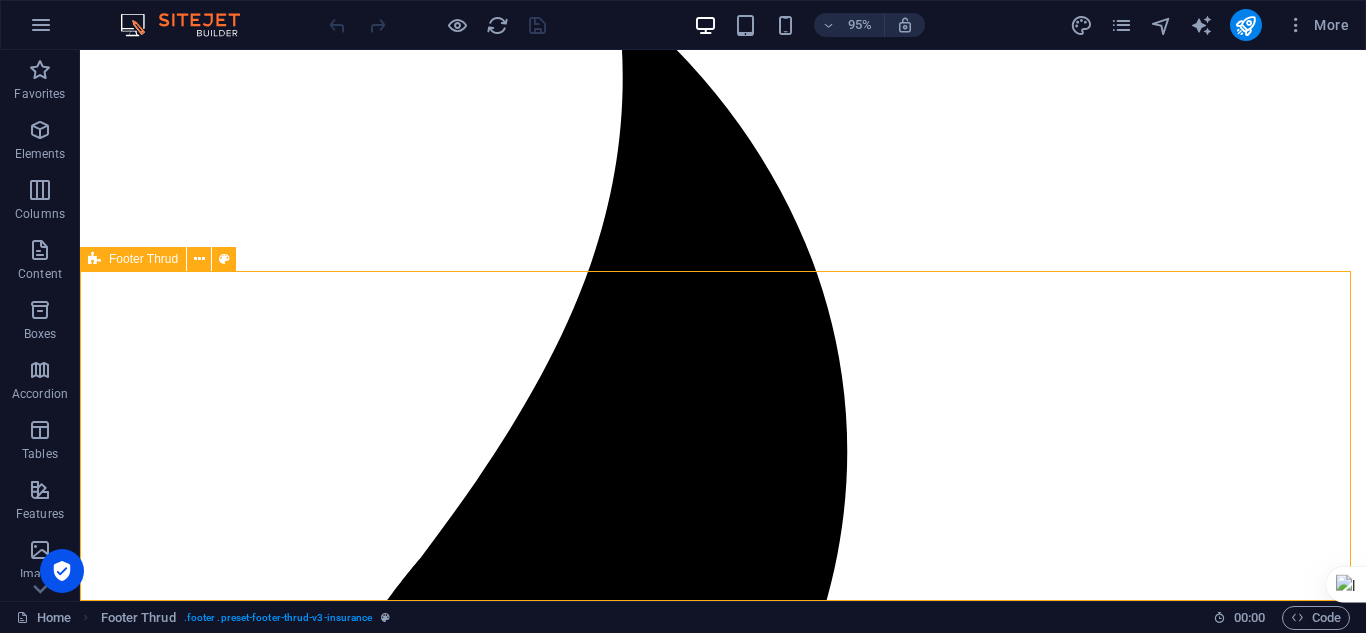 scroll, scrollTop: 4449, scrollLeft: 0, axis: vertical 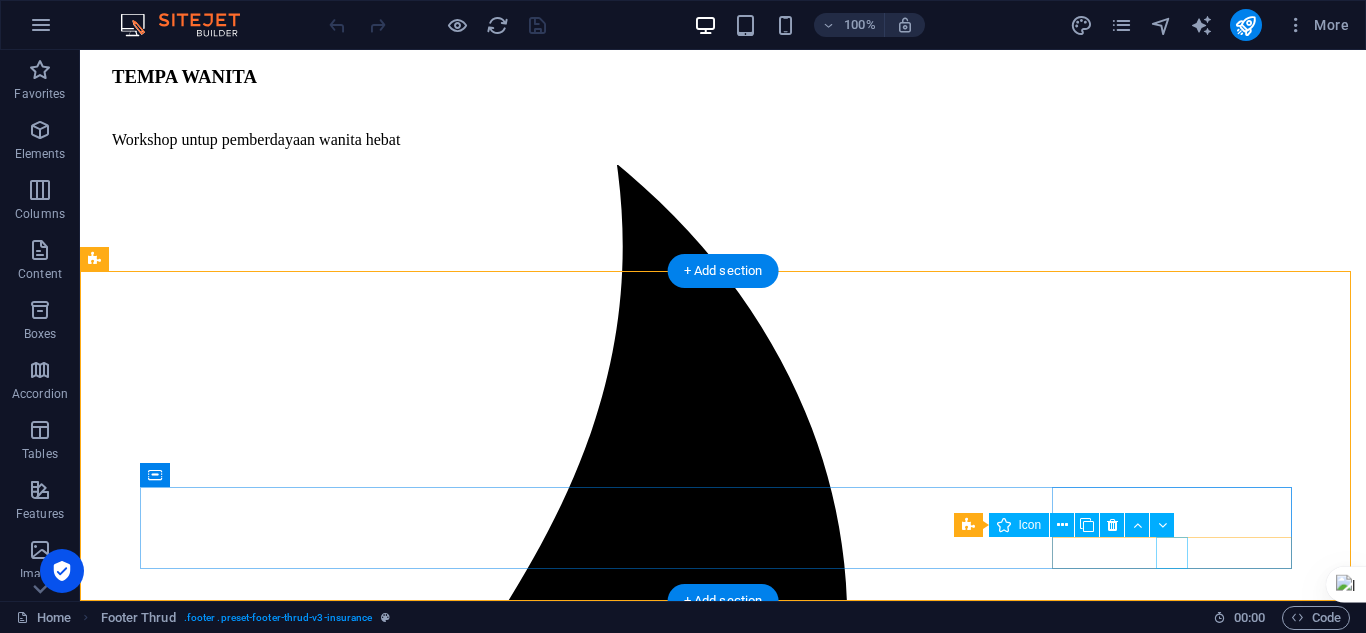 click at bounding box center (723, 15515) 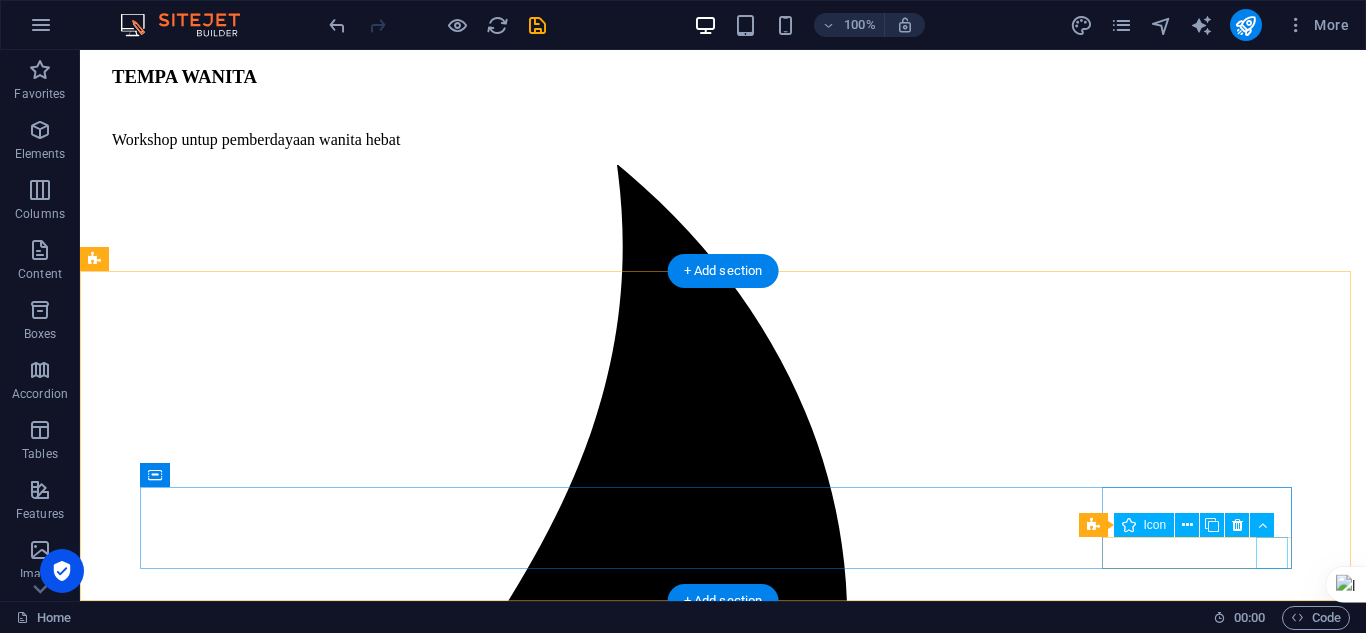 click at bounding box center [723, 15854] 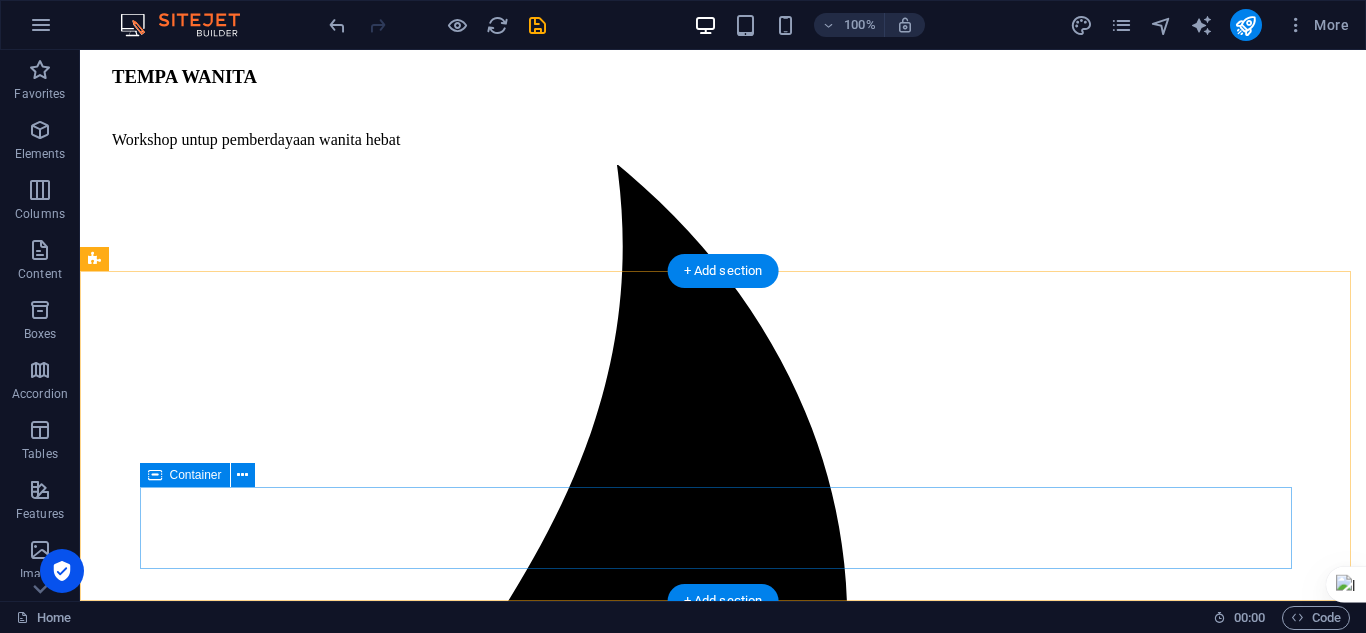 click on "2025  belajarditempa.com  All rights reserved" at bounding box center (723, 13401) 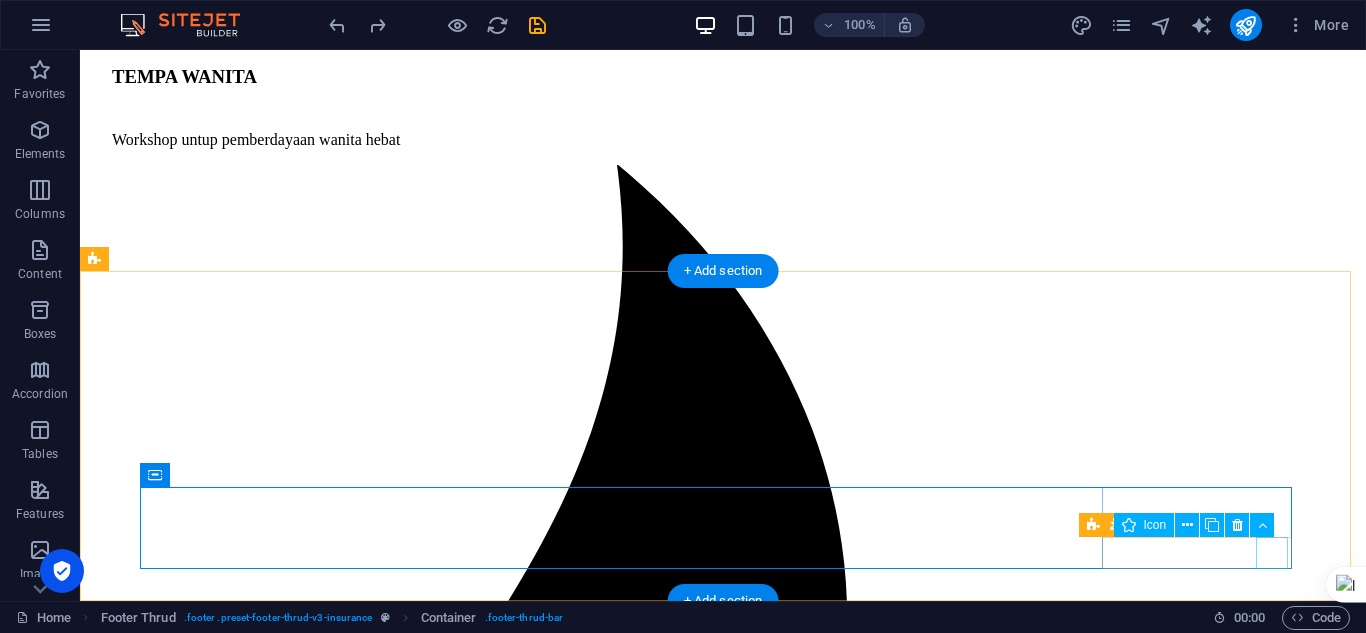 click at bounding box center [723, 15854] 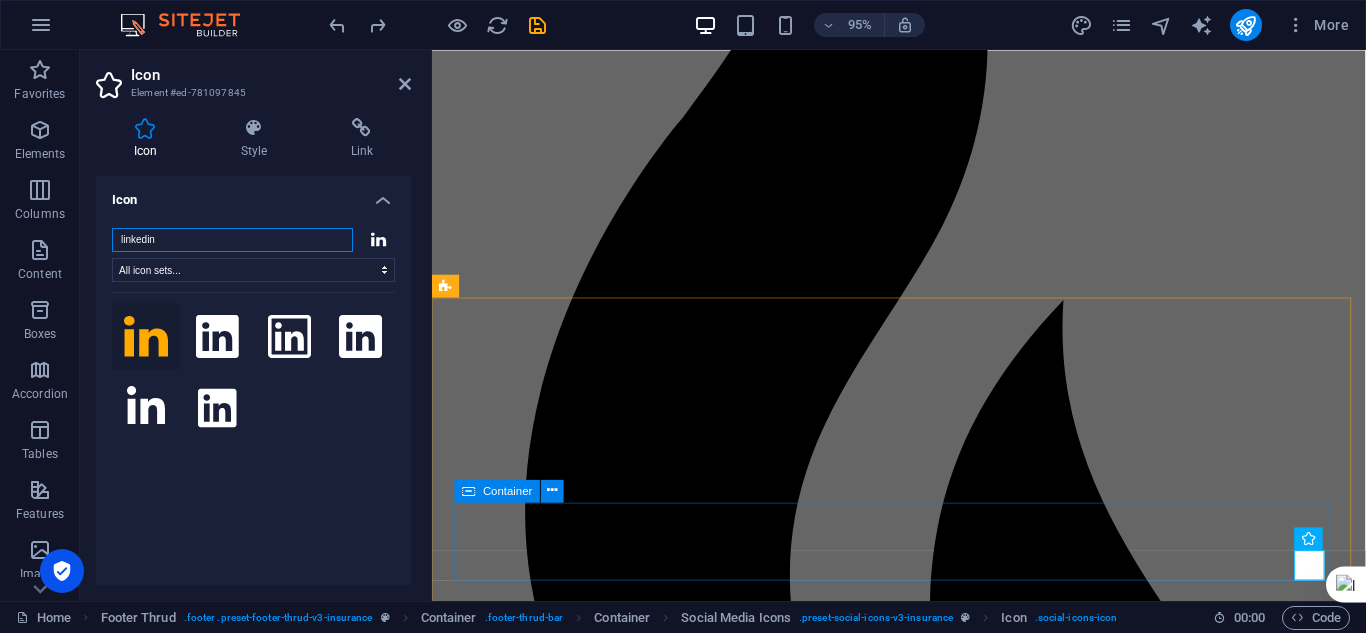 scroll, scrollTop: 4618, scrollLeft: 0, axis: vertical 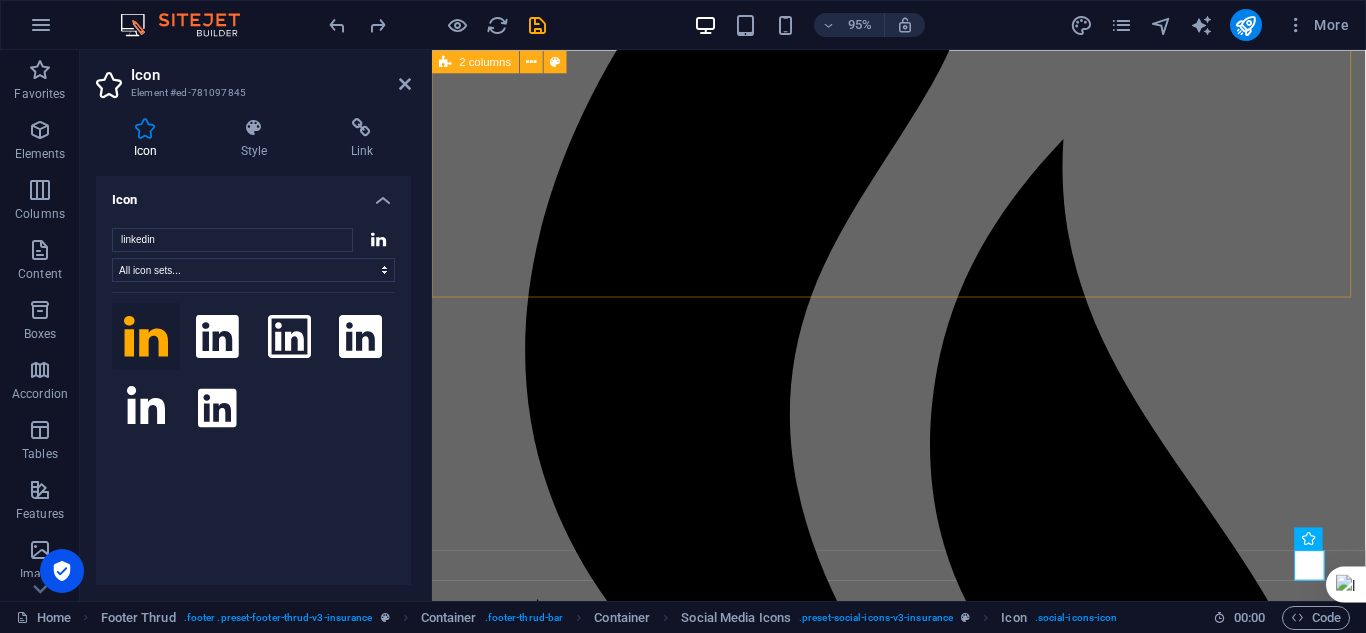 click on "Cara Bergabung Bergabung di TEMPA mudah! Kamu bisa memilih cara belajar yang paling cocok buat kamu: Kunjungi Lokasi Kami Datang langsung ke TEMPA Center di Bandung Timur dan konsultasi program secara gratis. Daftar Online Isi formulir pendaftaran dan pilih kelas yang kamu minati. Kami akan menghubungi kamu untuk langkah selanjutnya. Gabung Komunitas Ikuti grup WhatsApp komunitas belajar TEMPA untuk update event, kelas, dan tips skill setiap minggu. Yuk, mulai di TEMPA!" at bounding box center (923, 8028) 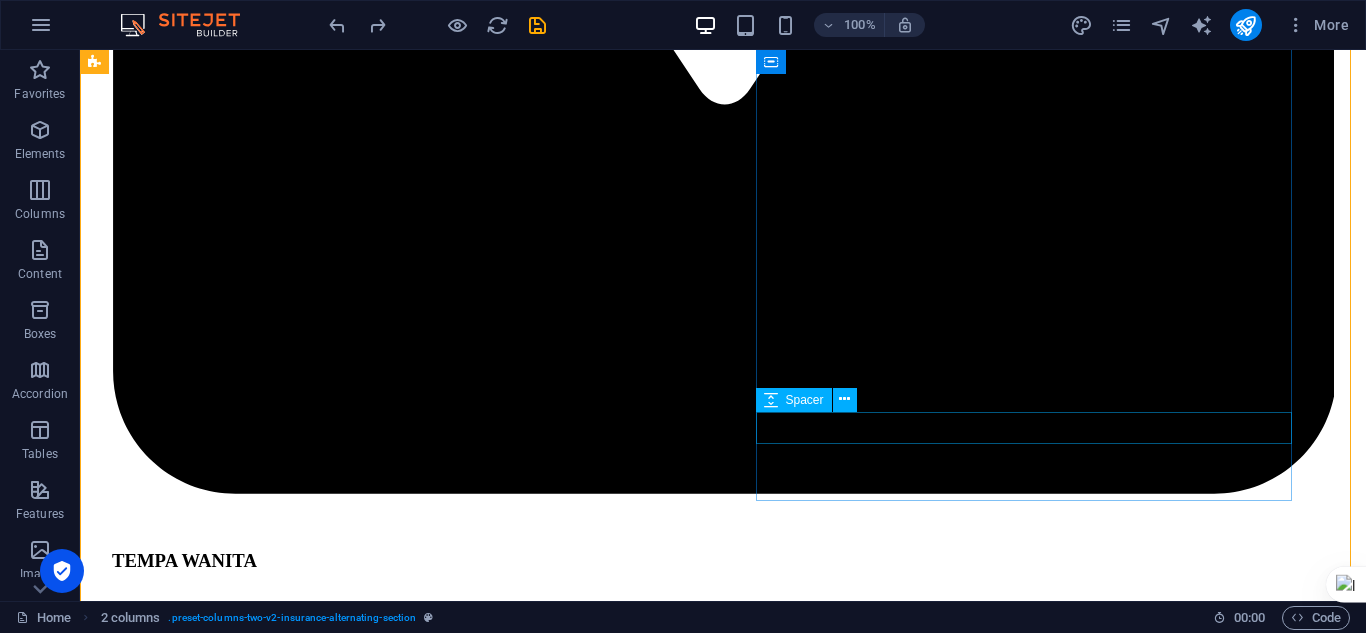 scroll, scrollTop: 4449, scrollLeft: 0, axis: vertical 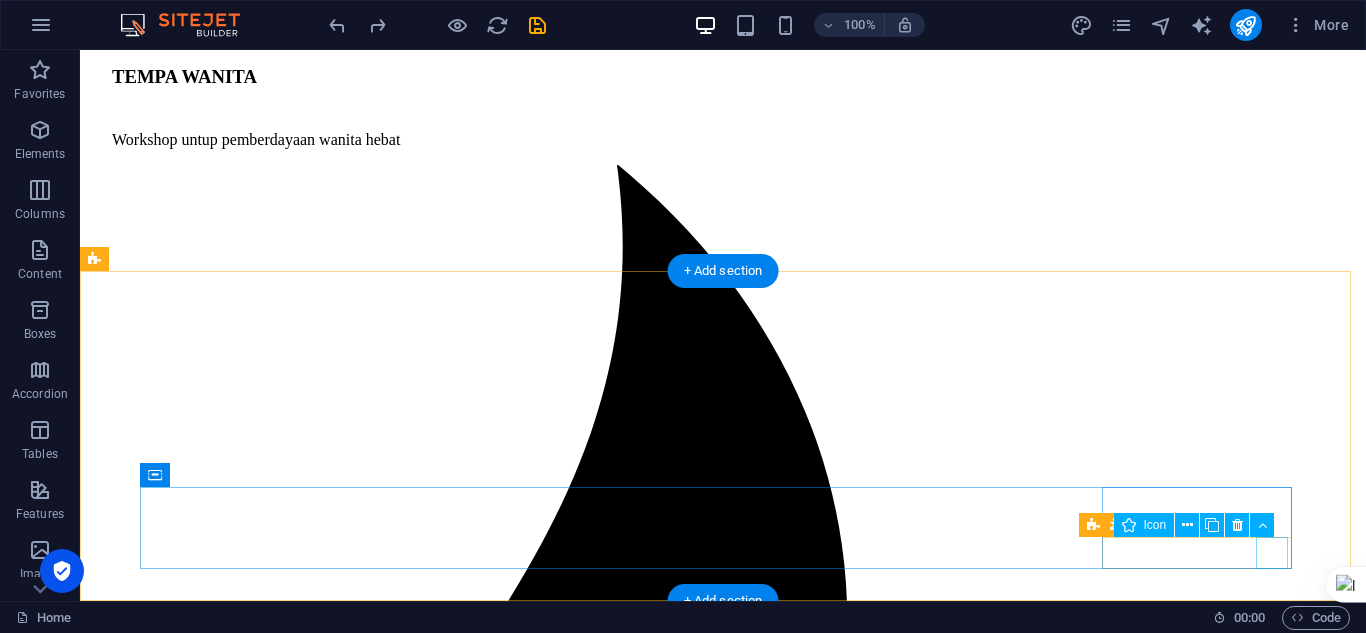 click at bounding box center [723, 15854] 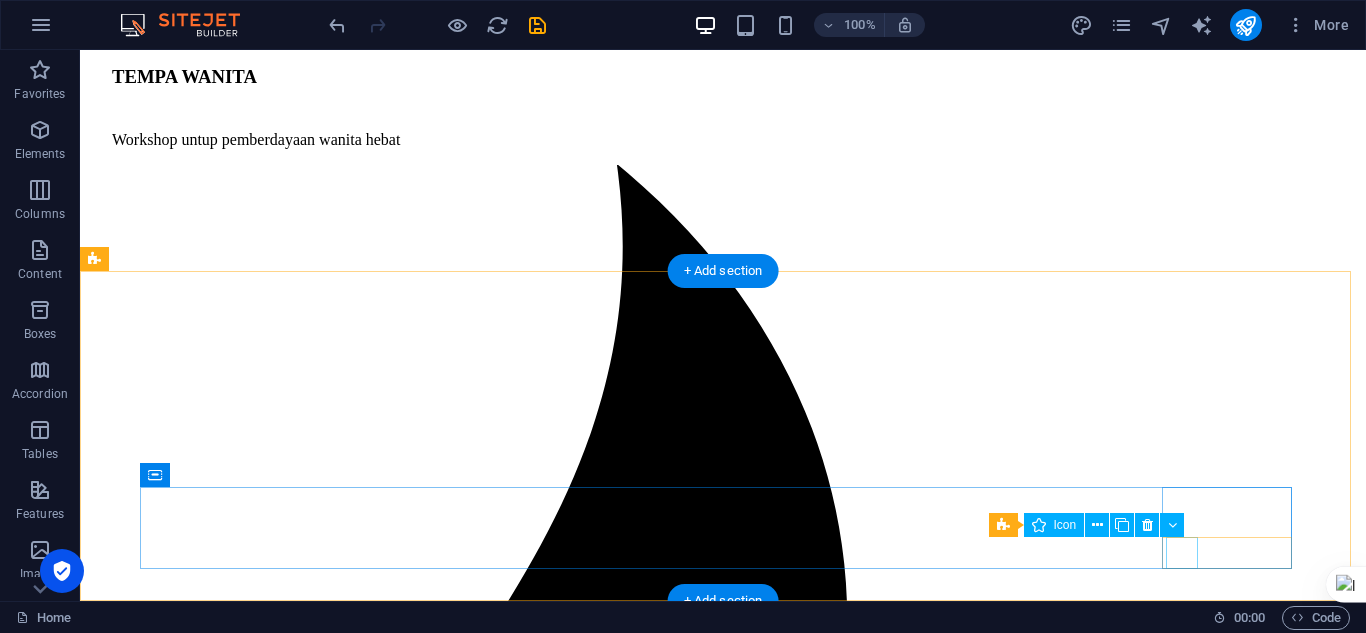 click at bounding box center [723, 12277] 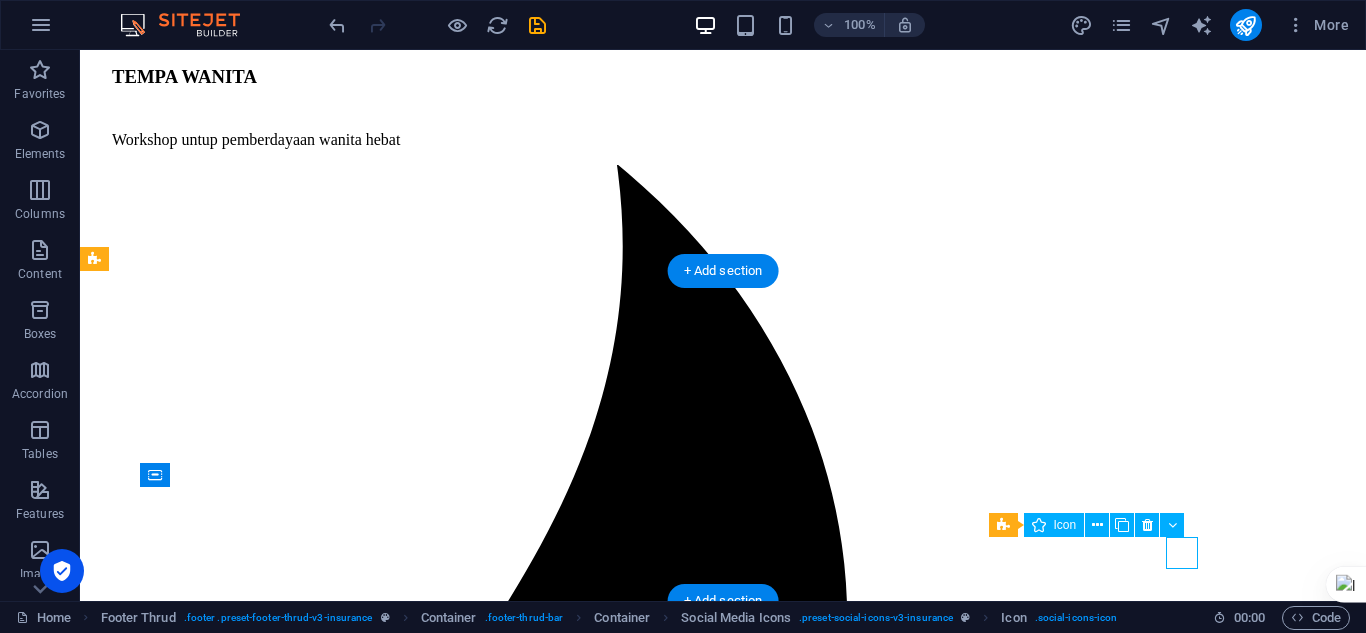 click at bounding box center (723, 12277) 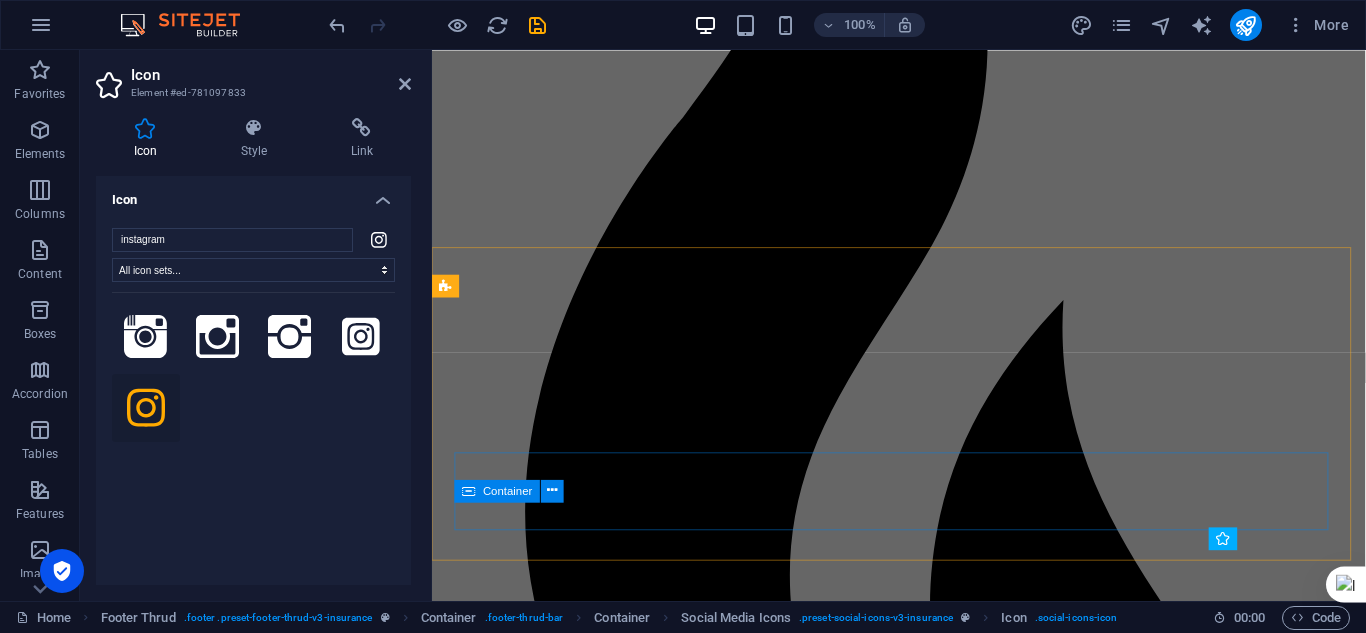 scroll, scrollTop: 4618, scrollLeft: 0, axis: vertical 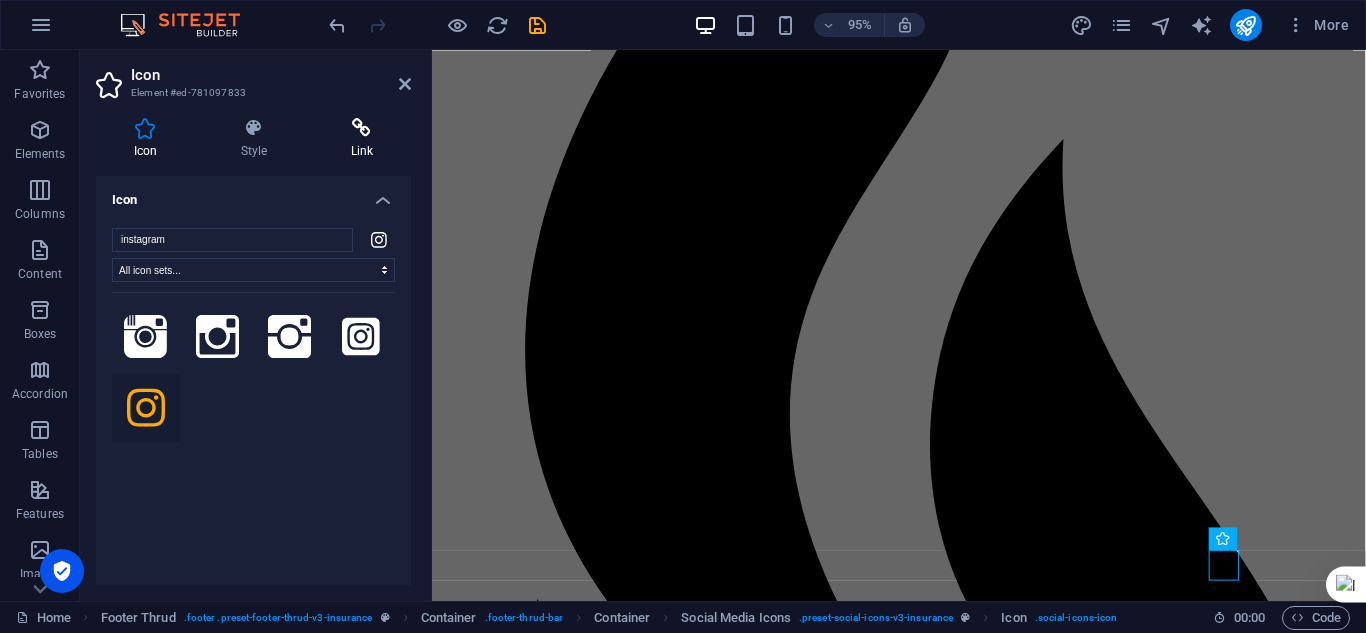 click at bounding box center (362, 128) 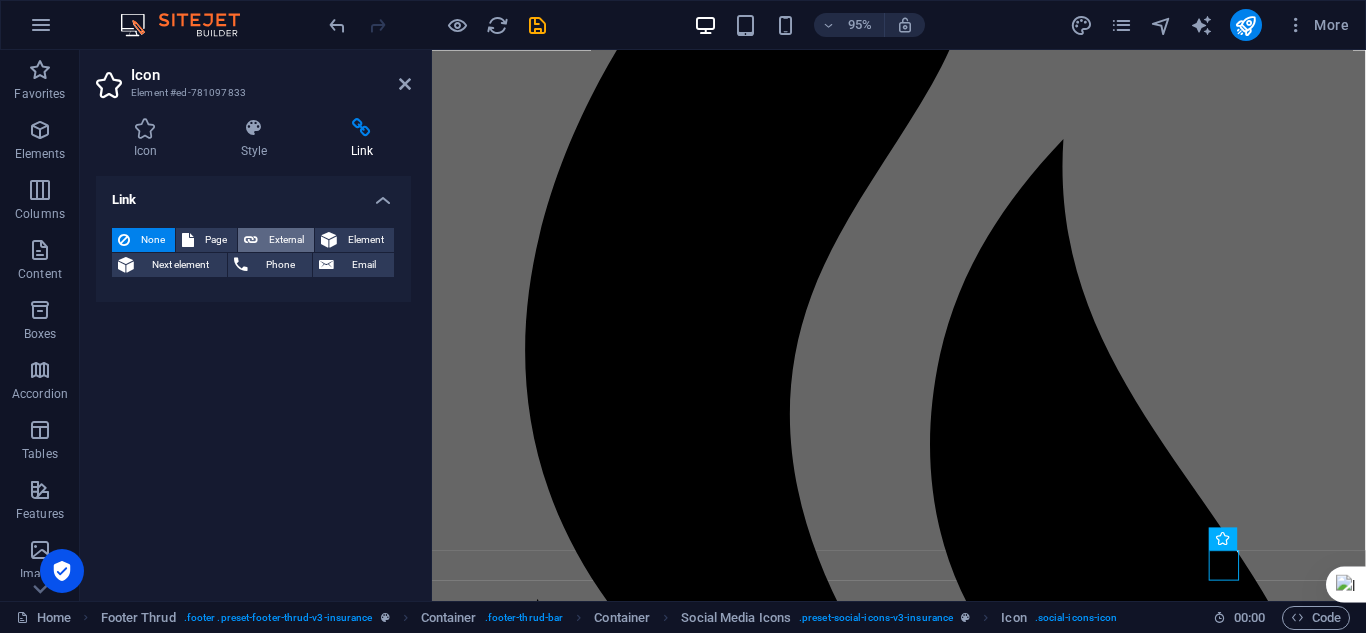 click on "External" at bounding box center [286, 240] 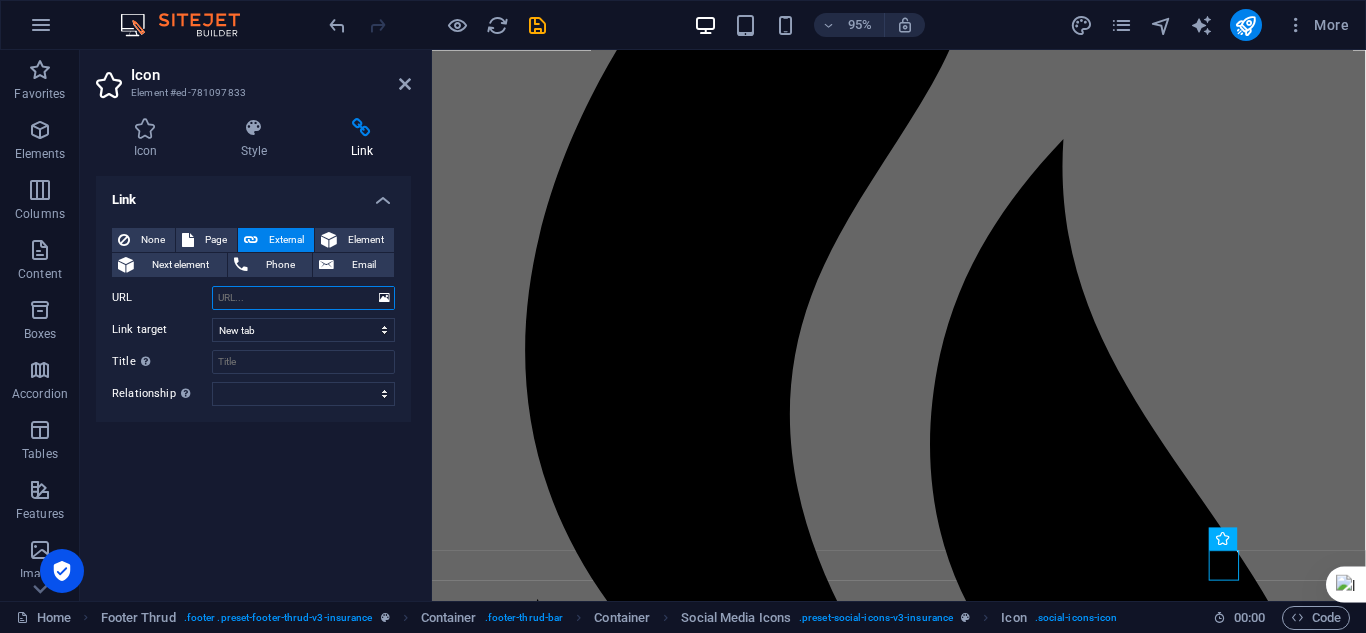 paste on "https://www.instagram.com/belajarditempa" 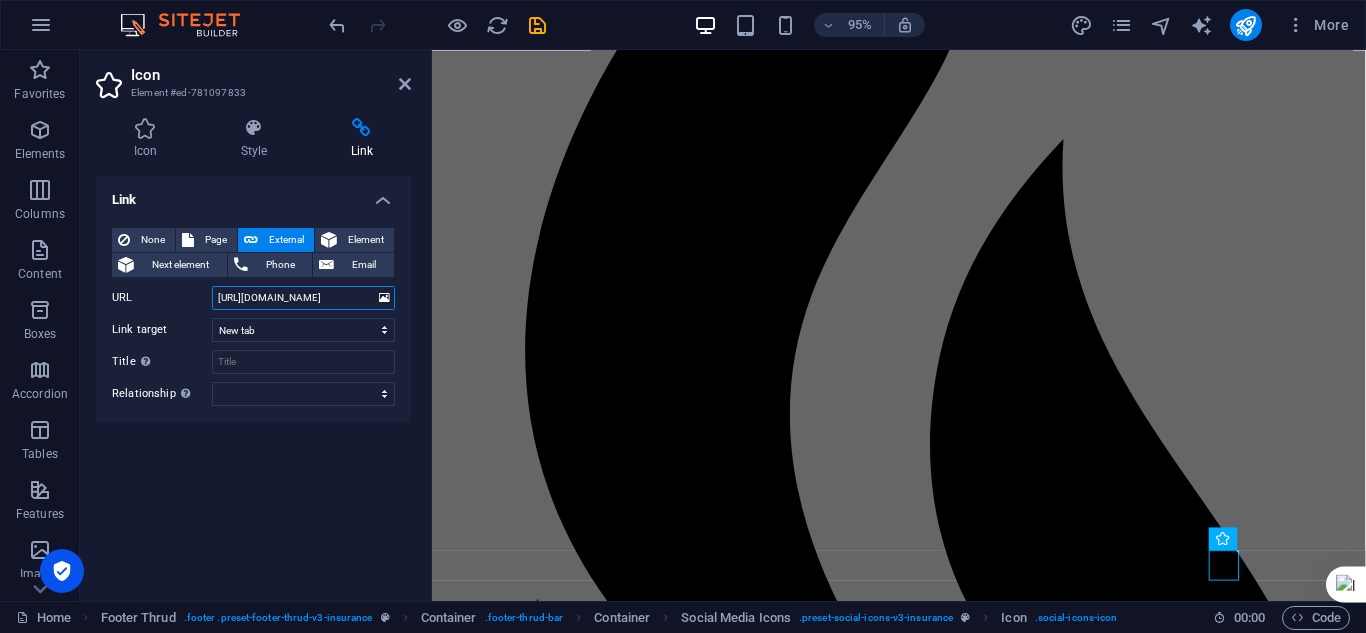 scroll, scrollTop: 0, scrollLeft: 43, axis: horizontal 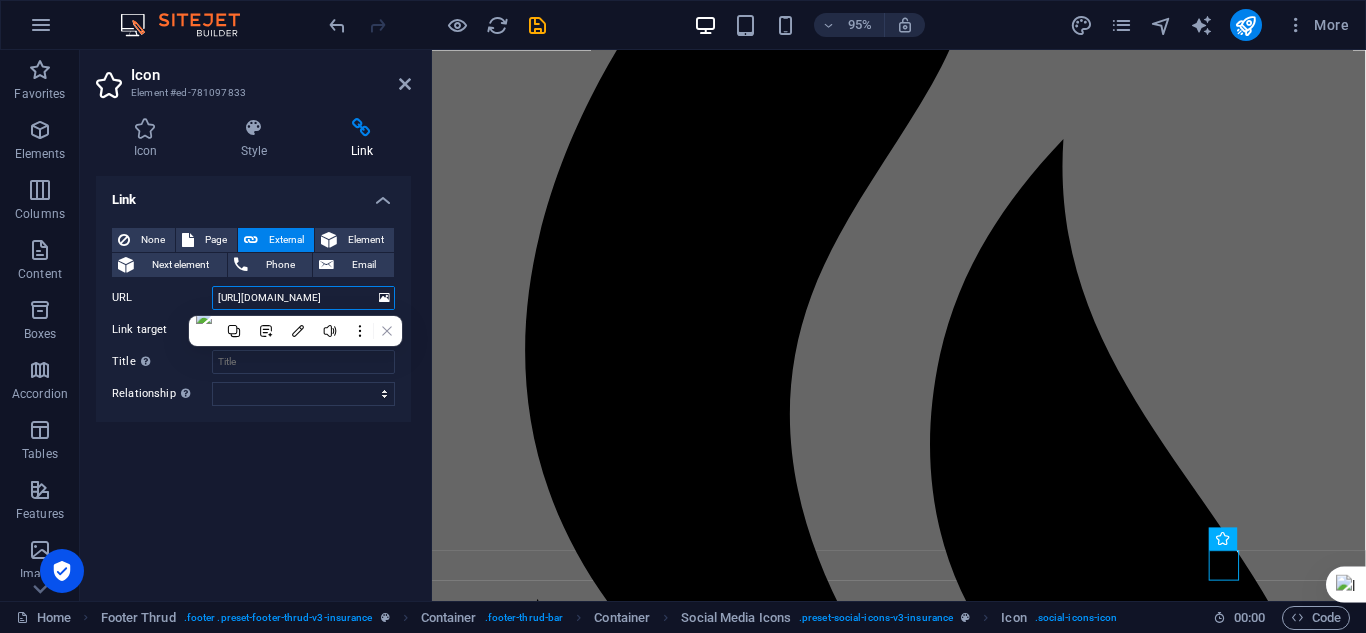type on "https://www.instagram.com/belajarditempa" 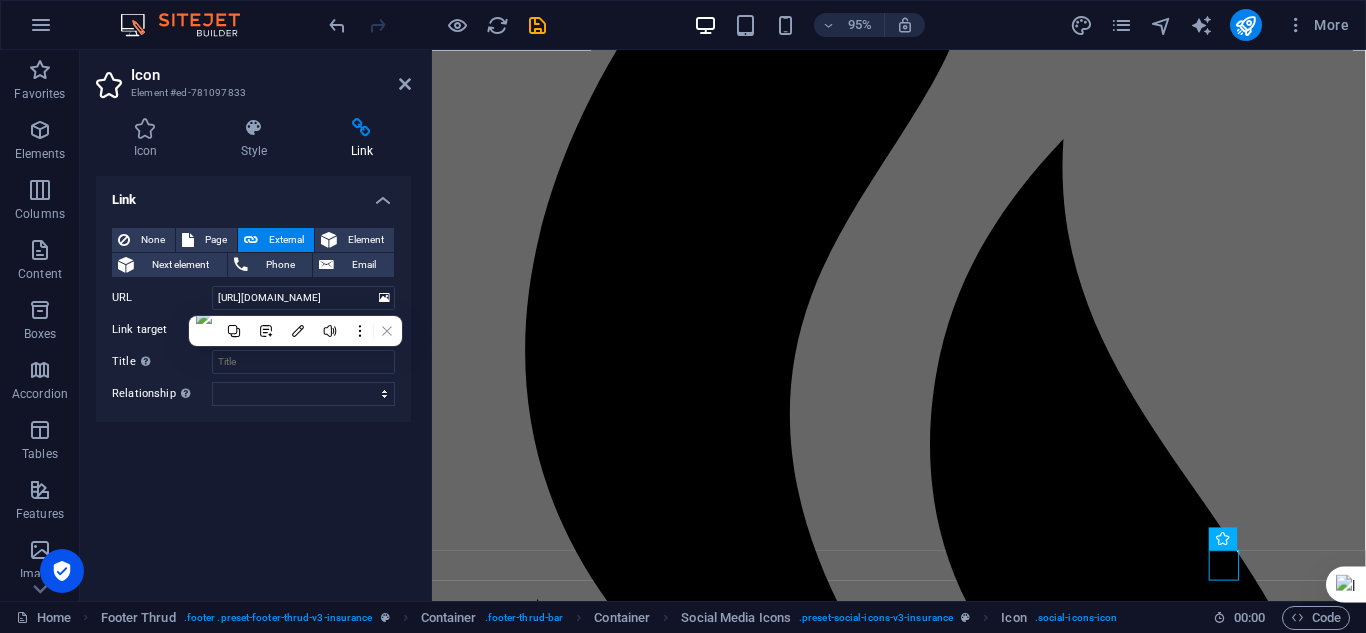 scroll, scrollTop: 0, scrollLeft: 0, axis: both 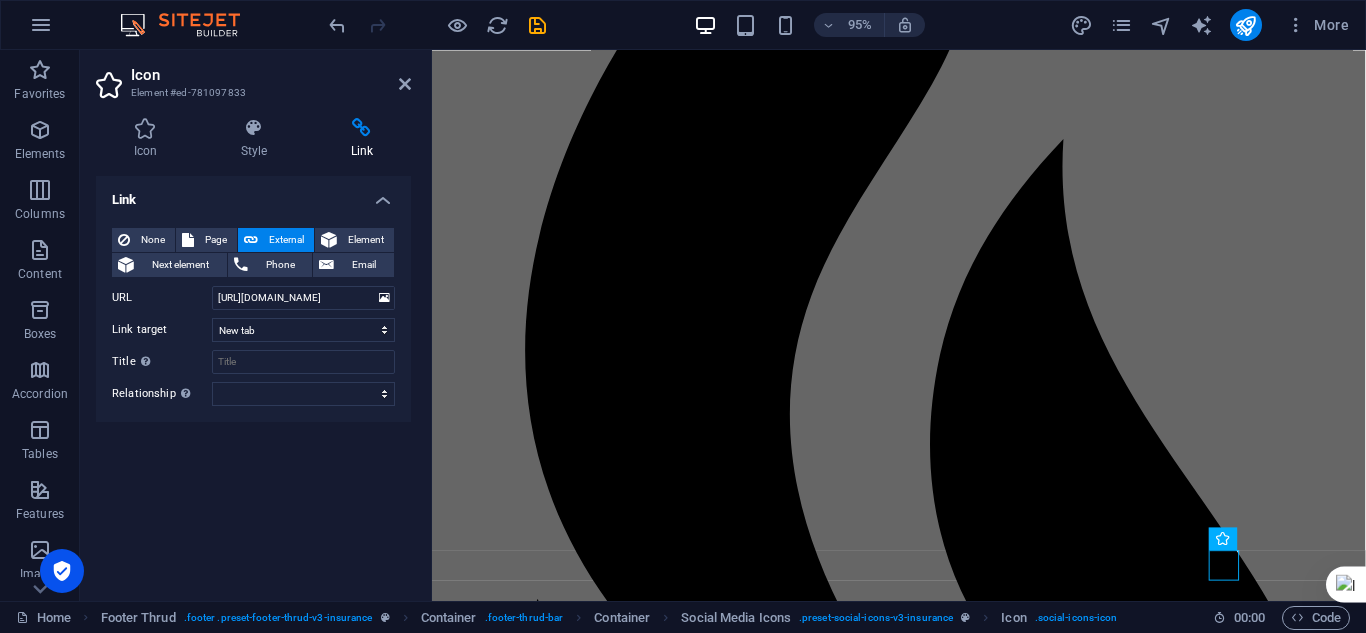 click on "Link None Page External Element Next element Phone Email Page Home Home About Services News Contact Legal Notice Privacy Element
URL https://www.instagram.com/belajarditempa Phone Email Link target New tab Same tab Overlay Title Additional link description, should not be the same as the link text. The title is most often shown as a tooltip text when the mouse moves over the element. Leave empty if uncertain. Relationship Sets the  relationship of this link to the link target . For example, the value "nofollow" instructs search engines not to follow the link. Can be left empty. alternate author bookmark external help license next nofollow noreferrer noopener prev search tag" at bounding box center [253, 380] 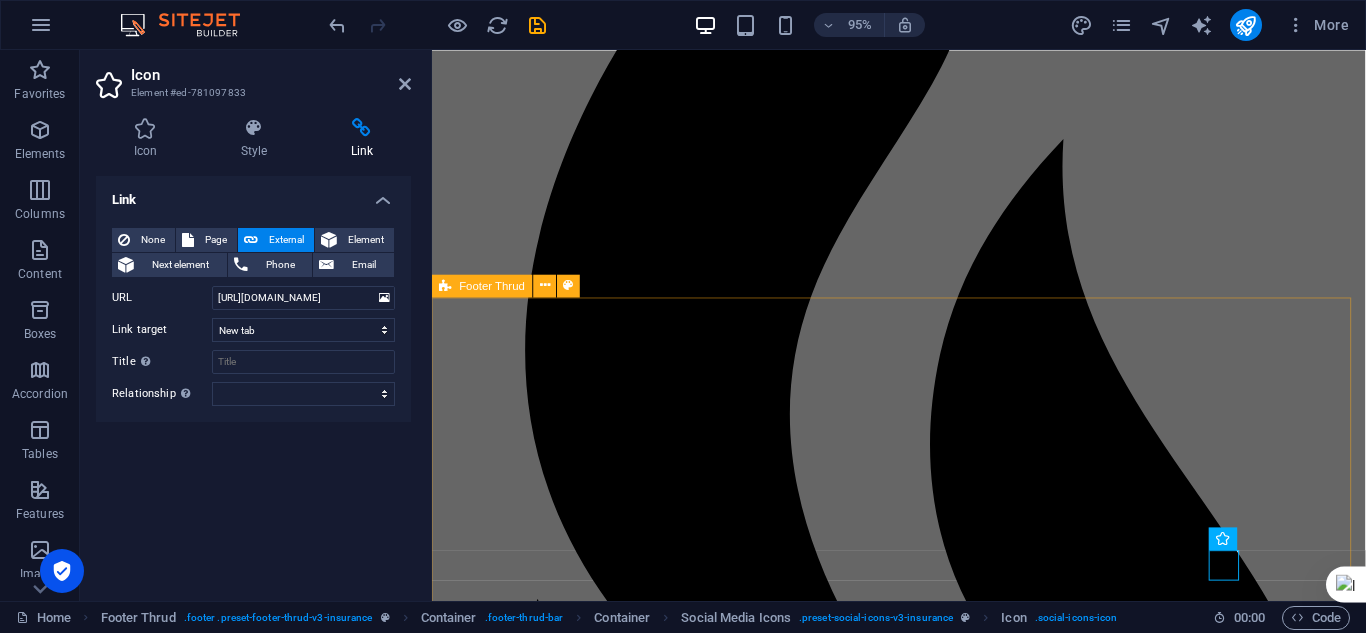 click on "Privacy Policy         Legal Notice ABOUT US SERVICES NEWS CONTACT PRIVACY POLICY LEGAL NOTICE
2025  belajarditempa.com  All rights reserved" at bounding box center [923, 10345] 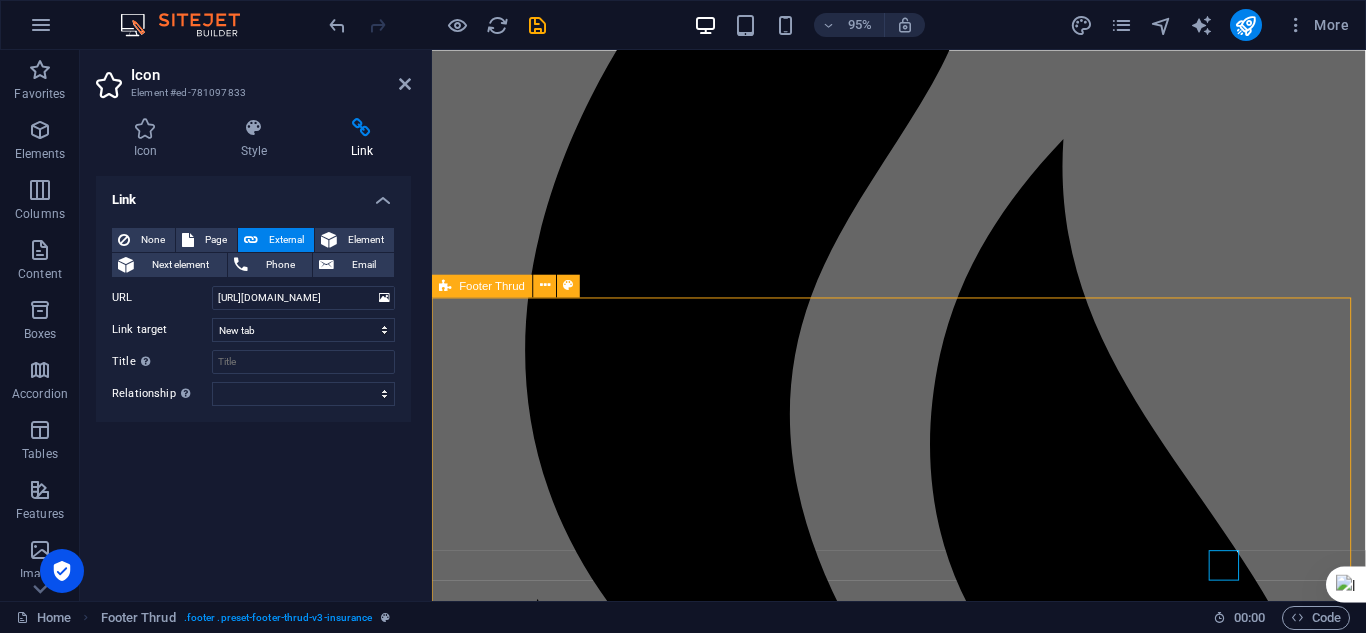 click on "Privacy Policy         Legal Notice ABOUT US SERVICES NEWS CONTACT PRIVACY POLICY LEGAL NOTICE
2025  belajarditempa.com  All rights reserved" at bounding box center (923, 10345) 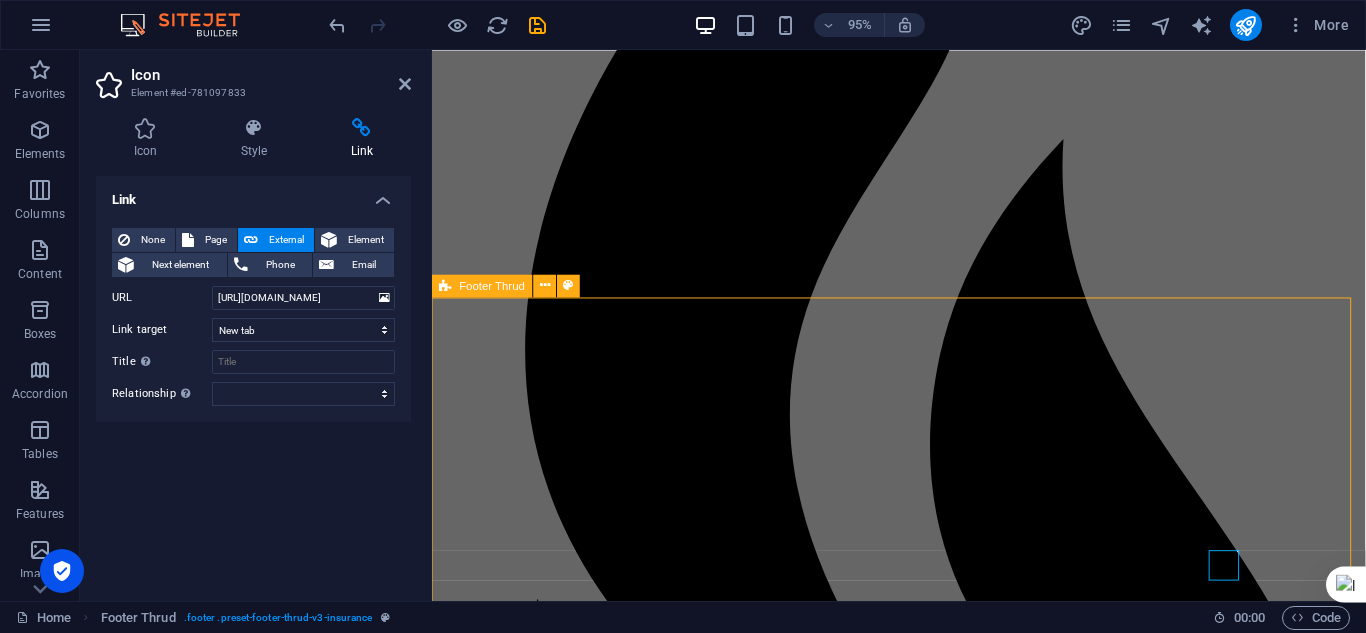 select on "footer" 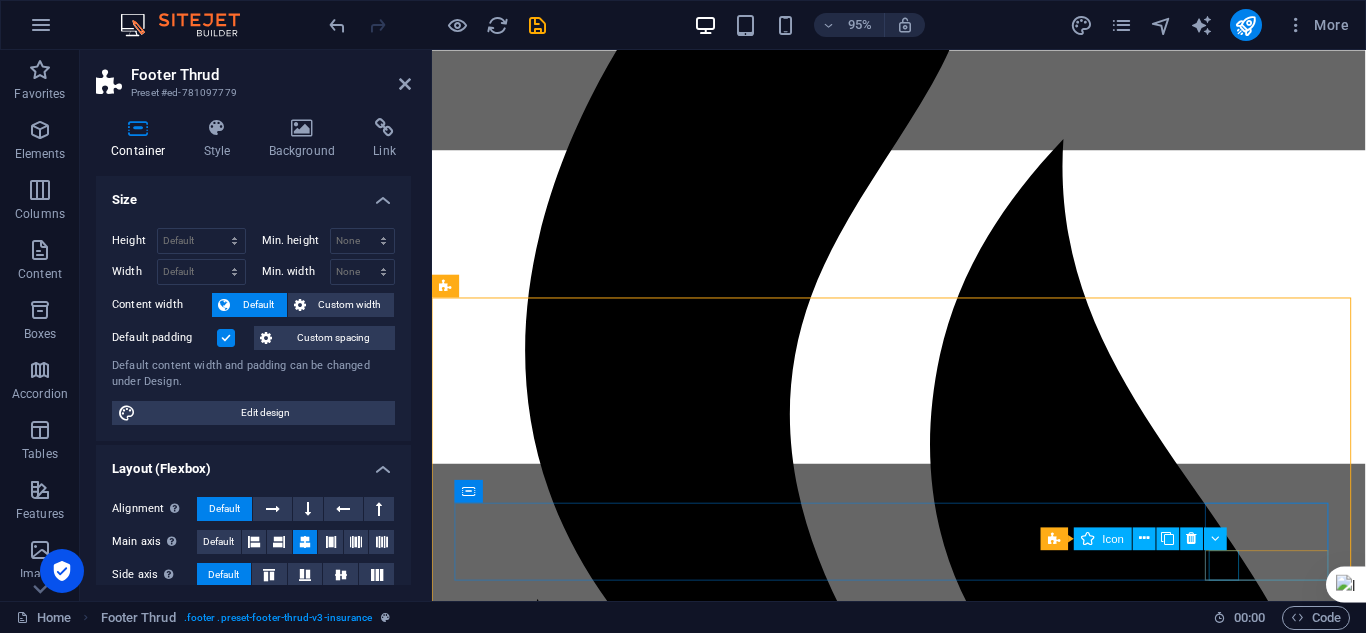 click at bounding box center (923, 10684) 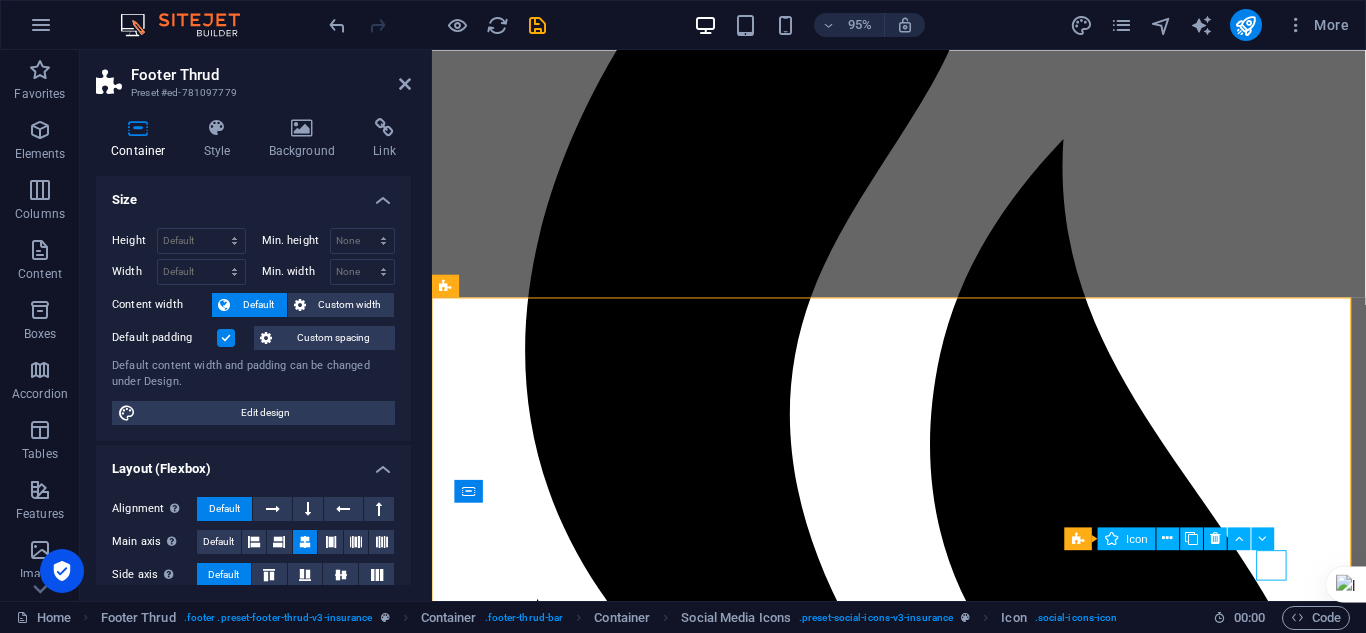 click at bounding box center (923, 10684) 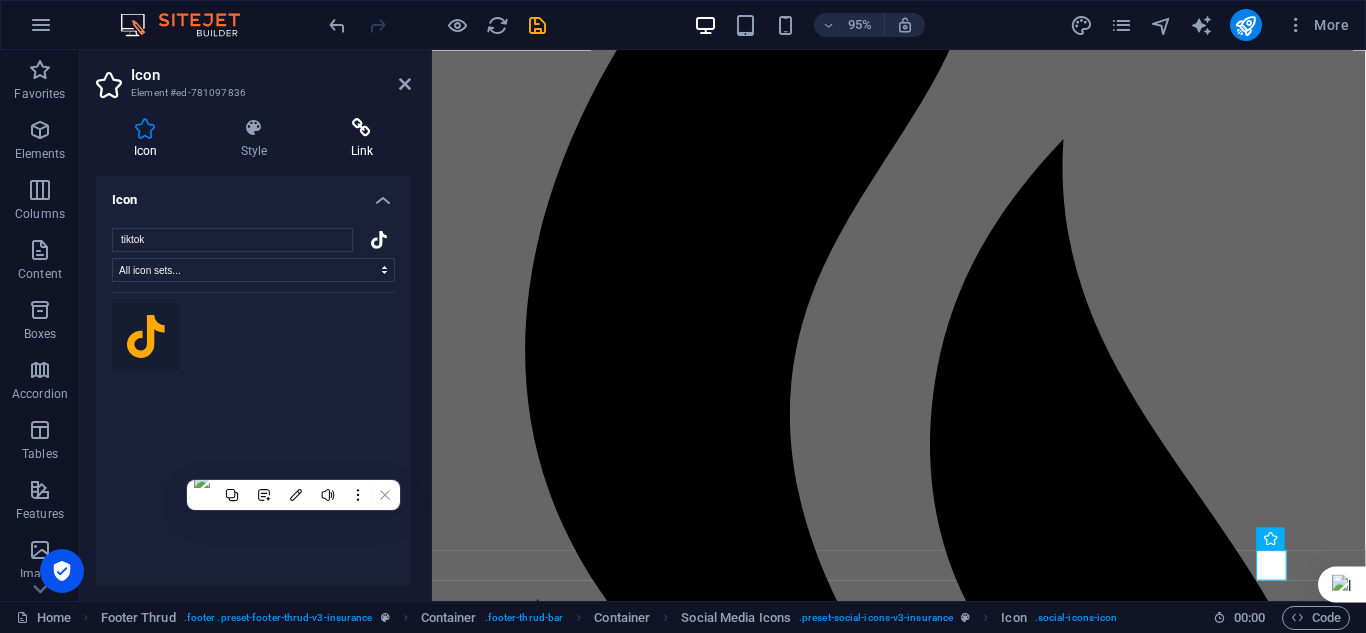 click on "Link" at bounding box center (362, 139) 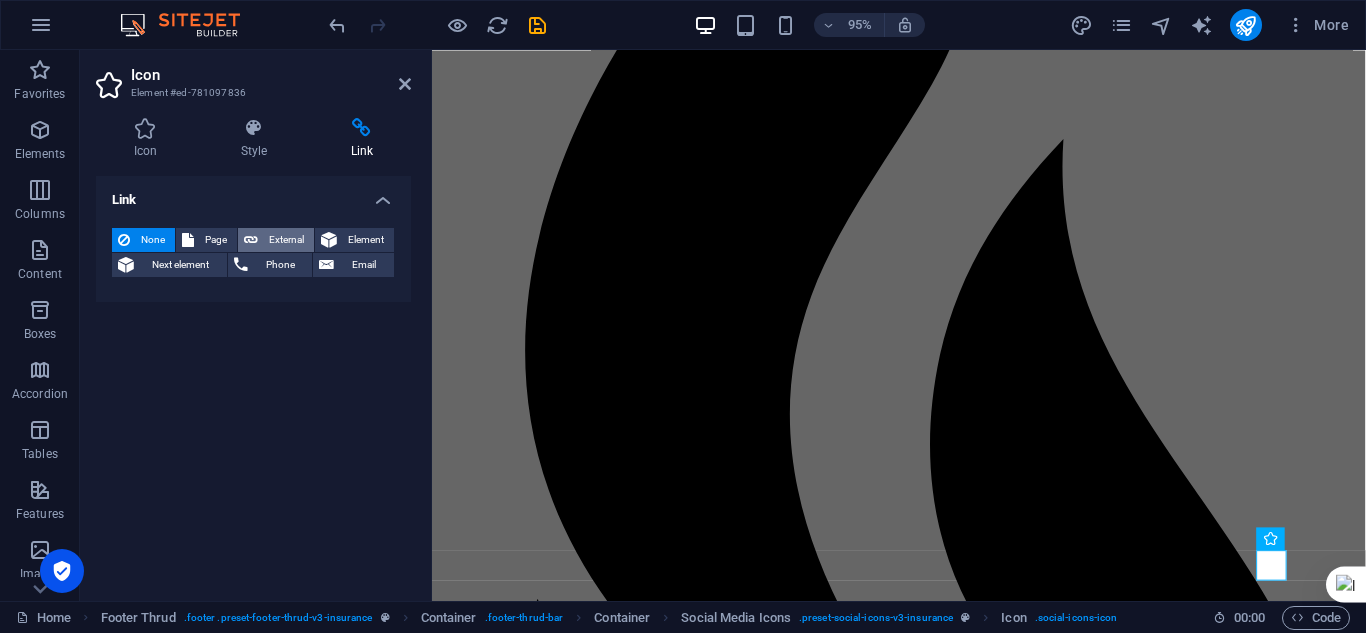 click on "External" at bounding box center (286, 240) 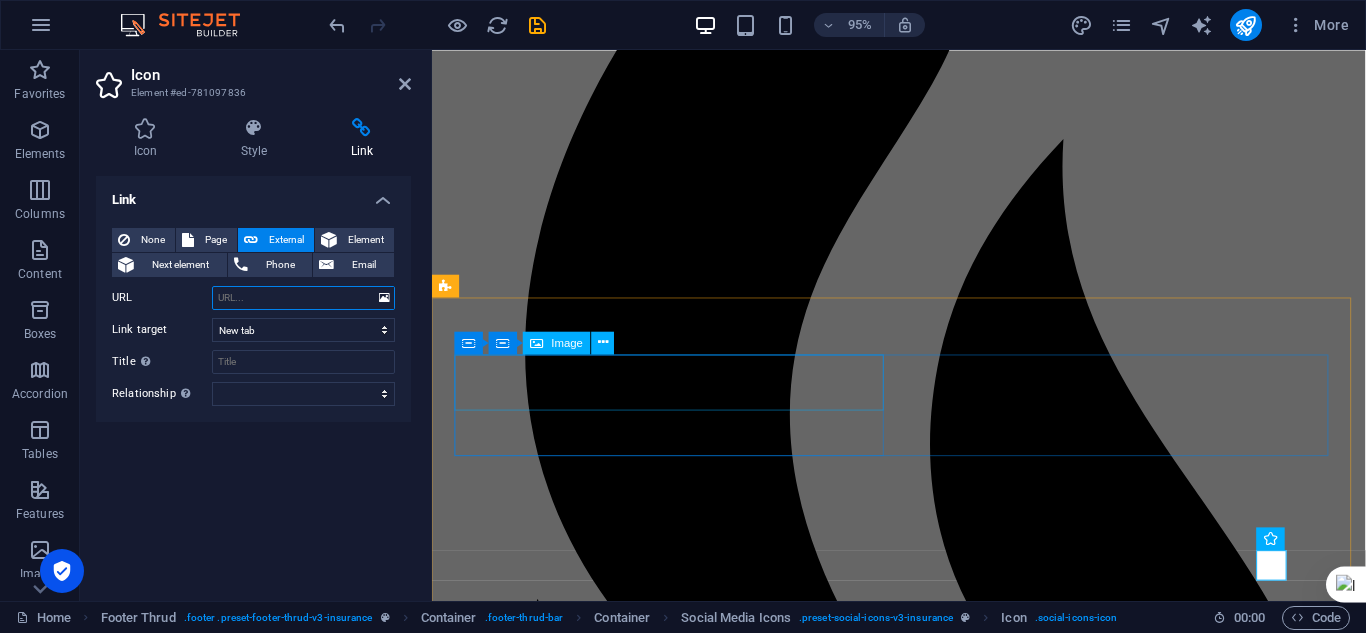 paste on "https://www.tiktok.com/@belajarditempa" 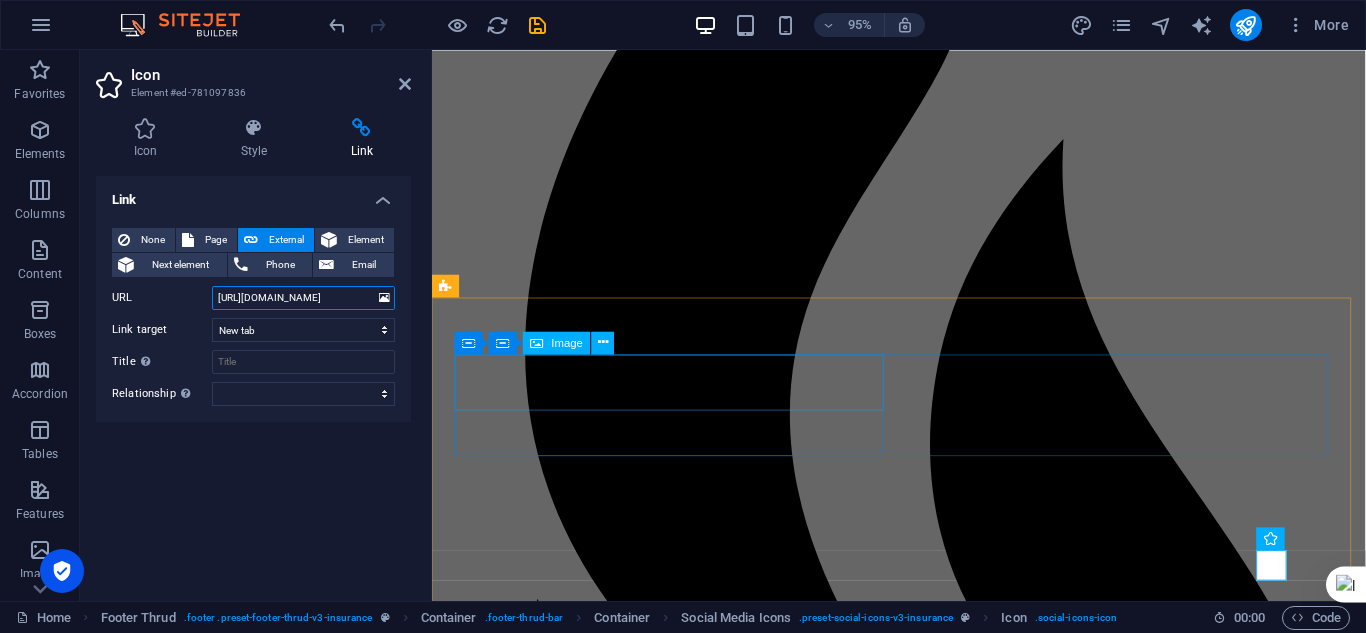 scroll, scrollTop: 0, scrollLeft: 32, axis: horizontal 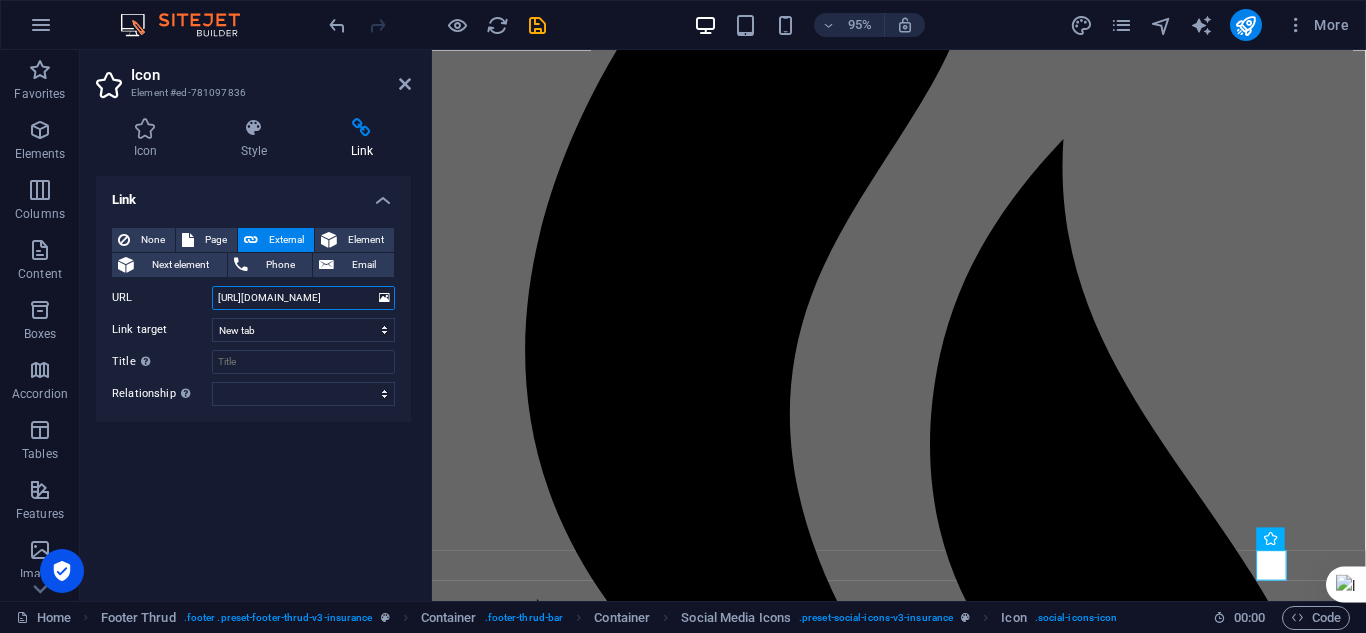 type on "https://www.tiktok.com/@belajarditempa" 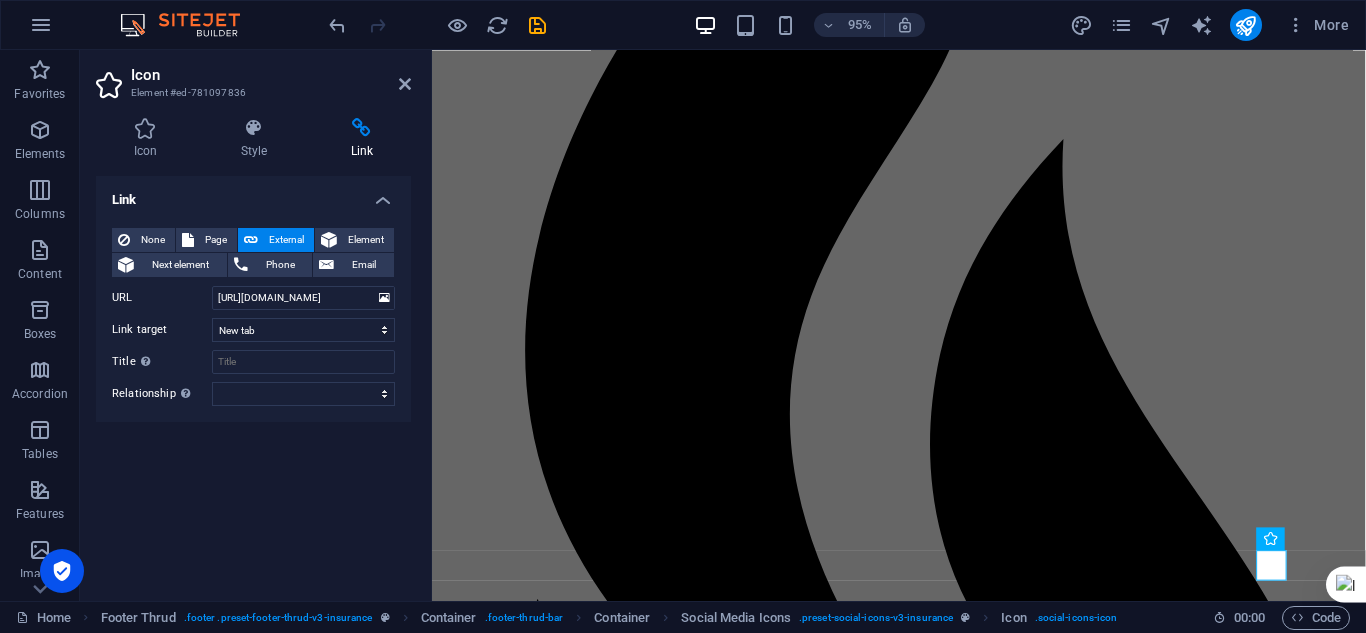 click on "Link None Page External Element Next element Phone Email Page Home Home About Services News Contact Legal Notice Privacy Element
URL https://www.tiktok.com/@belajarditempa Phone Email Link target New tab Same tab Overlay Title Additional link description, should not be the same as the link text. The title is most often shown as a tooltip text when the mouse moves over the element. Leave empty if uncertain. Relationship Sets the  relationship of this link to the link target . For example, the value "nofollow" instructs search engines not to follow the link. Can be left empty. alternate author bookmark external help license next nofollow noreferrer noopener prev search tag" at bounding box center (253, 380) 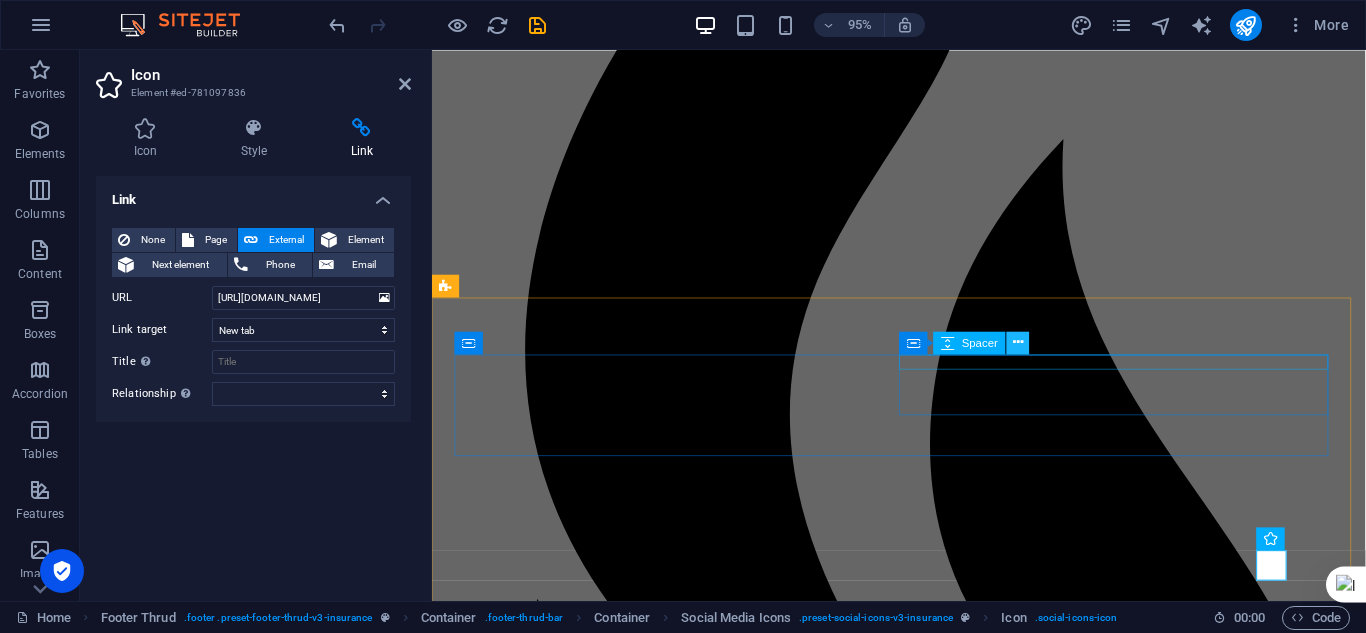 click at bounding box center (1018, 342) 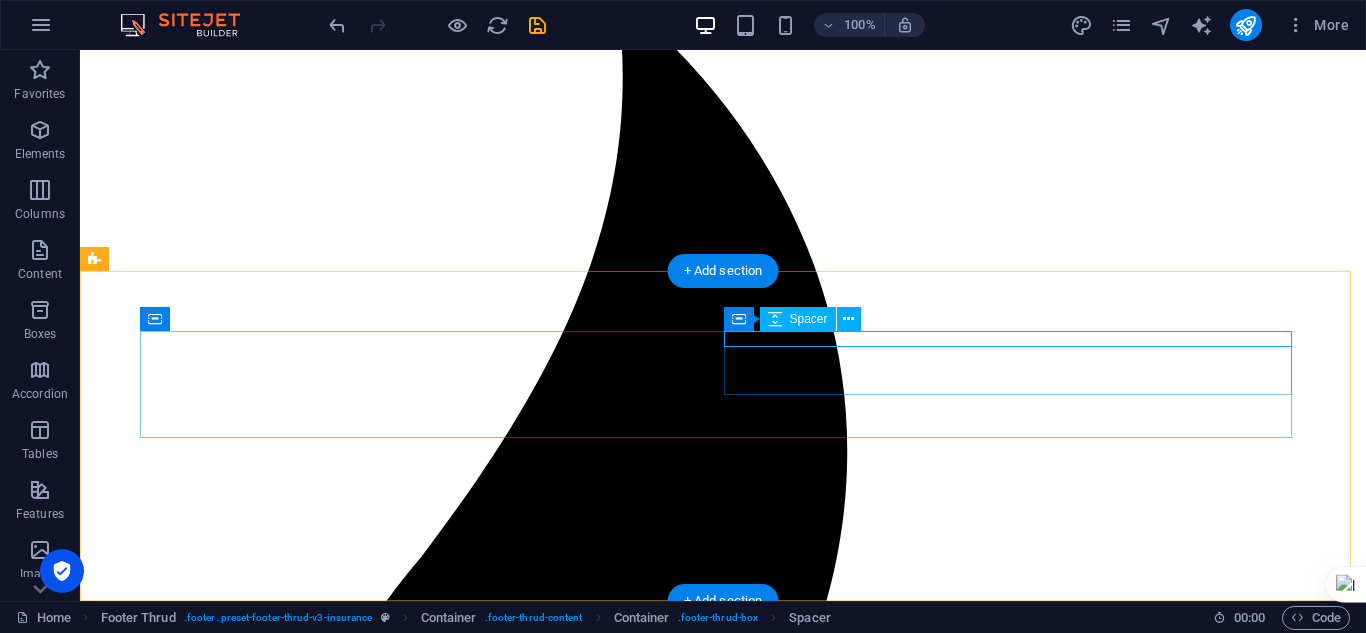 scroll, scrollTop: 4449, scrollLeft: 0, axis: vertical 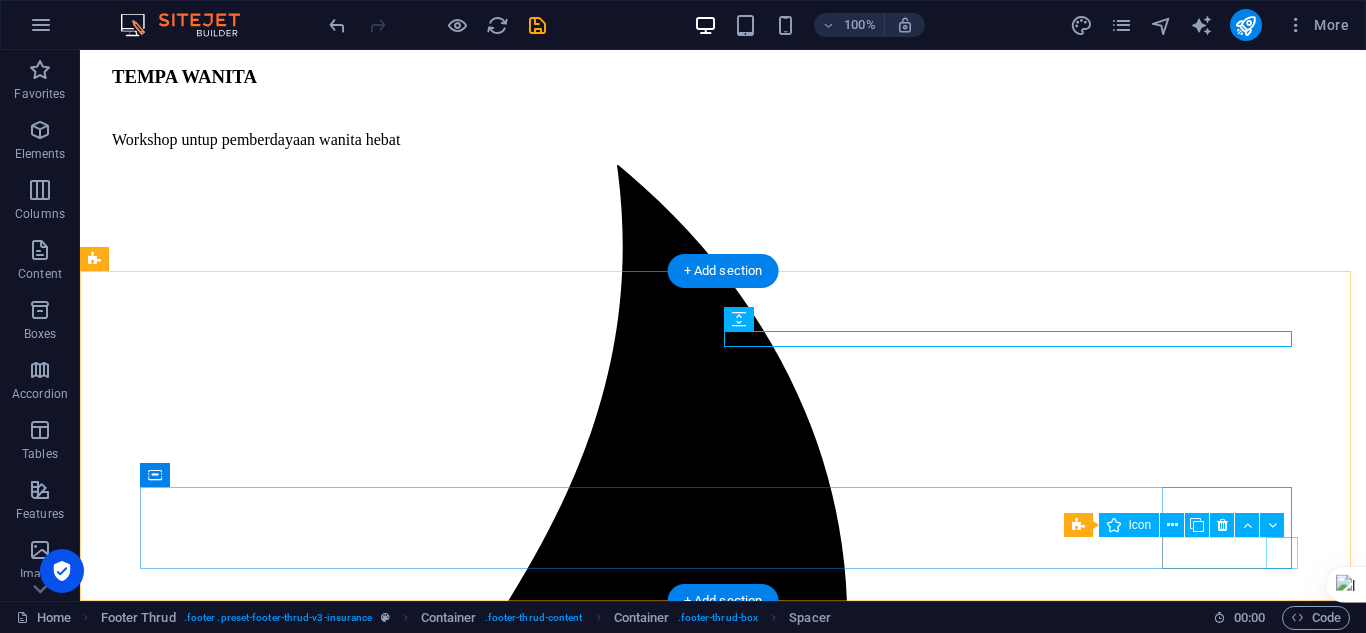 click at bounding box center [723, 14789] 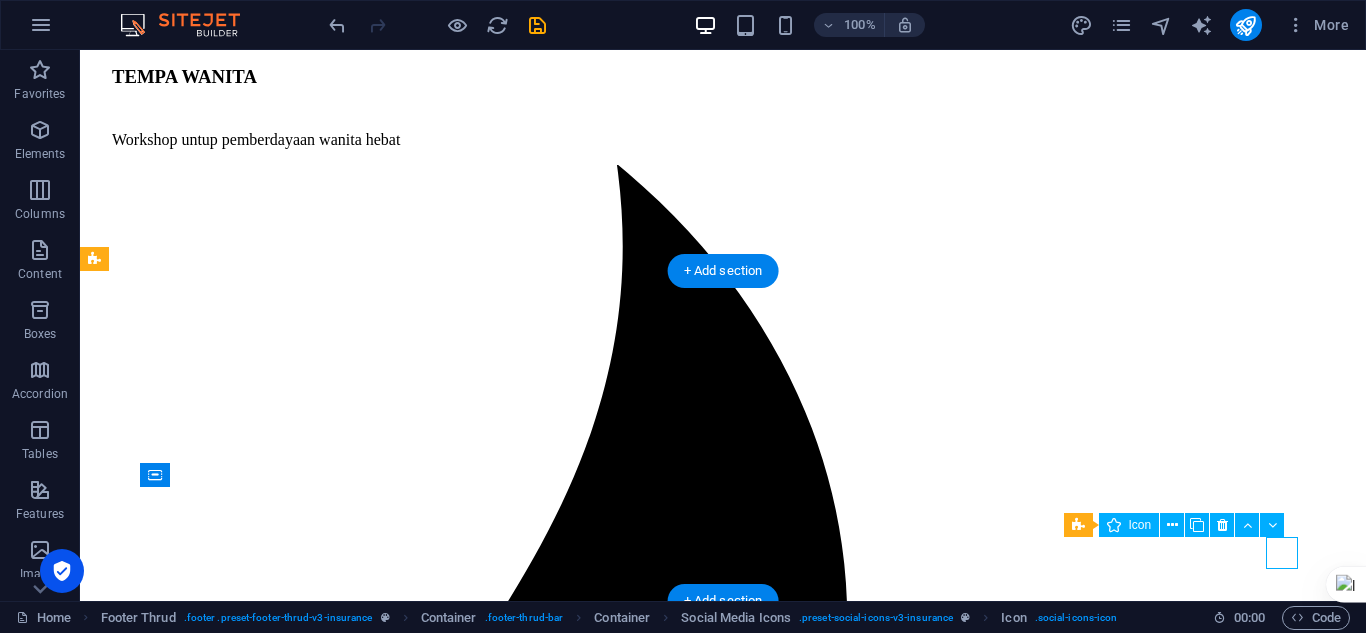 click at bounding box center (723, 14789) 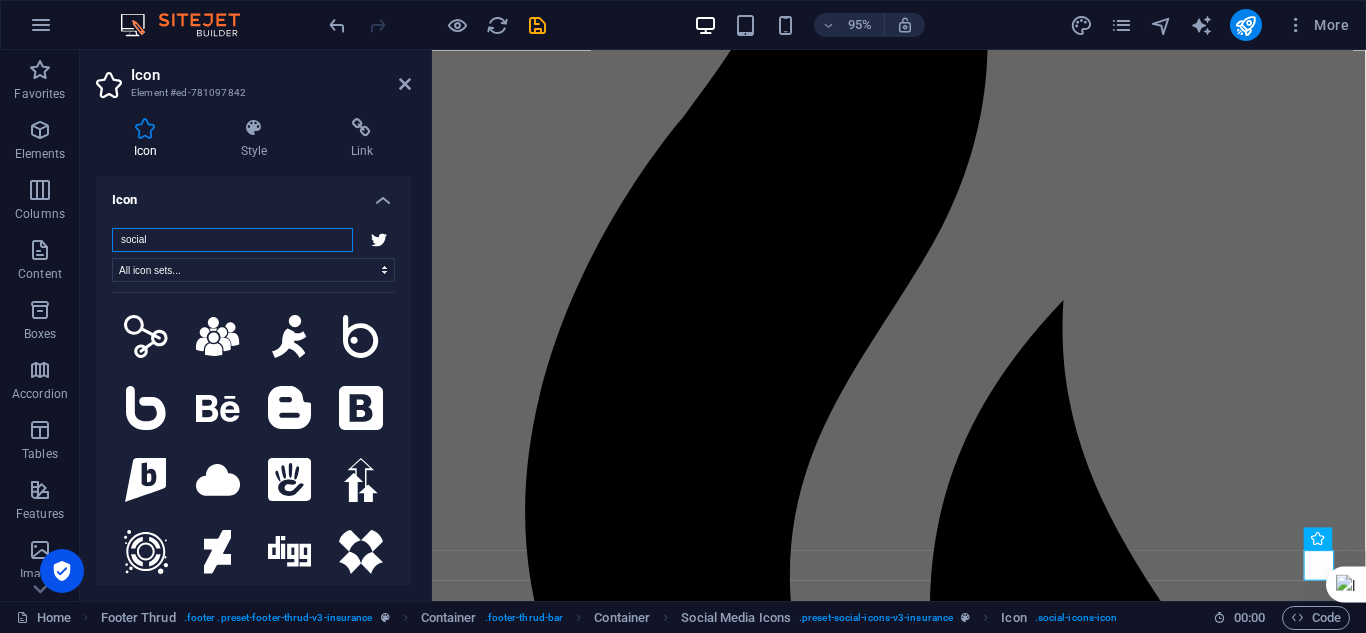 scroll, scrollTop: 4618, scrollLeft: 0, axis: vertical 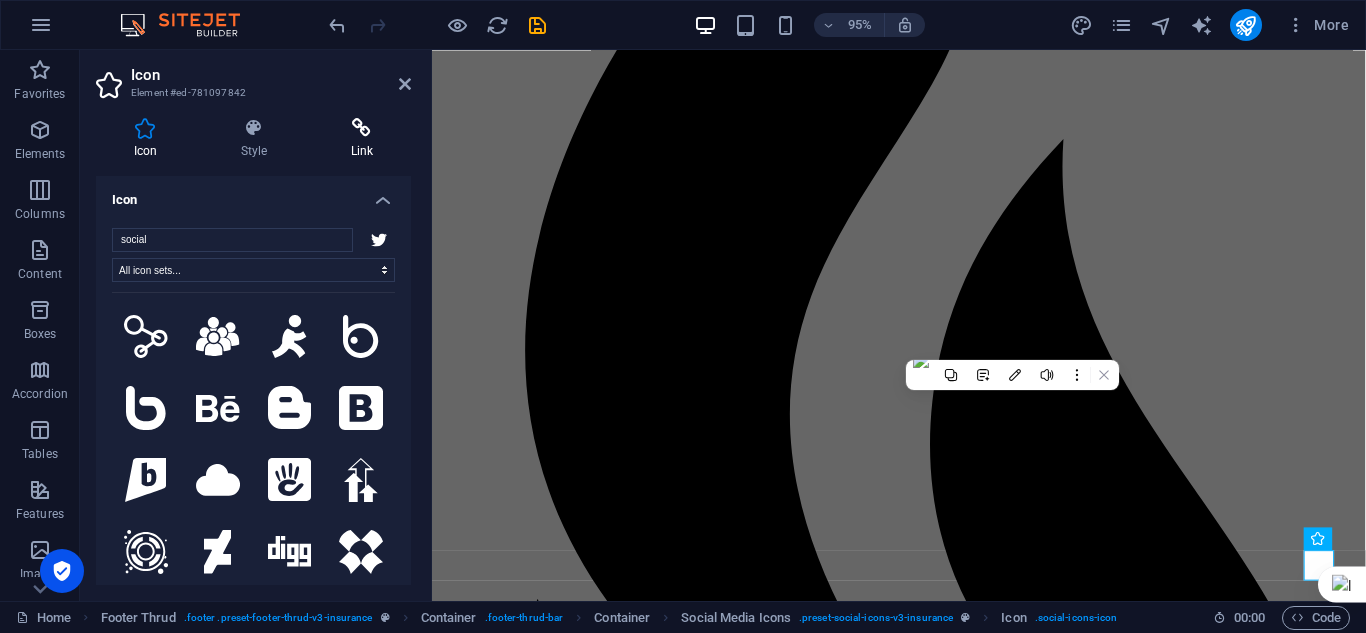 click at bounding box center [362, 128] 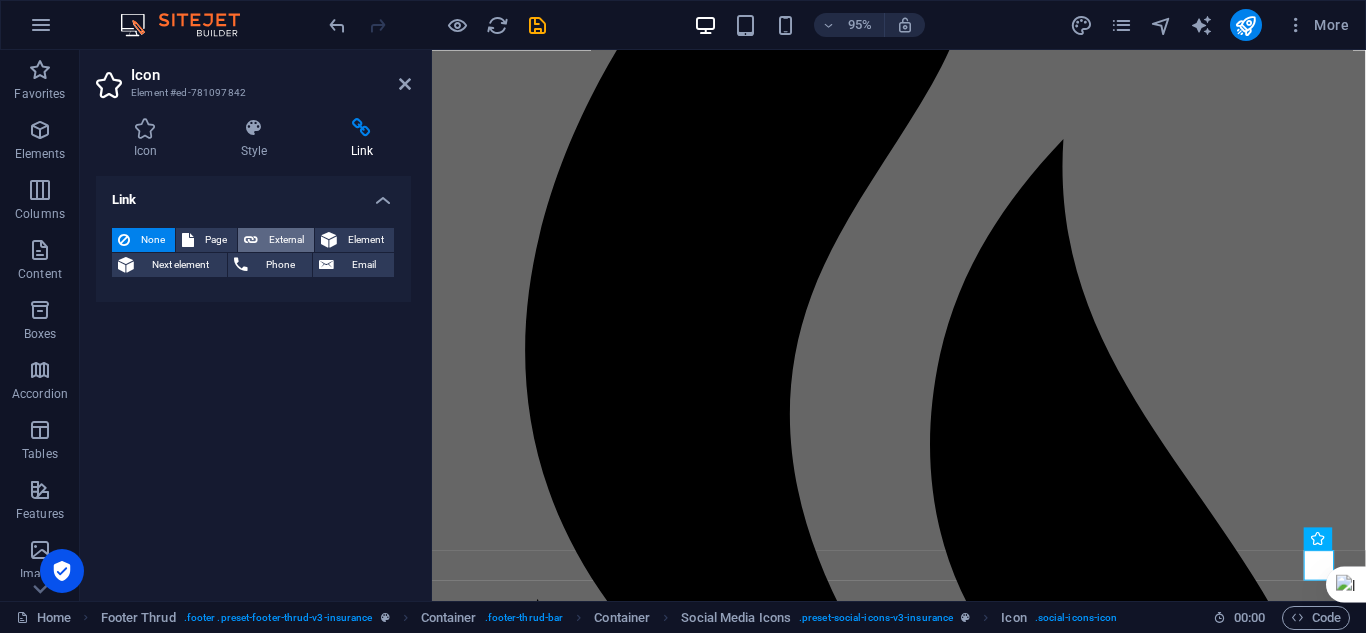 click on "External" at bounding box center [286, 240] 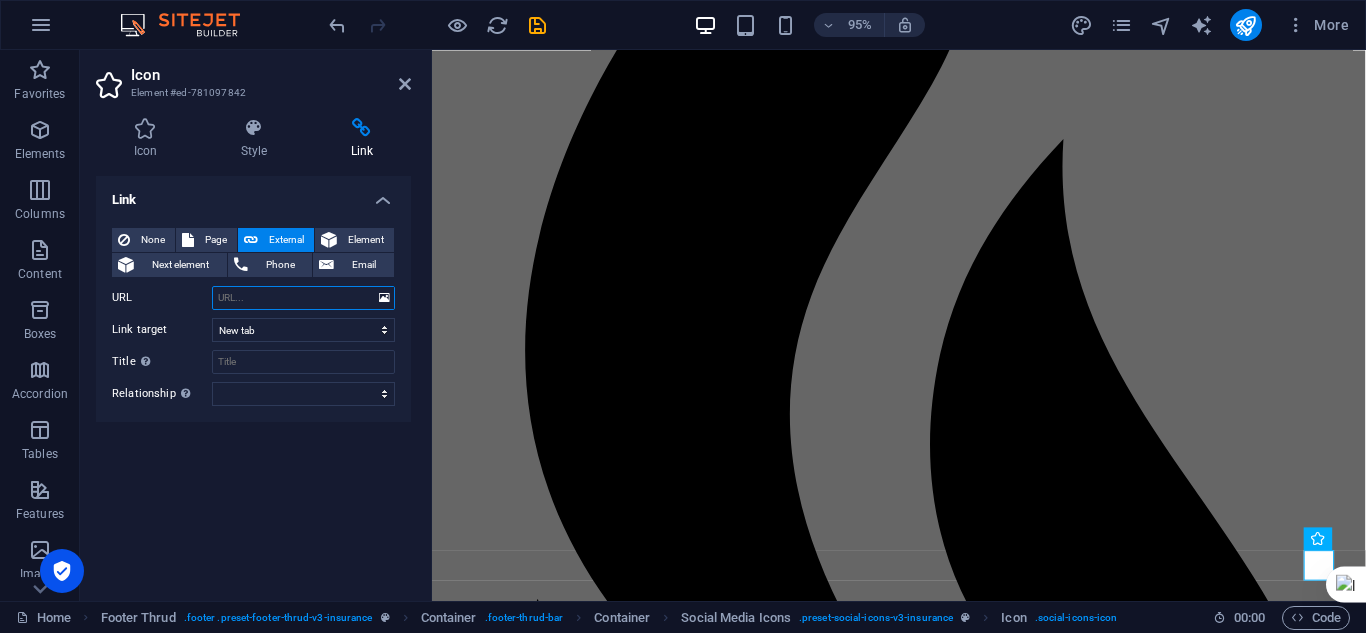 paste on "https://x.com/belajarditempa" 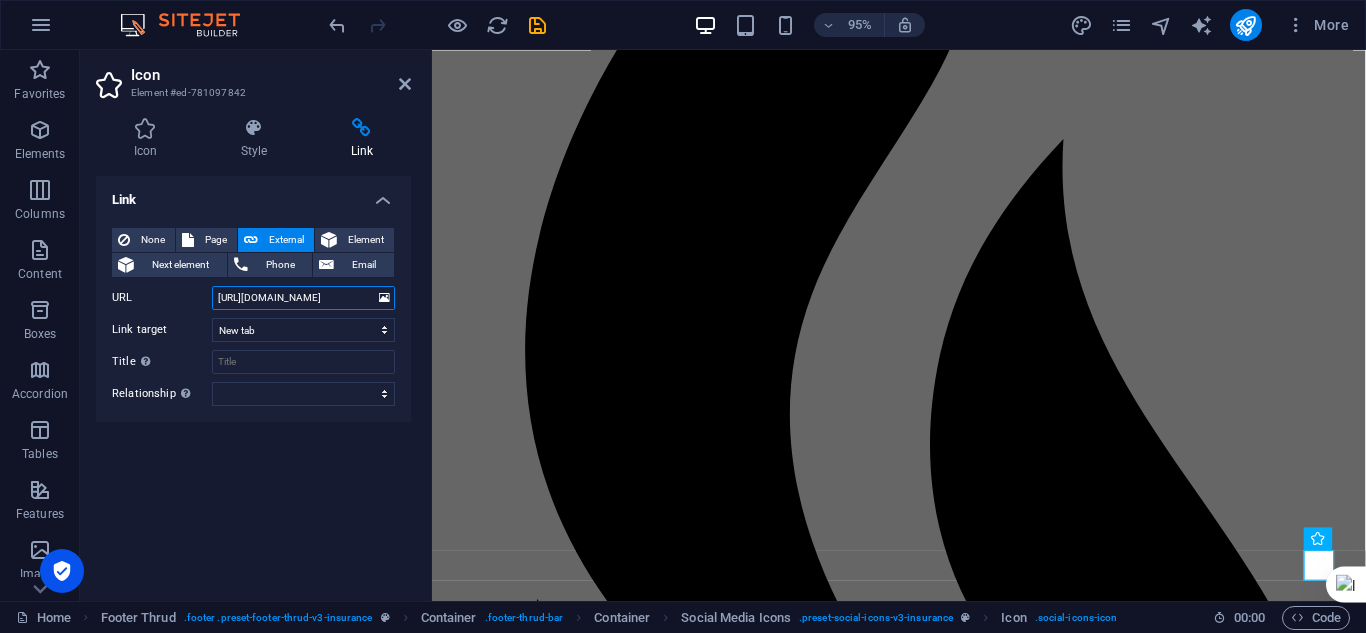 type on "https://x.com/belajarditempa" 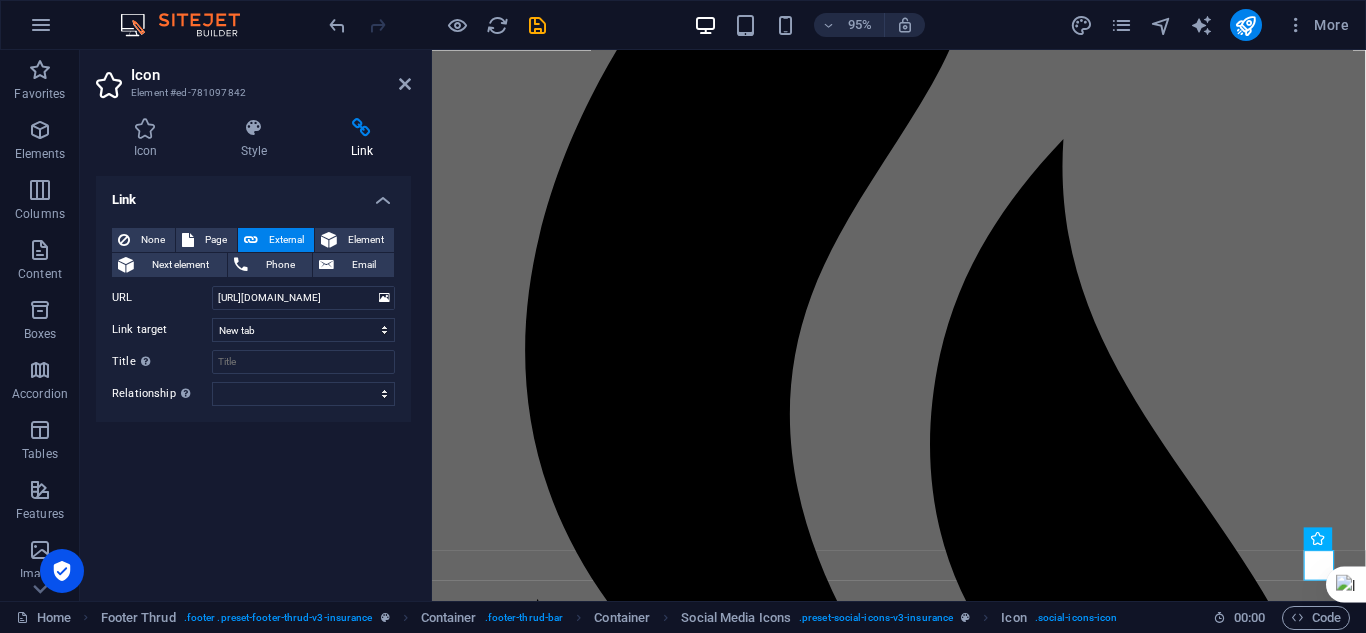 click on "Link None Page External Element Next element Phone Email Page Home Home About Services News Contact Legal Notice Privacy Element
URL https://x.com/belajarditempa Phone Email Link target New tab Same tab Overlay Title Additional link description, should not be the same as the link text. The title is most often shown as a tooltip text when the mouse moves over the element. Leave empty if uncertain. Relationship Sets the  relationship of this link to the link target . For example, the value "nofollow" instructs search engines not to follow the link. Can be left empty. alternate author bookmark external help license next nofollow noreferrer noopener prev search tag" at bounding box center (253, 380) 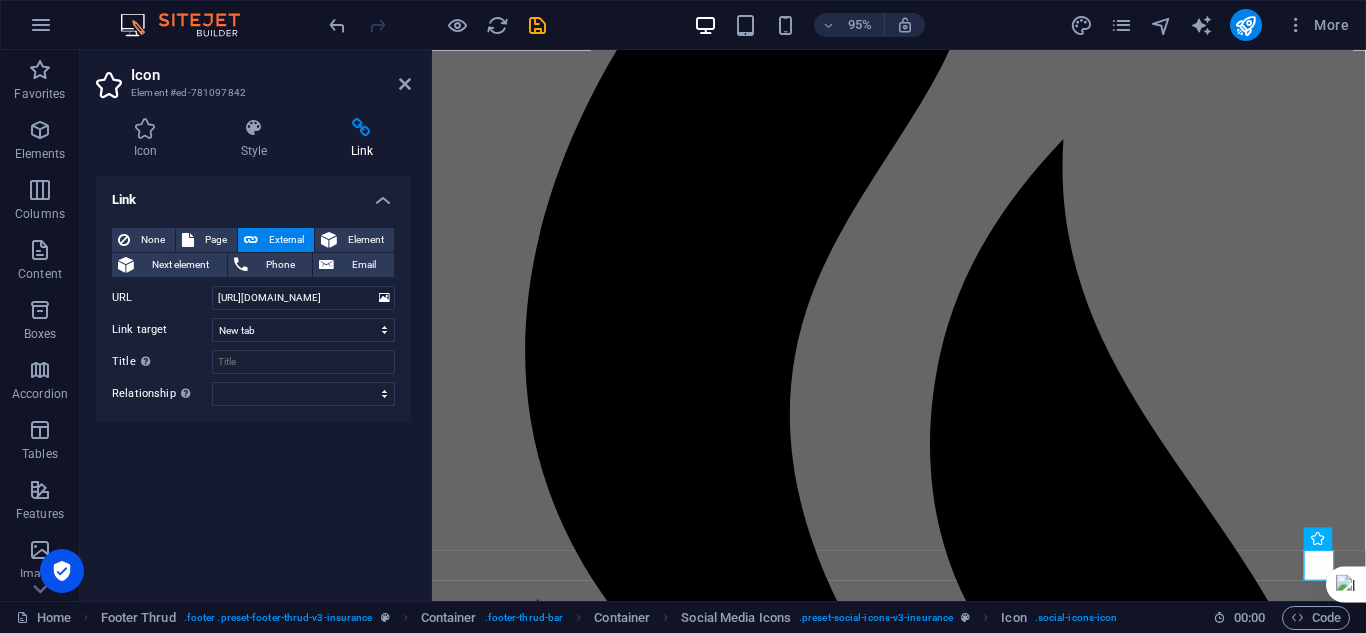 click on "Link None Page External Element Next element Phone Email Page Home Home About Services News Contact Legal Notice Privacy Element
URL https://x.com/belajarditempa Phone Email Link target New tab Same tab Overlay Title Additional link description, should not be the same as the link text. The title is most often shown as a tooltip text when the mouse moves over the element. Leave empty if uncertain. Relationship Sets the  relationship of this link to the link target . For example, the value "nofollow" instructs search engines not to follow the link. Can be left empty. alternate author bookmark external help license next nofollow noreferrer noopener prev search tag" at bounding box center (253, 380) 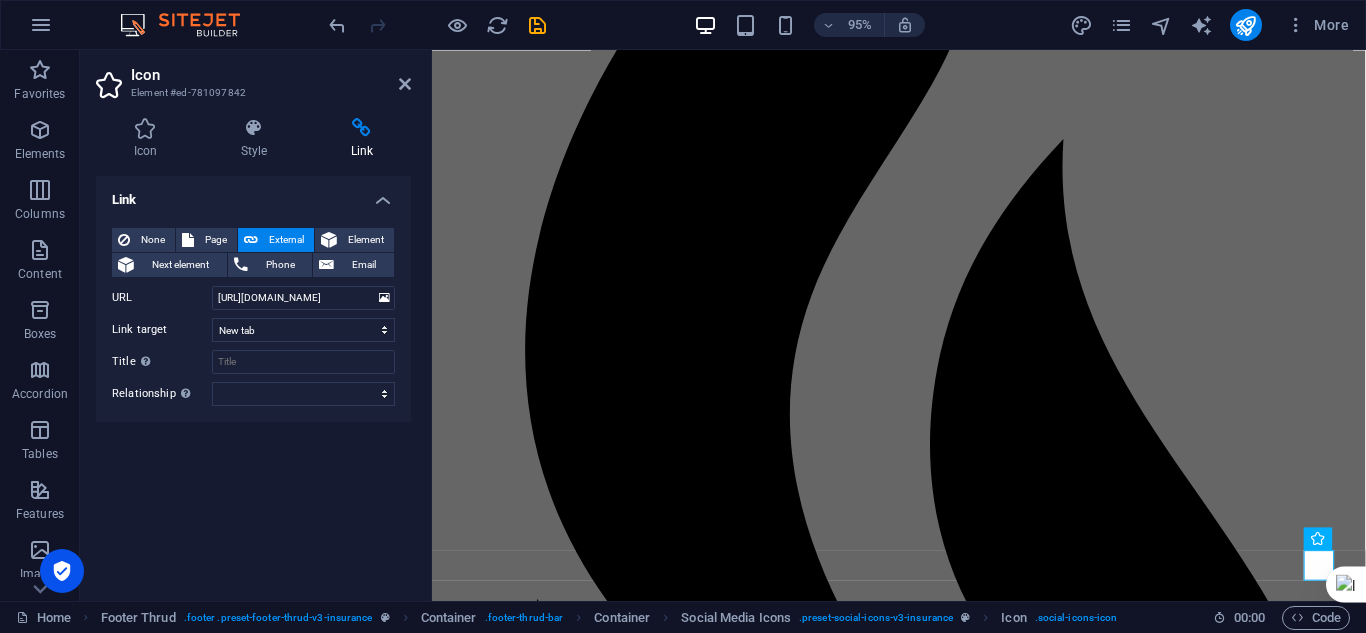 click on "Link None Page External Element Next element Phone Email Page Home Home About Services News Contact Legal Notice Privacy Element
URL https://x.com/belajarditempa Phone Email Link target New tab Same tab Overlay Title Additional link description, should not be the same as the link text. The title is most often shown as a tooltip text when the mouse moves over the element. Leave empty if uncertain. Relationship Sets the  relationship of this link to the link target . For example, the value "nofollow" instructs search engines not to follow the link. Can be left empty. alternate author bookmark external help license next nofollow noreferrer noopener prev search tag" at bounding box center (253, 380) 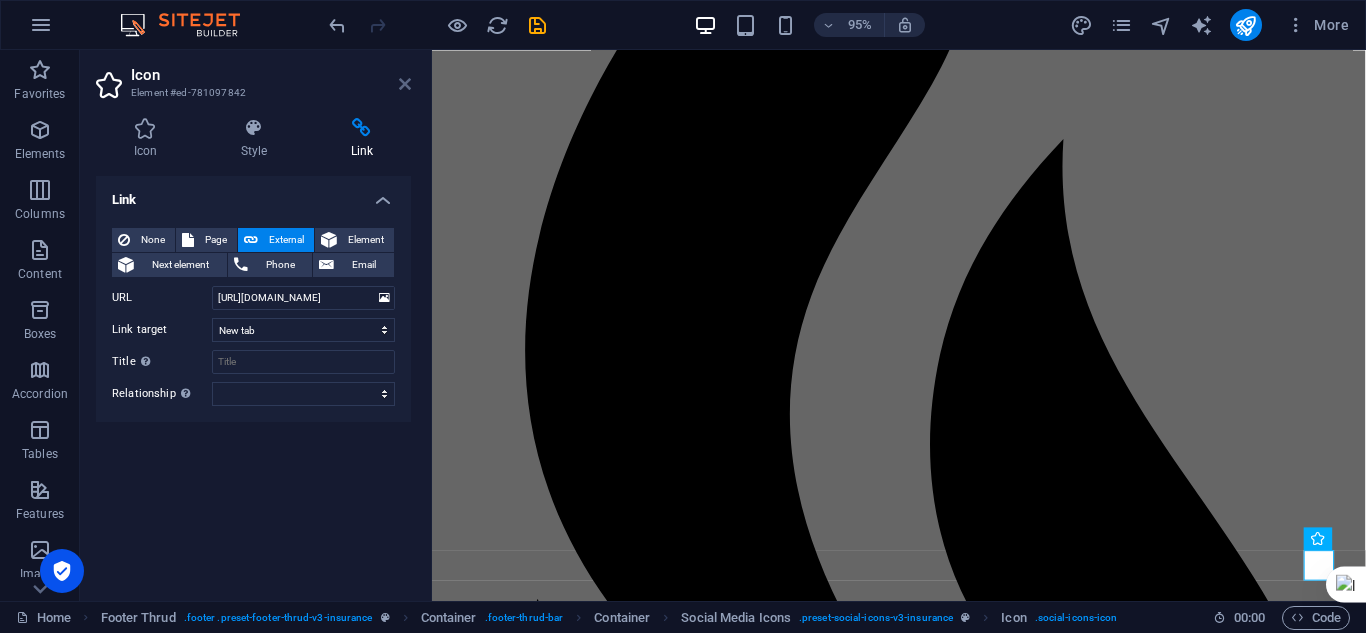 click at bounding box center [405, 84] 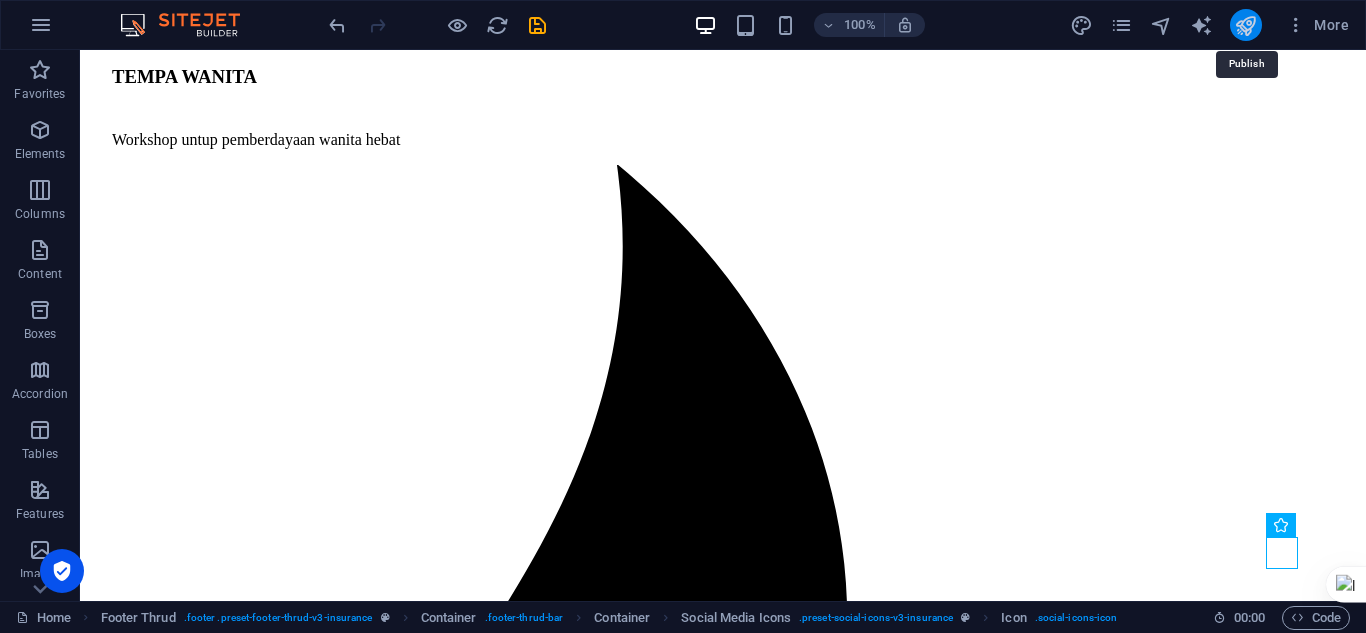 click at bounding box center (1245, 25) 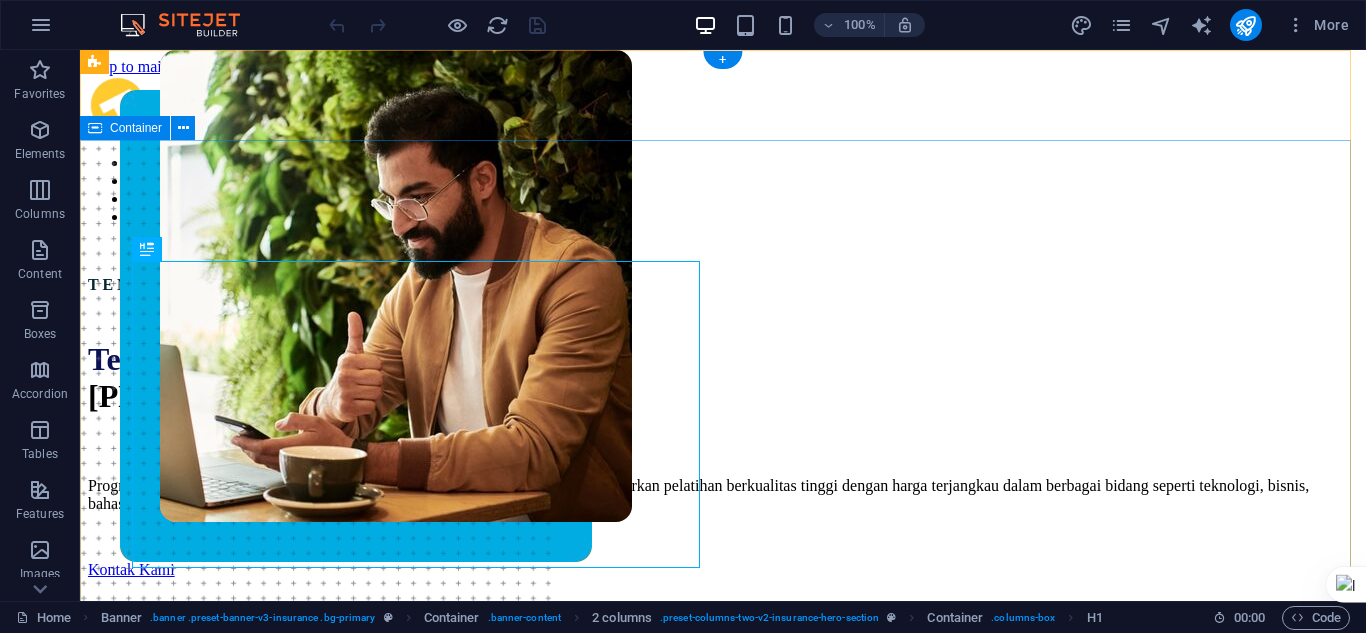 scroll, scrollTop: 0, scrollLeft: 0, axis: both 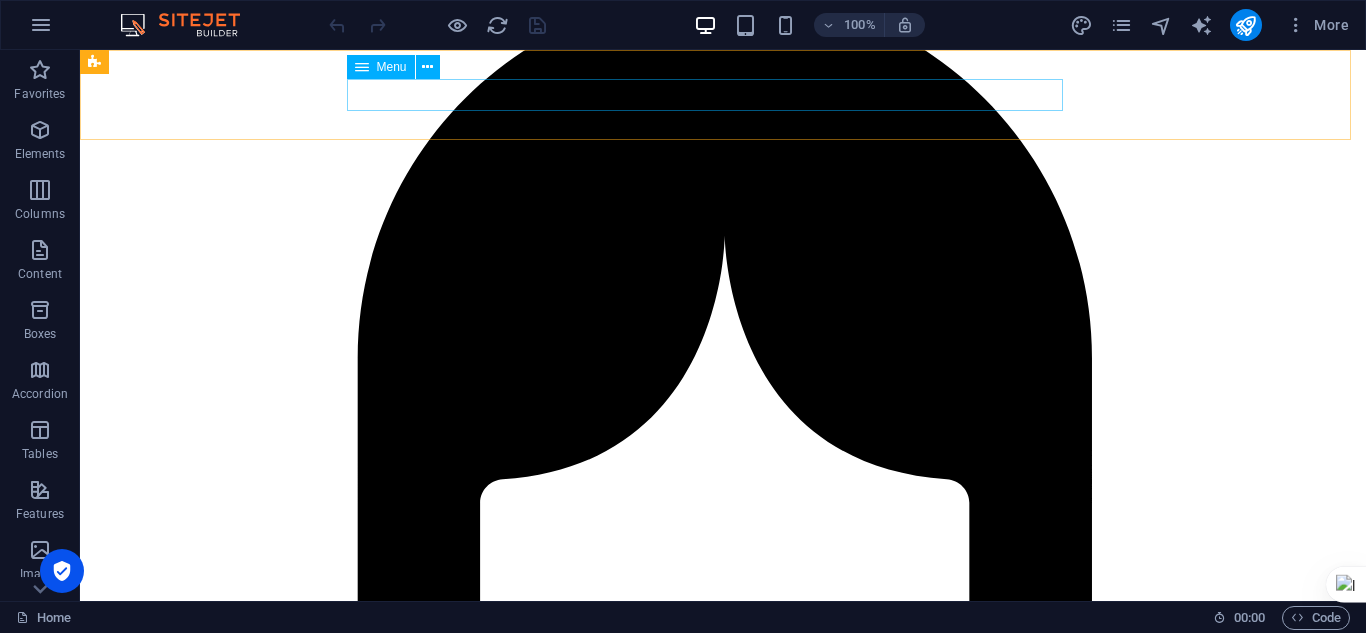click on "ABOUT US SERVICES NEWS CONTACT" at bounding box center (723, -2392) 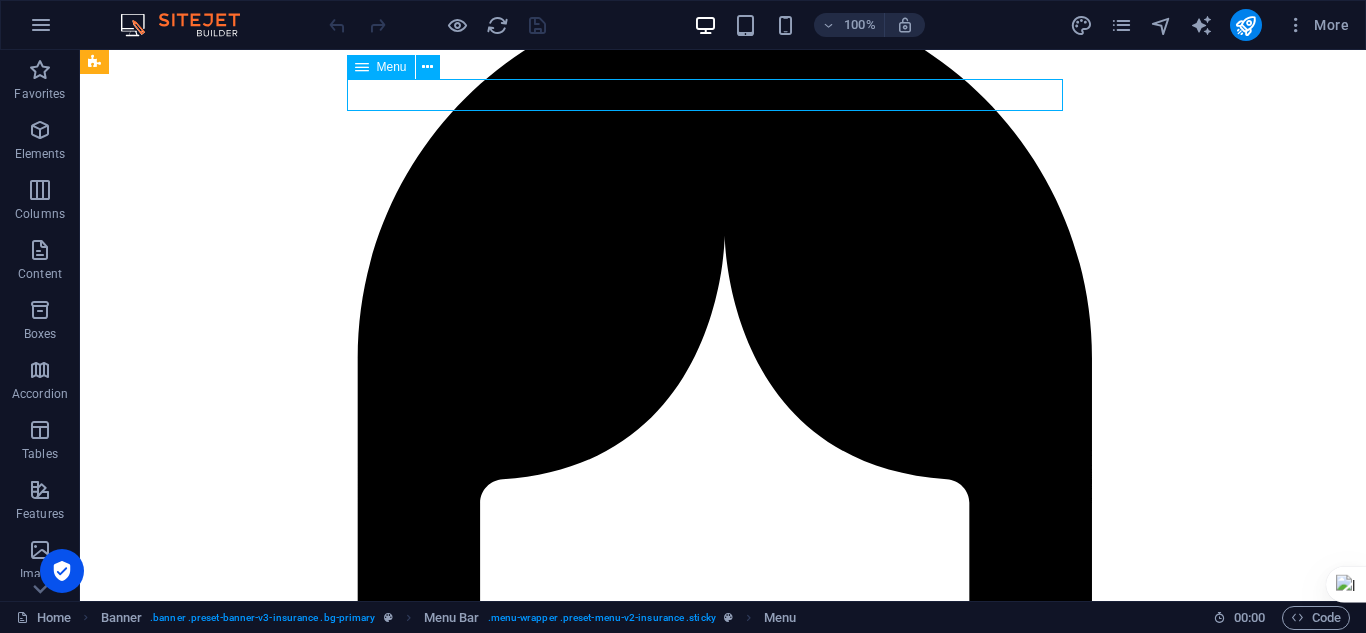click on "ABOUT US SERVICES NEWS CONTACT" at bounding box center (723, -2392) 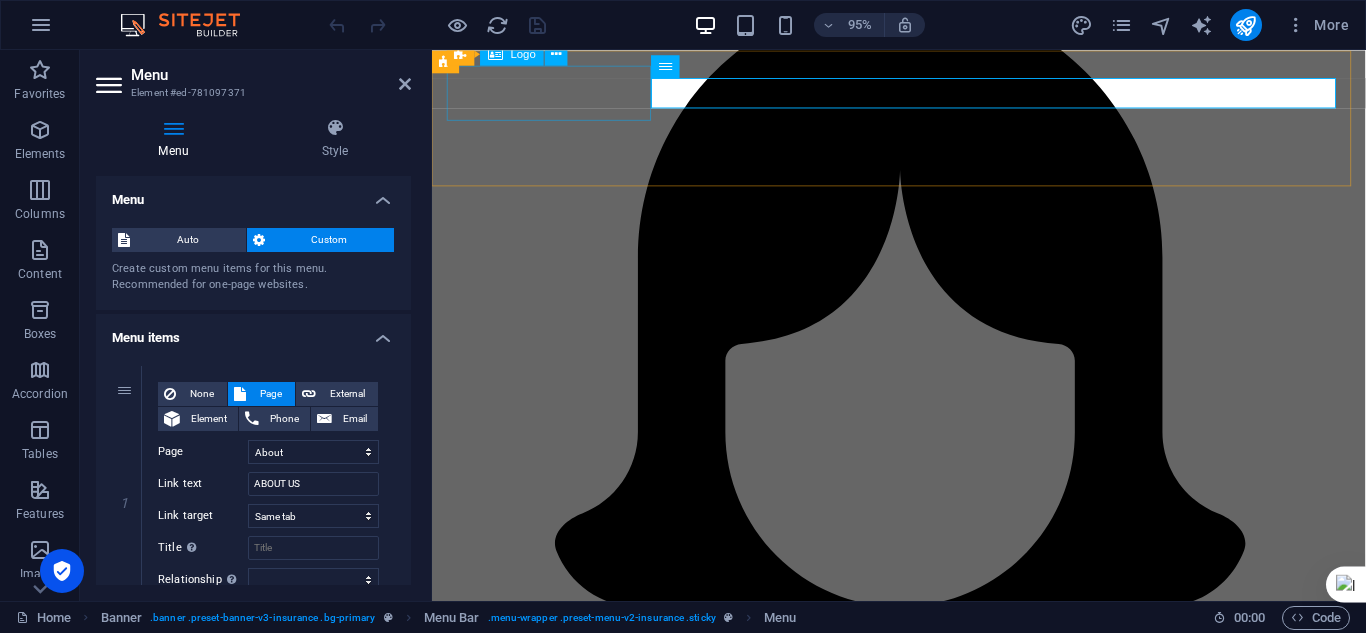 scroll, scrollTop: 2703, scrollLeft: 0, axis: vertical 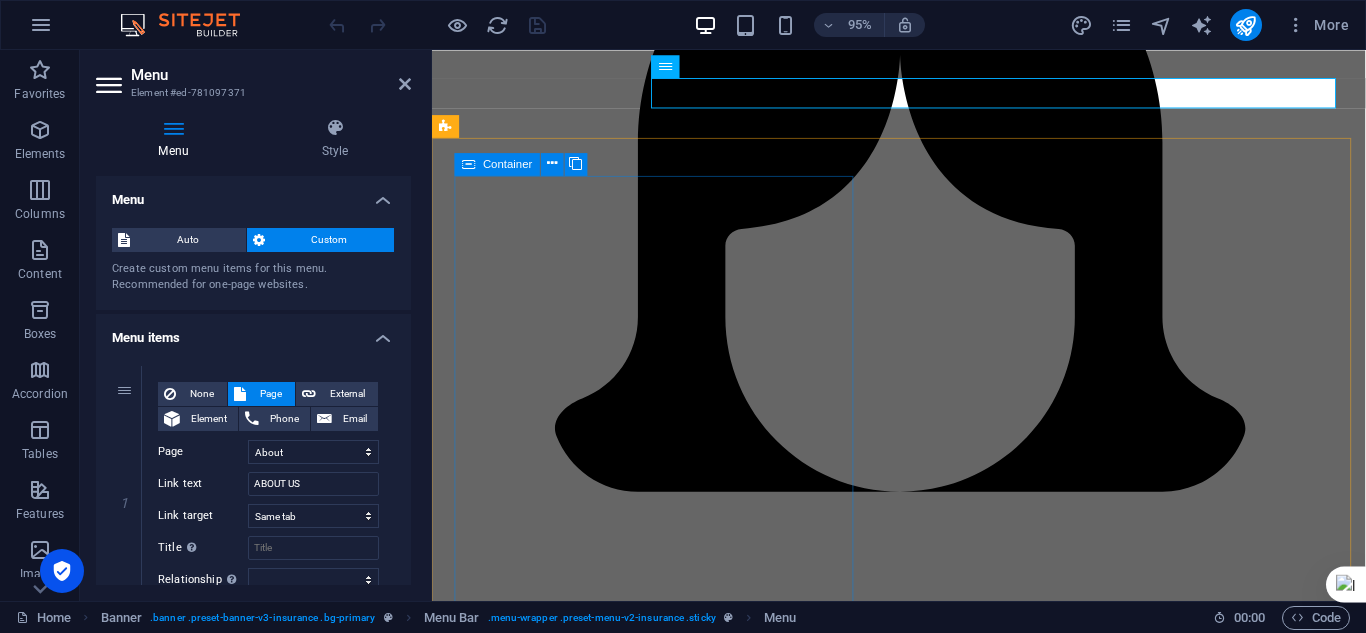 click on "Mengapa  TEMPA TEMPA  adalah lembaga pelatihan keterampilan berbasis praktik [PERSON_NAME] komunitas. Kami menyelenggarakan berbagai kursus [PERSON_NAME] program pengembangan diri yang relevan dengan kebutuhan zaman, dari bahasa hingga life skills. Belajar hari ini. Berkembang untuk esok." at bounding box center (923, 7887) 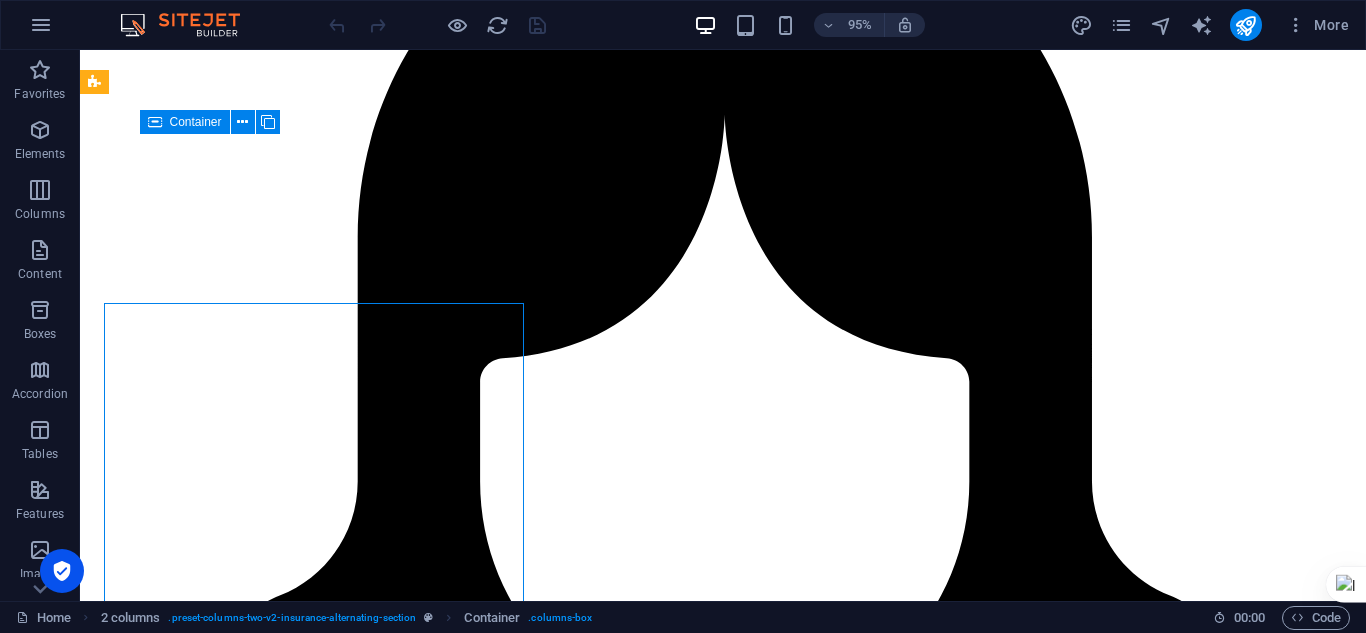 scroll, scrollTop: 2582, scrollLeft: 0, axis: vertical 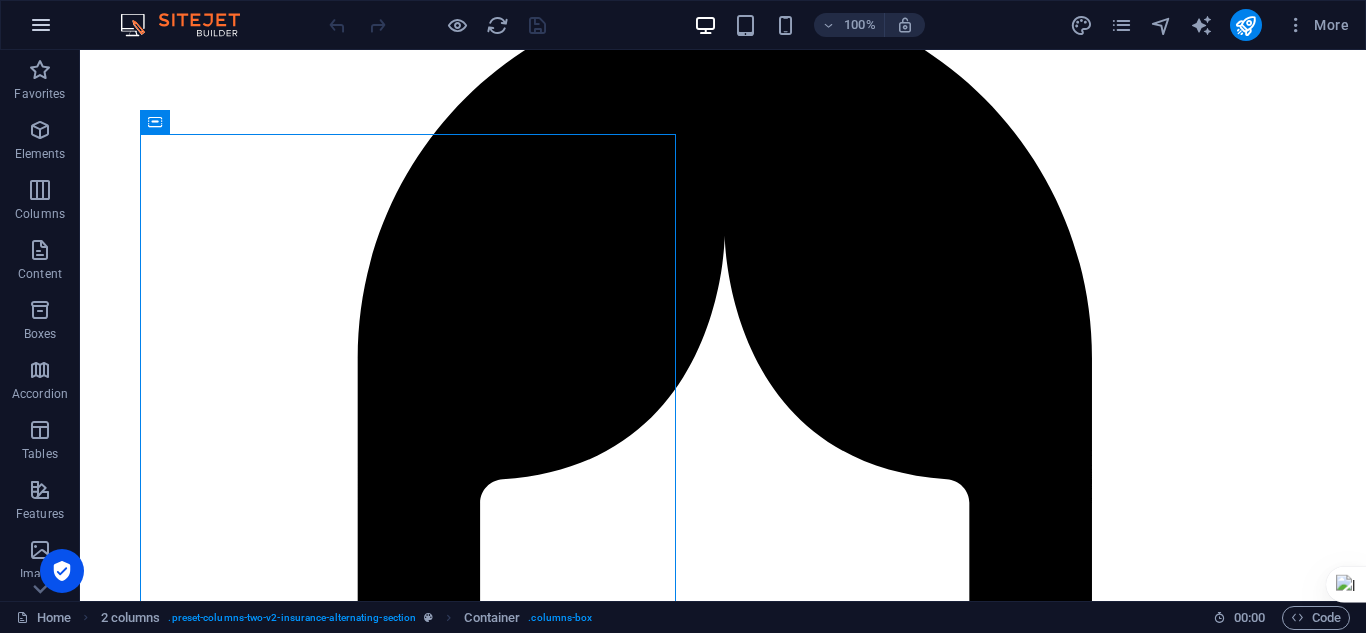 click at bounding box center (41, 25) 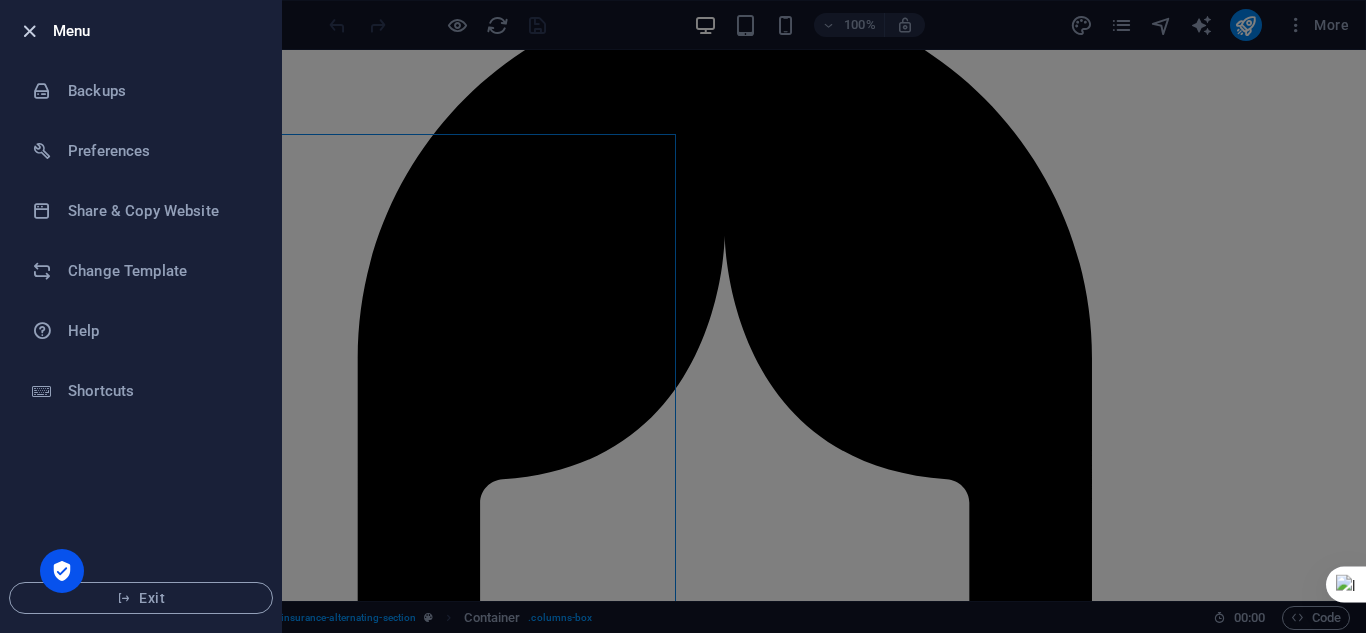 click at bounding box center [29, 31] 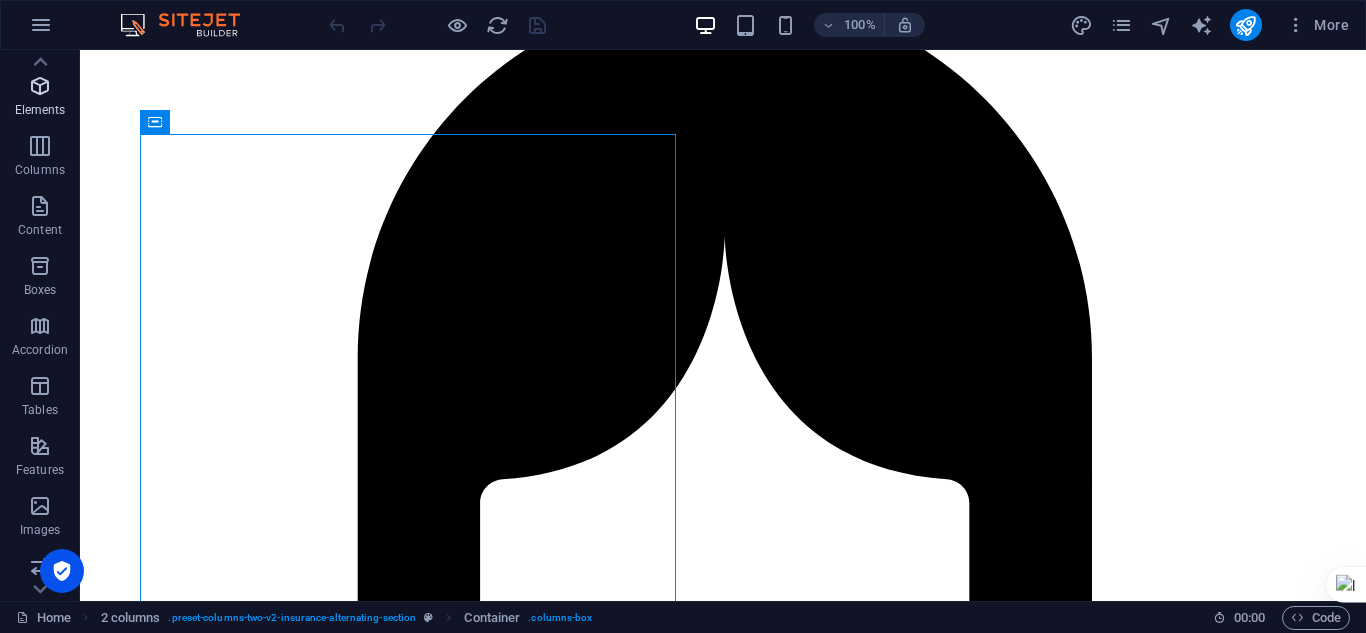 scroll, scrollTop: 0, scrollLeft: 0, axis: both 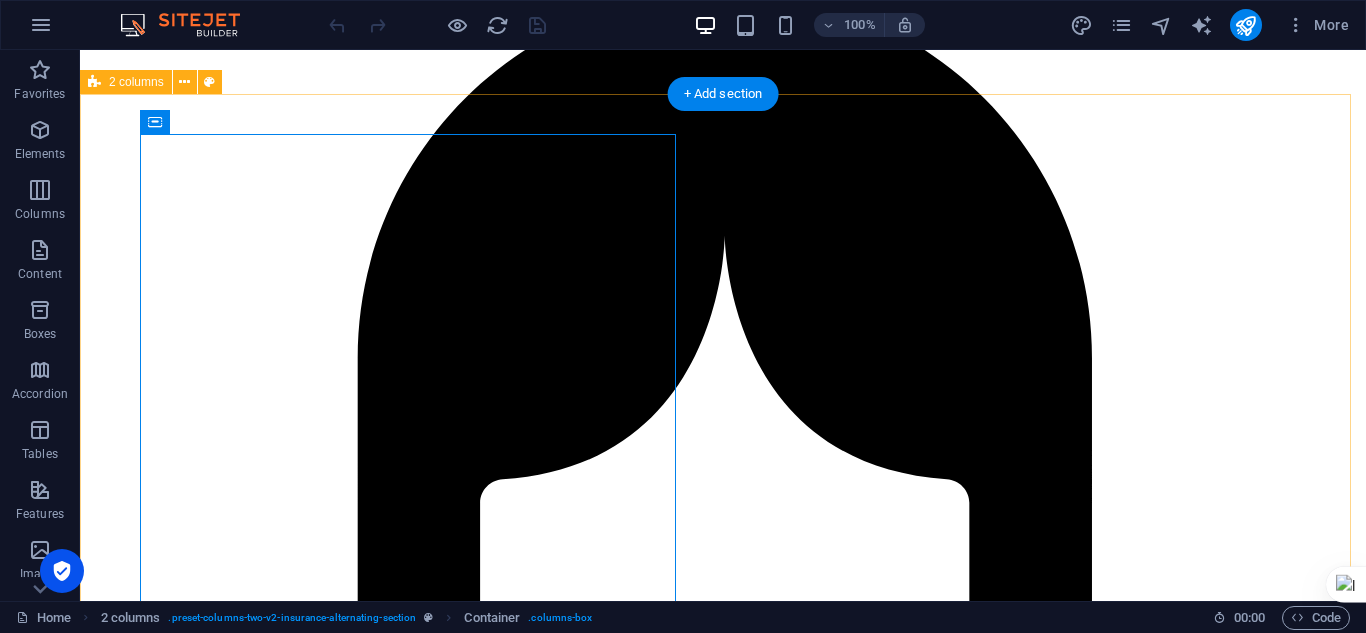 click on "Mengapa  TEMPA TEMPA  adalah lembaga pelatihan keterampilan berbasis praktik [PERSON_NAME] komunitas. Kami menyelenggarakan berbagai kursus [PERSON_NAME] program pengembangan diri yang relevan dengan kebutuhan zaman, dari bahasa hingga life skills. Belajar hari ini. Berkembang untuk esok." at bounding box center (723, 10549) 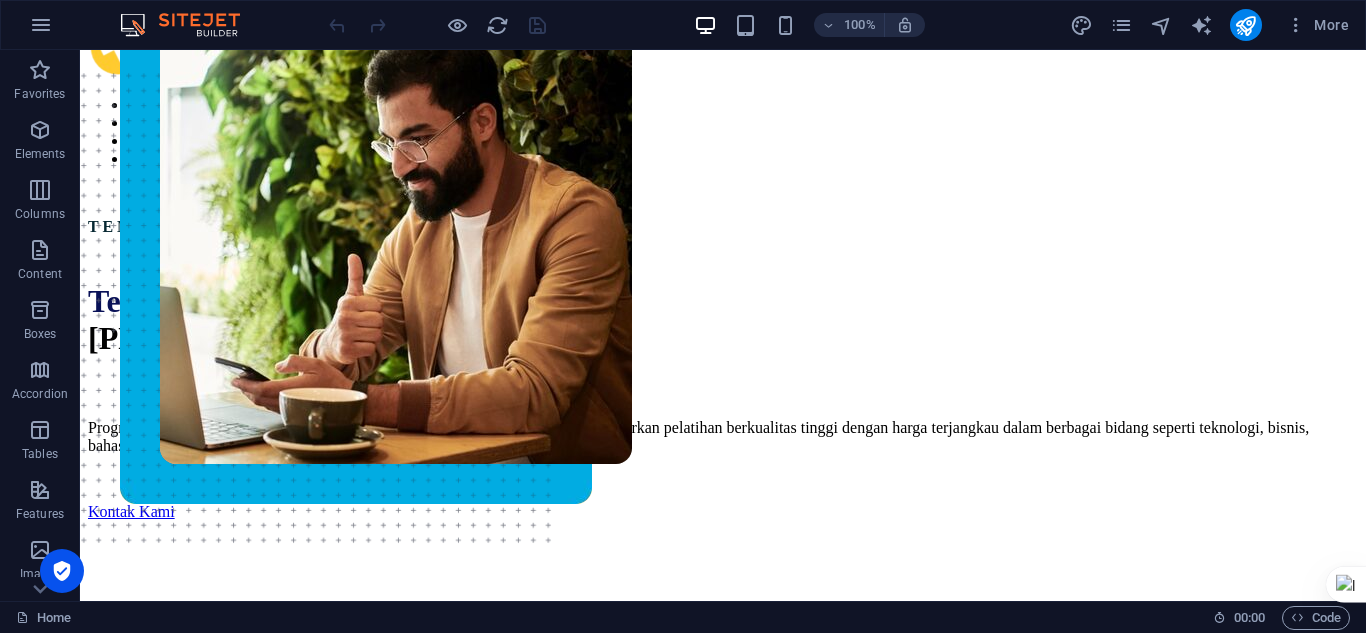 scroll, scrollTop: 0, scrollLeft: 0, axis: both 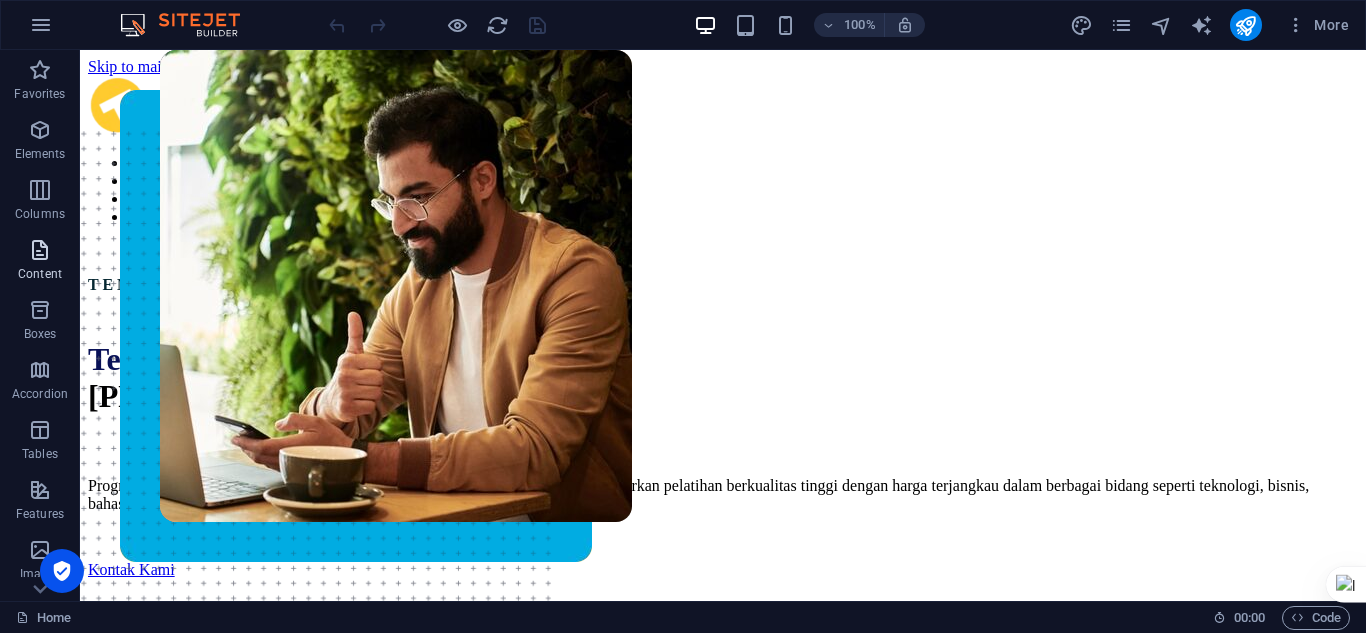 click on "Content" at bounding box center [40, 262] 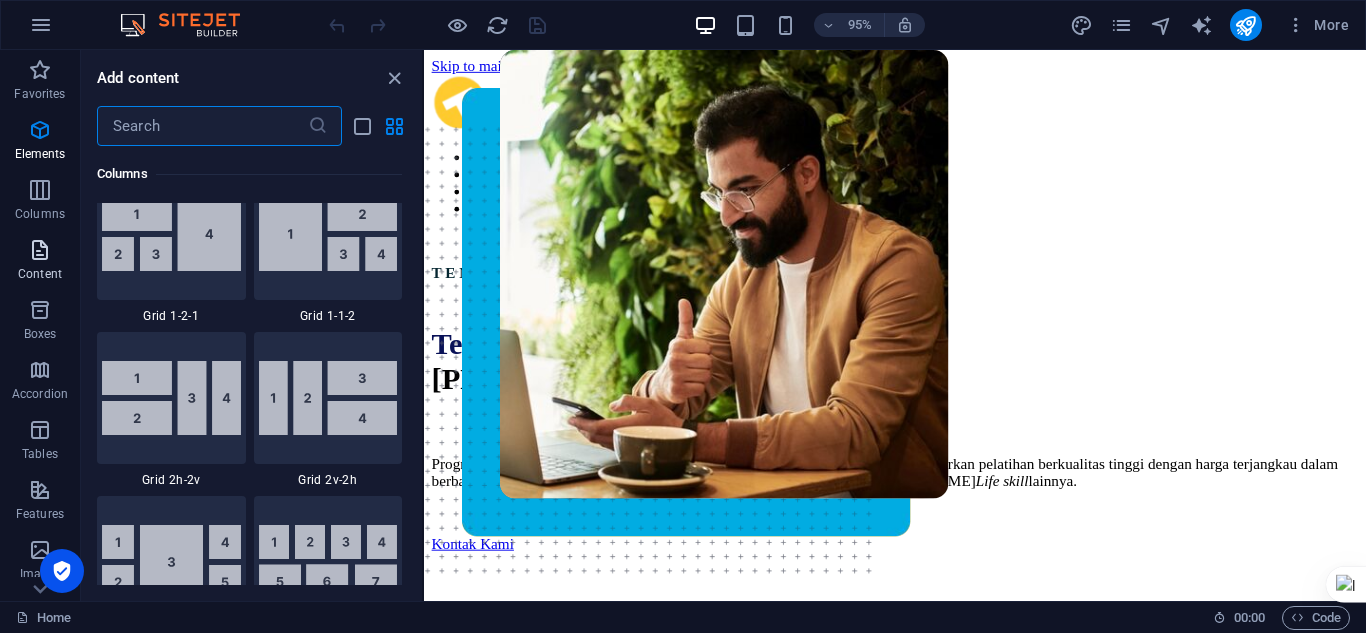 scroll, scrollTop: 3499, scrollLeft: 0, axis: vertical 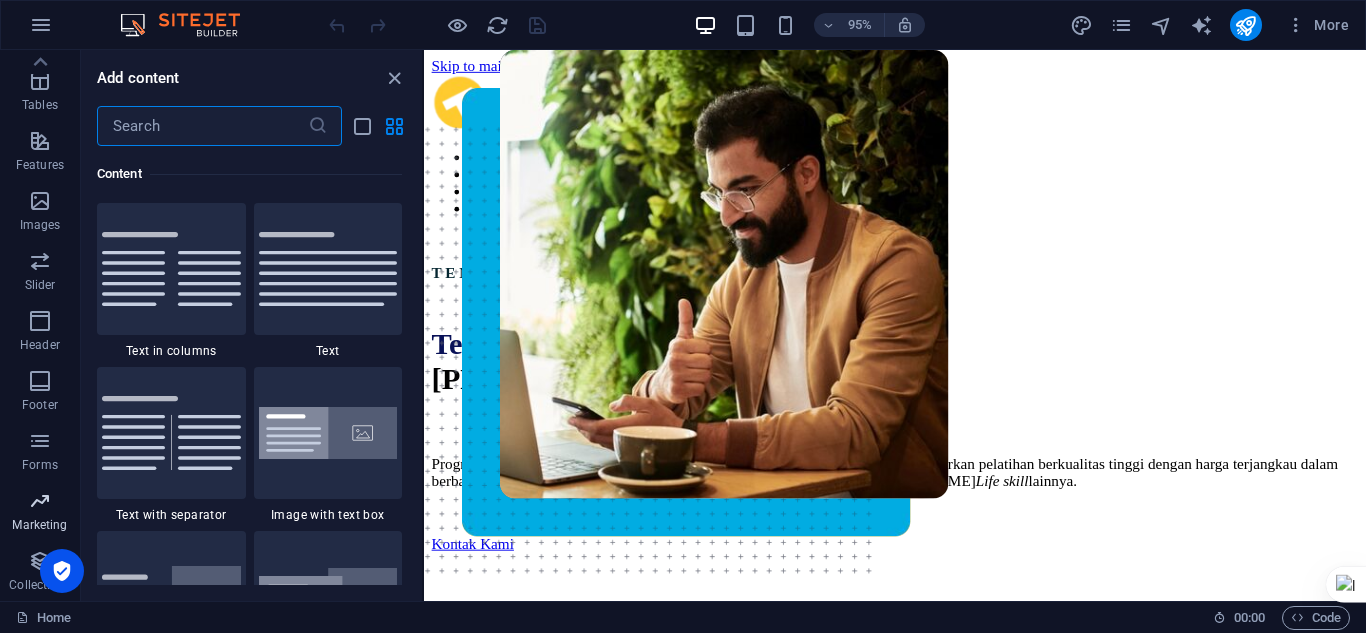 click at bounding box center (40, 501) 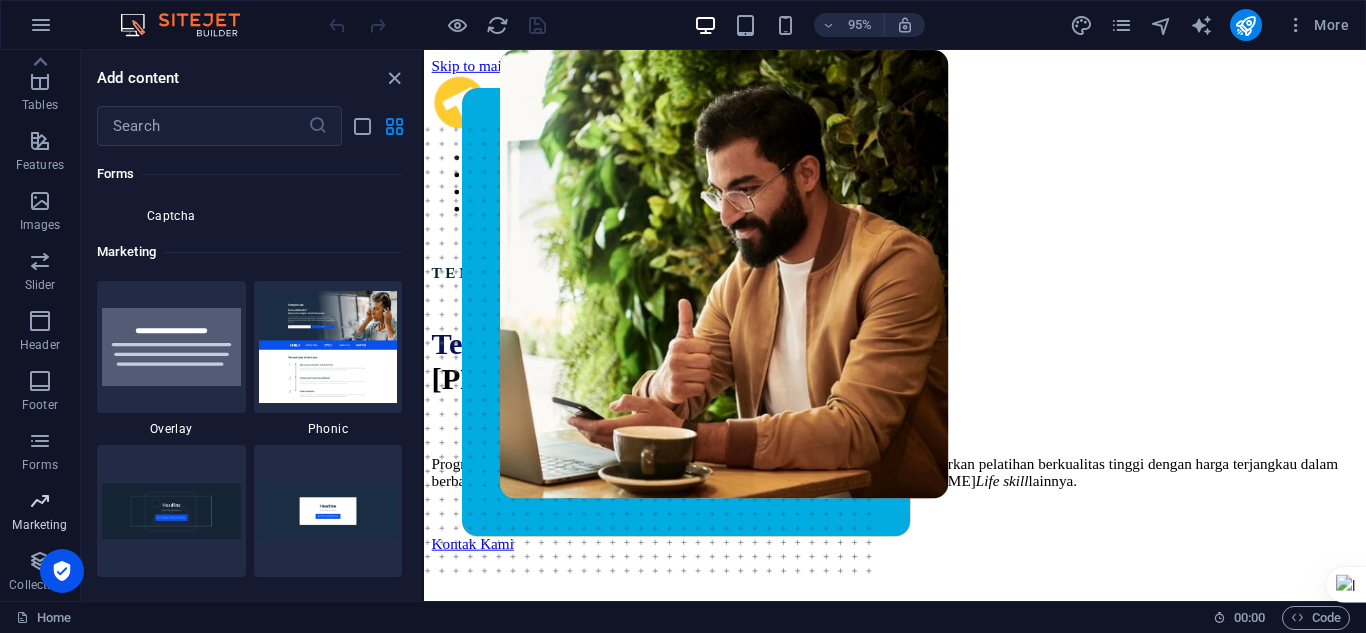 scroll, scrollTop: 16125, scrollLeft: 0, axis: vertical 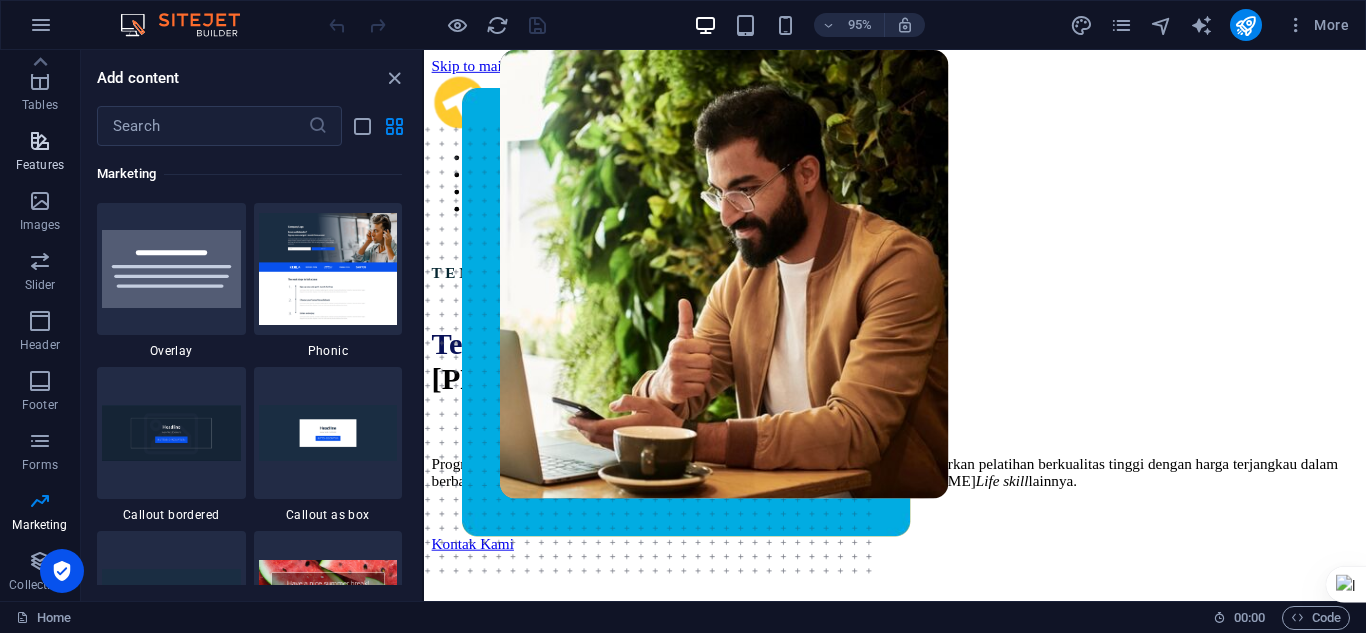 click at bounding box center (40, 141) 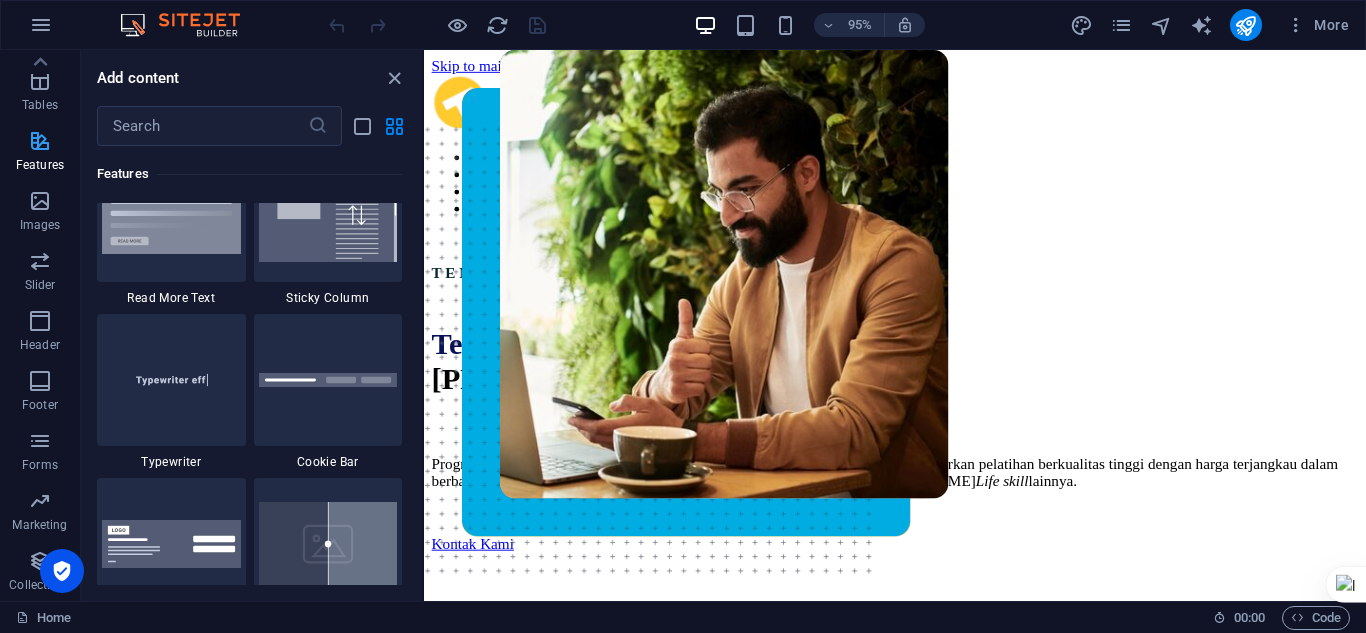 scroll, scrollTop: 7631, scrollLeft: 0, axis: vertical 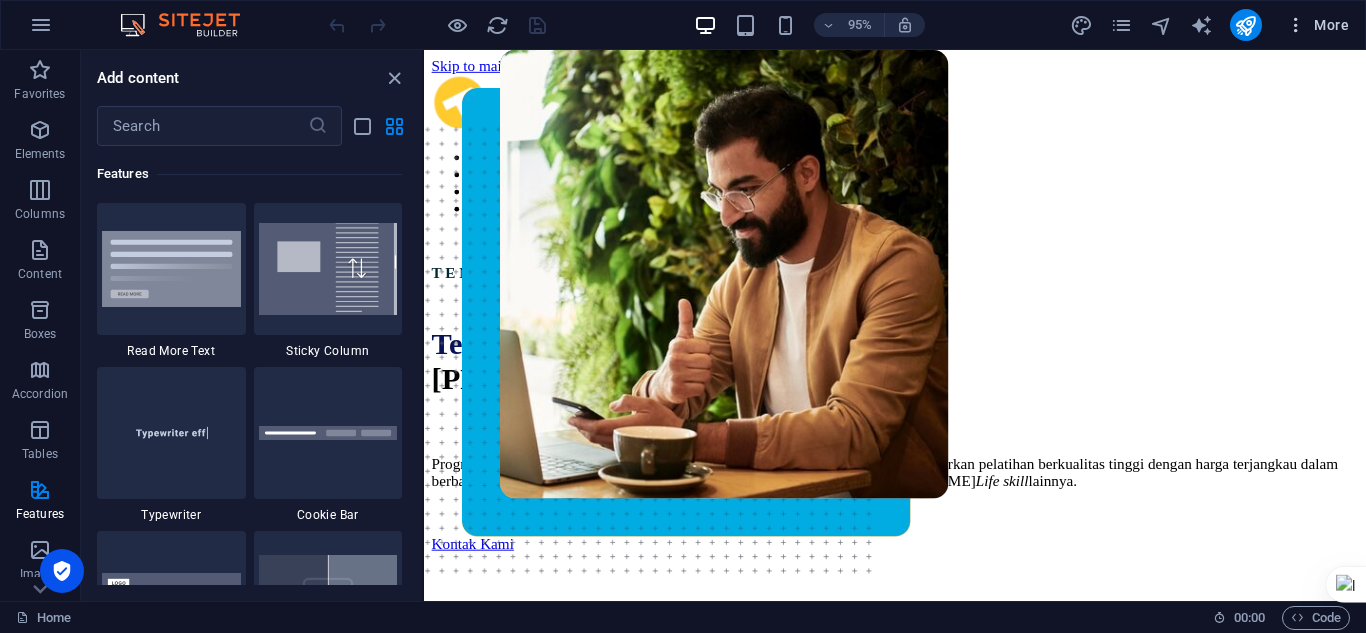 click at bounding box center [1296, 25] 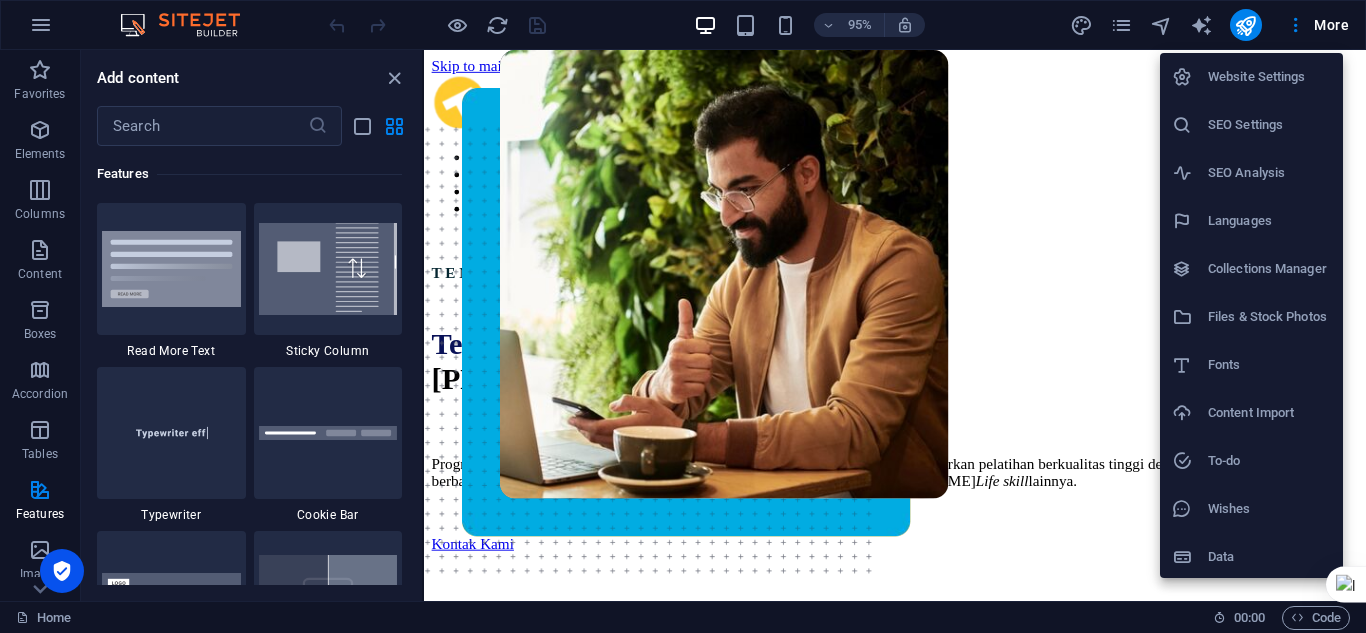 scroll, scrollTop: 3, scrollLeft: 0, axis: vertical 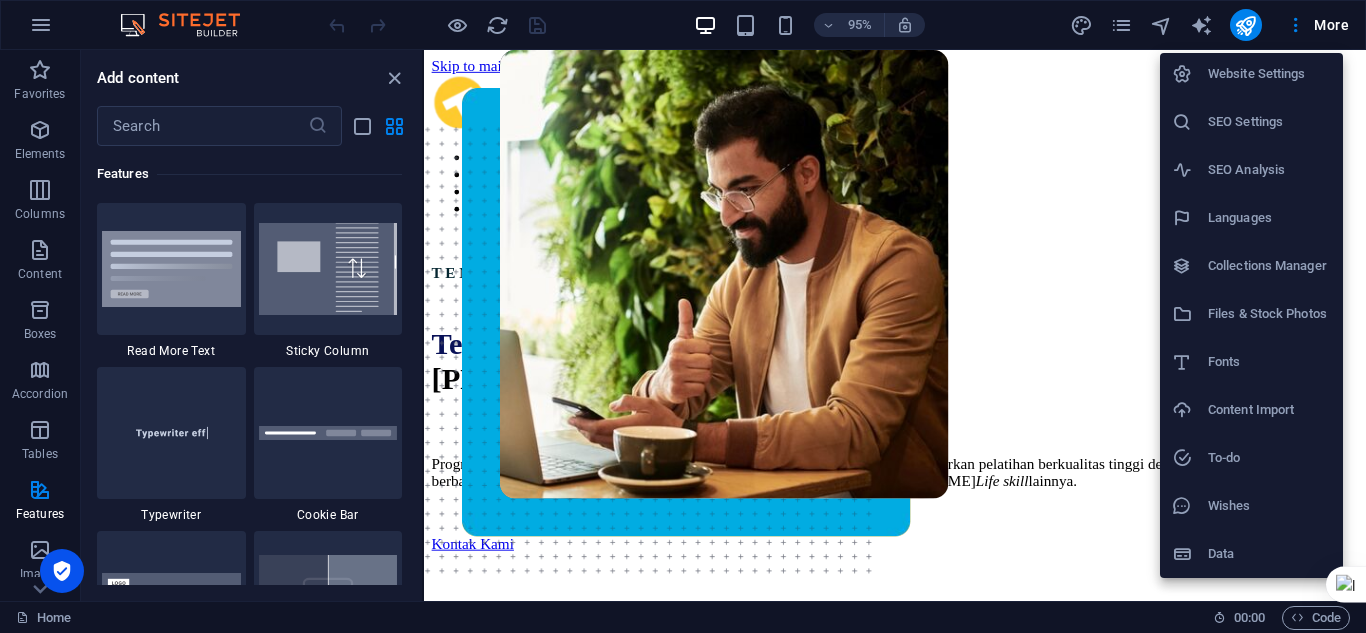 click at bounding box center [683, 316] 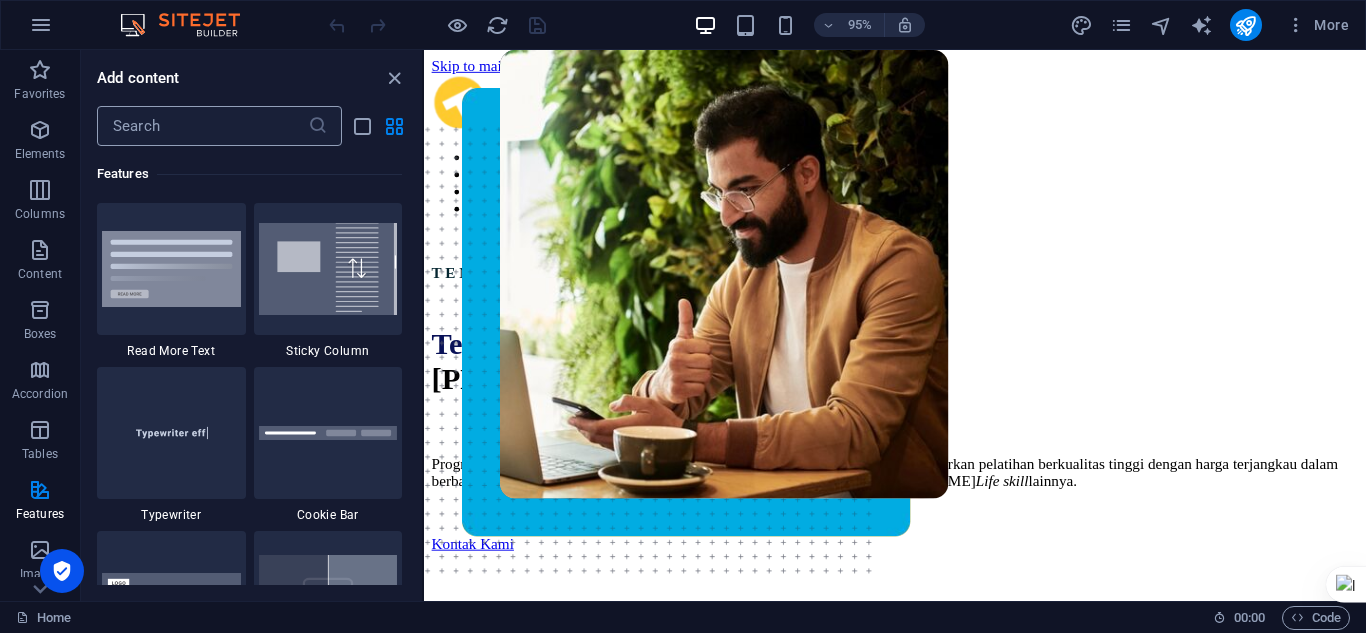 click at bounding box center (202, 126) 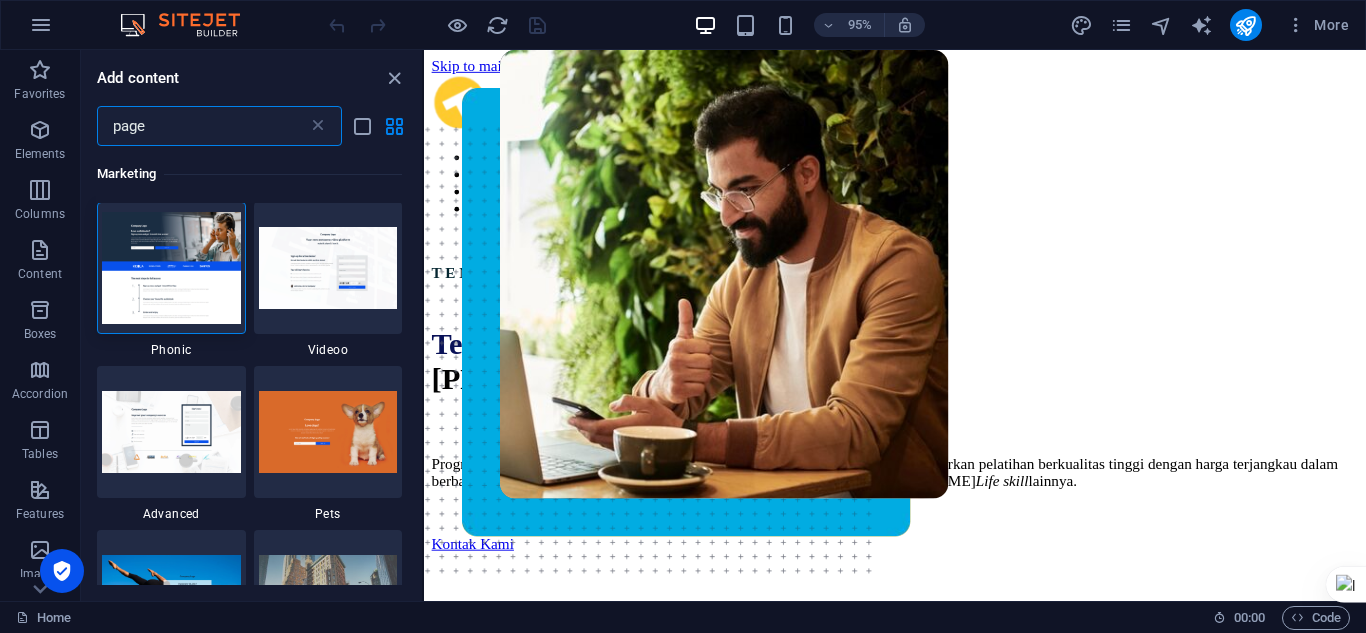 scroll, scrollTop: 0, scrollLeft: 0, axis: both 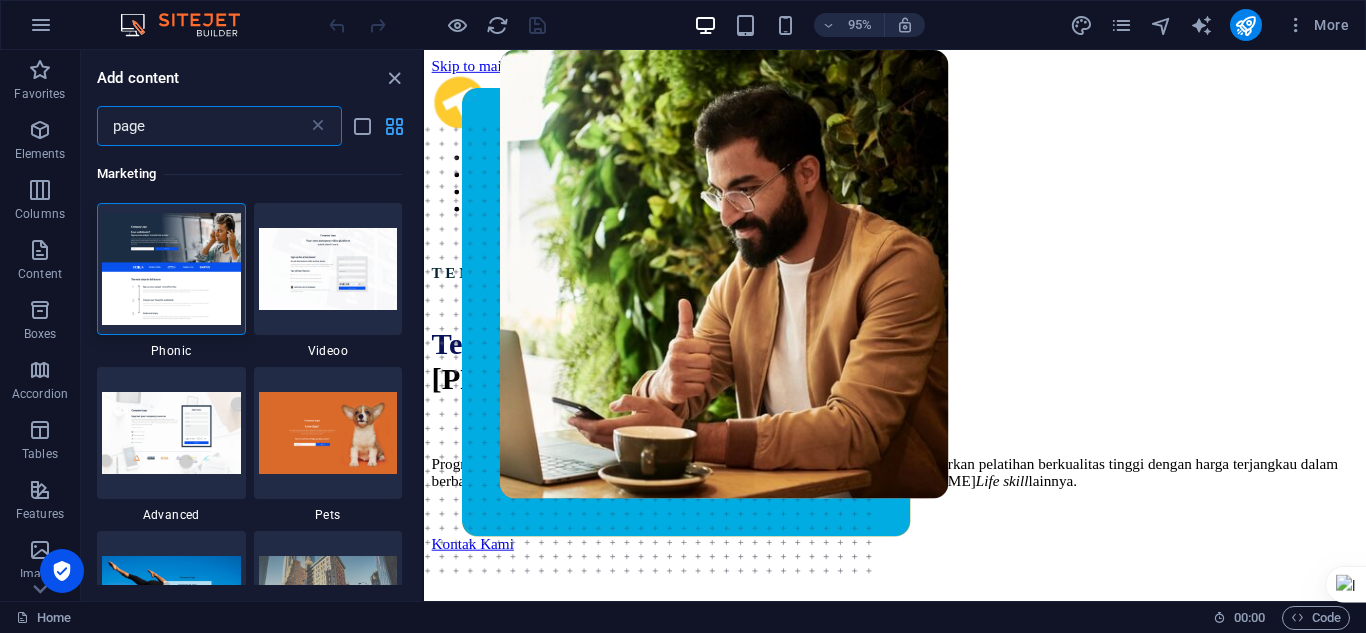 type on "page" 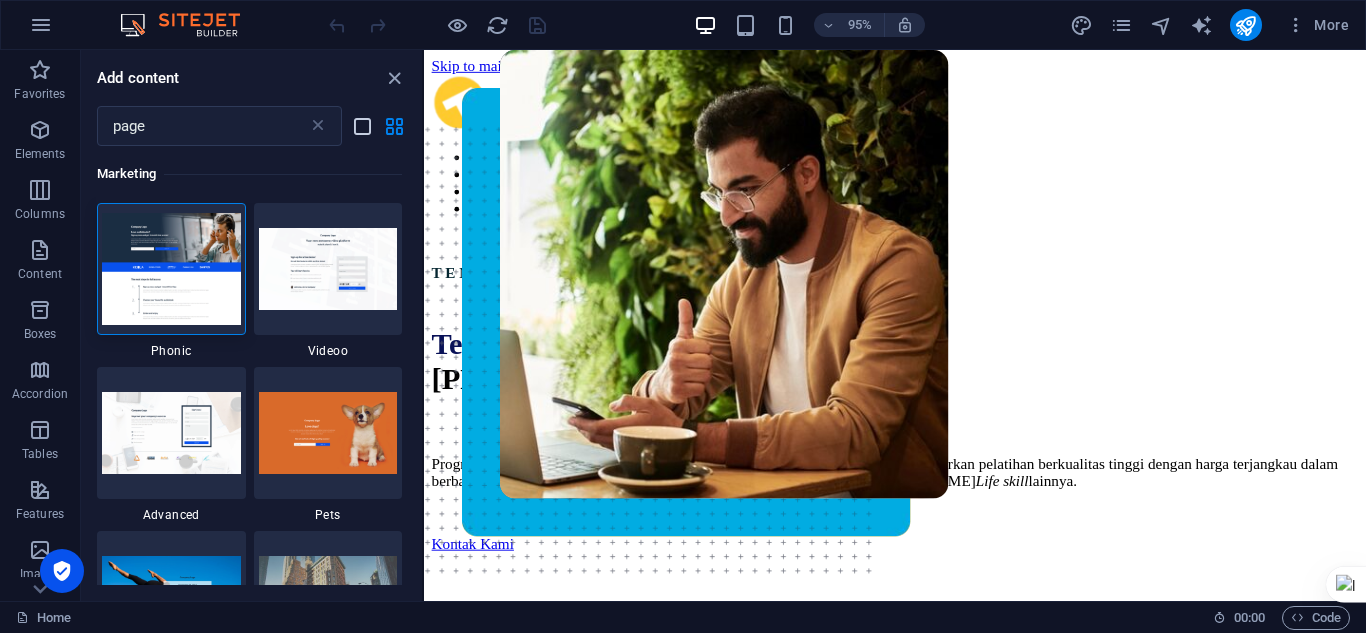 click at bounding box center (362, 126) 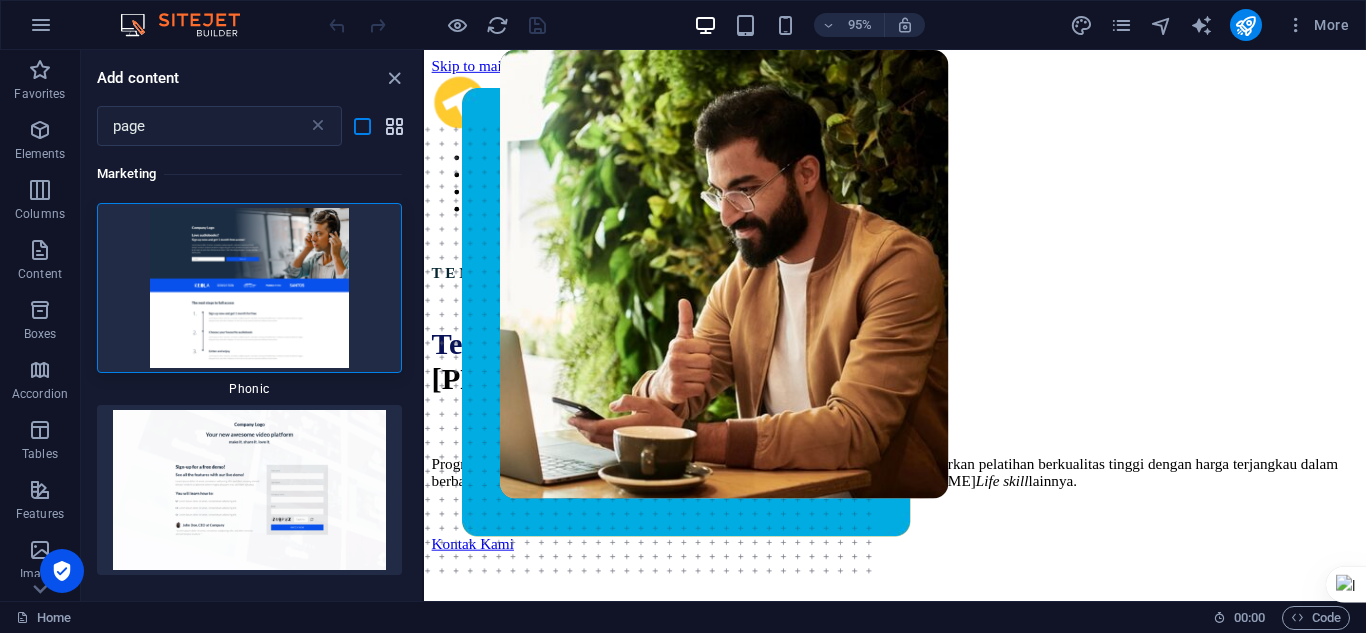 click at bounding box center (394, 126) 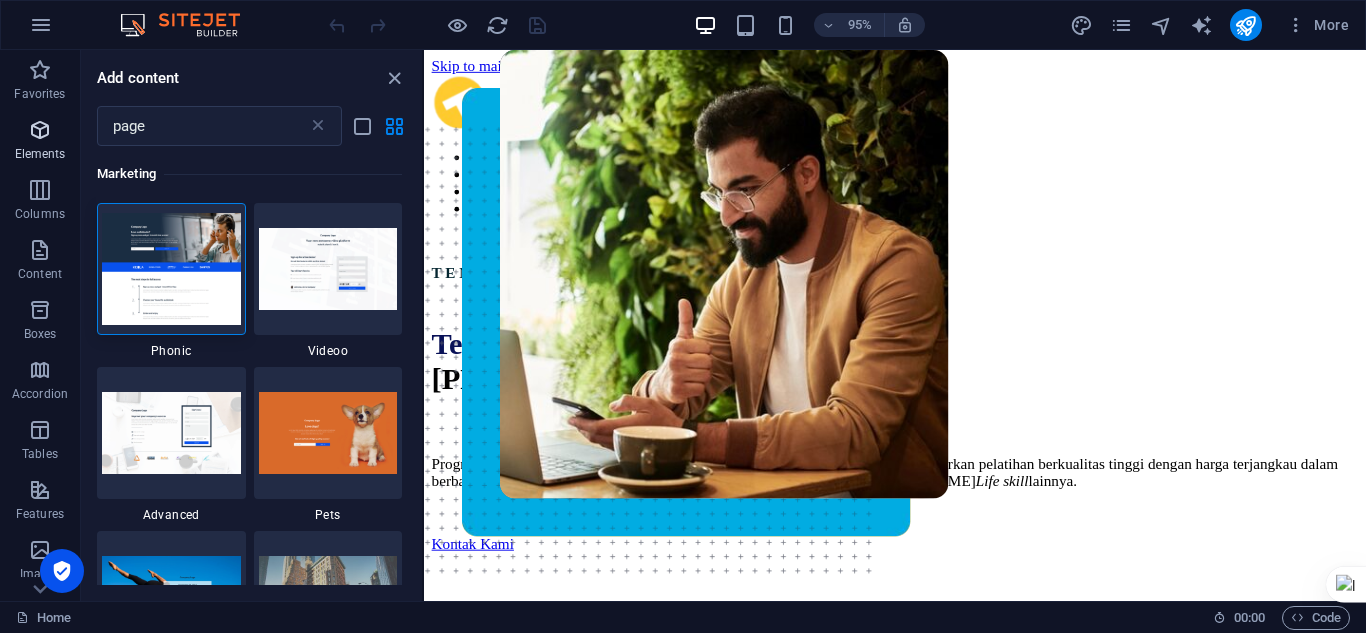 click at bounding box center [40, 130] 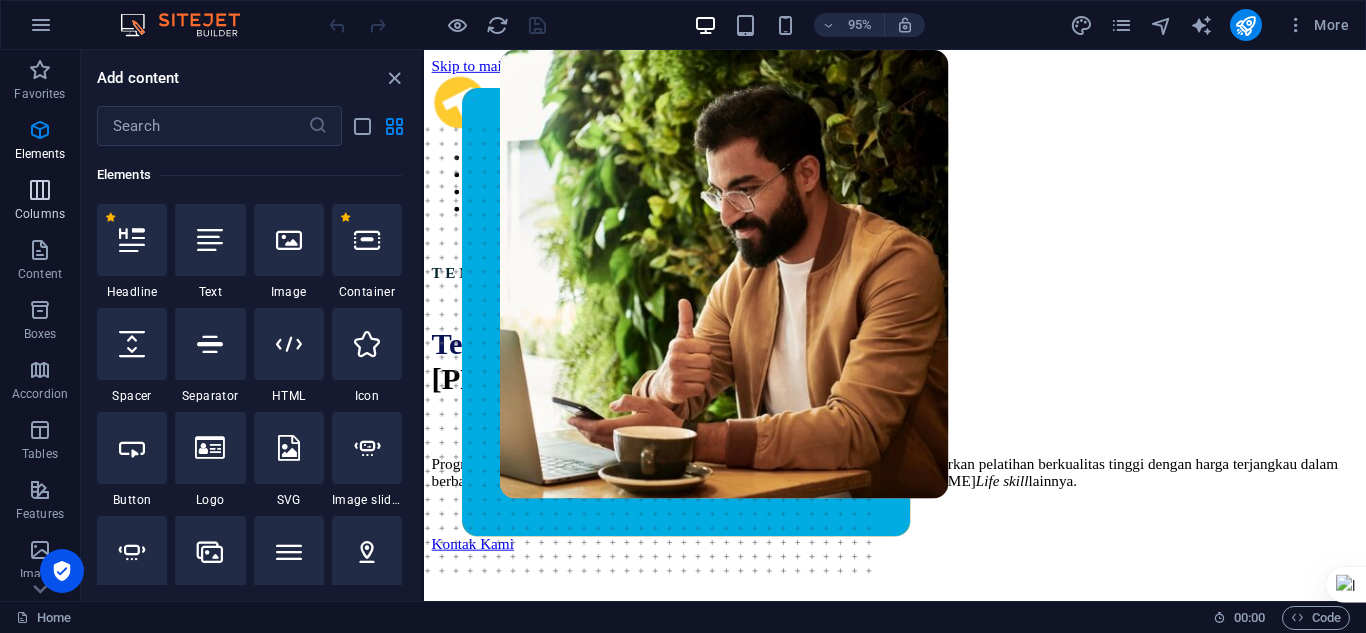 scroll, scrollTop: 213, scrollLeft: 0, axis: vertical 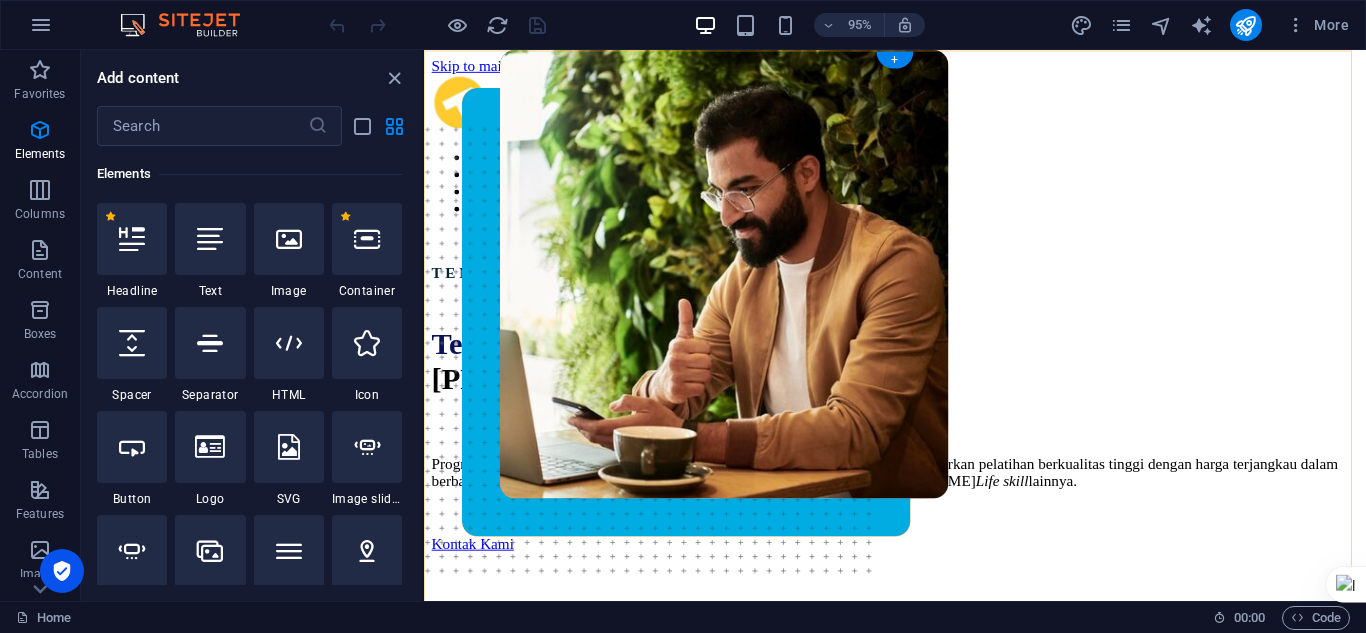 click on "+" at bounding box center [894, 59] 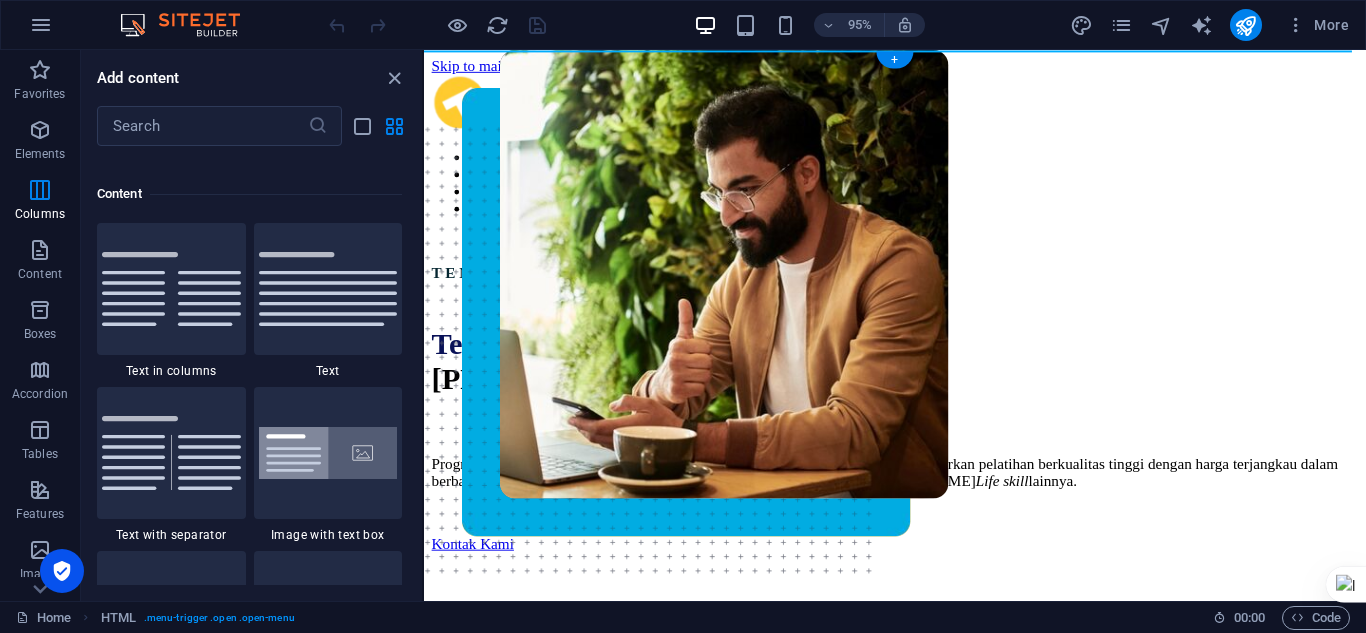 scroll, scrollTop: 3499, scrollLeft: 0, axis: vertical 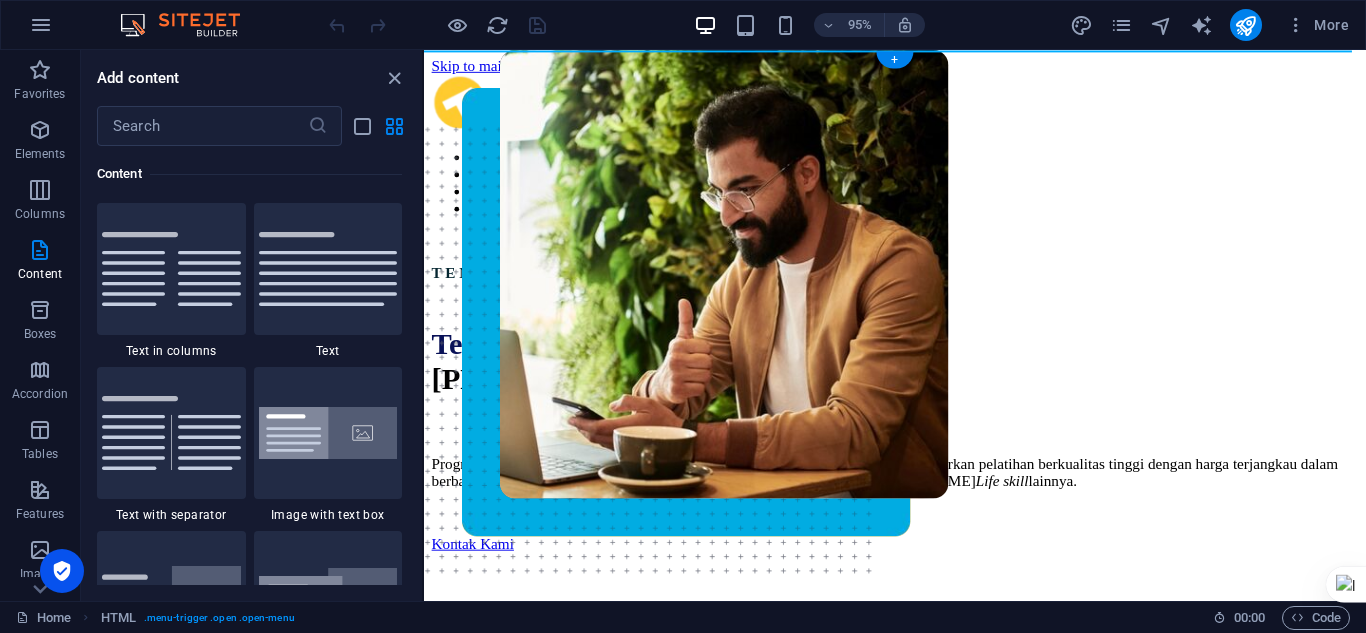 click on "+" at bounding box center [894, 59] 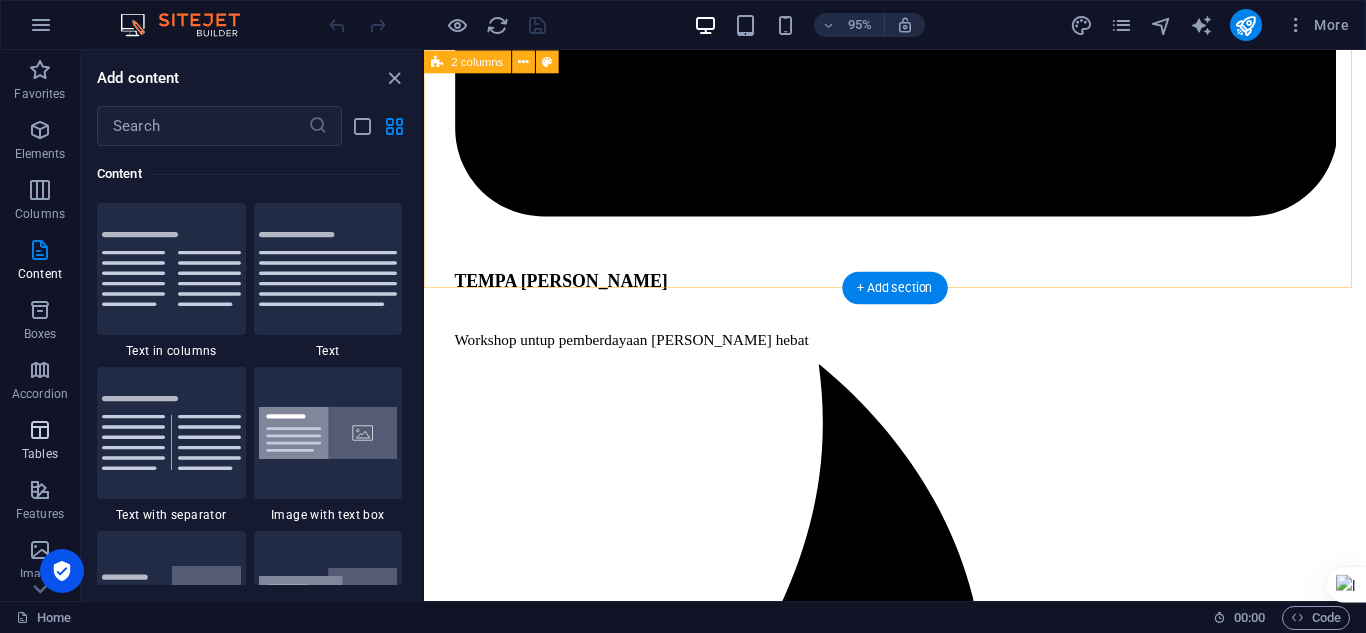 scroll, scrollTop: 3695, scrollLeft: 0, axis: vertical 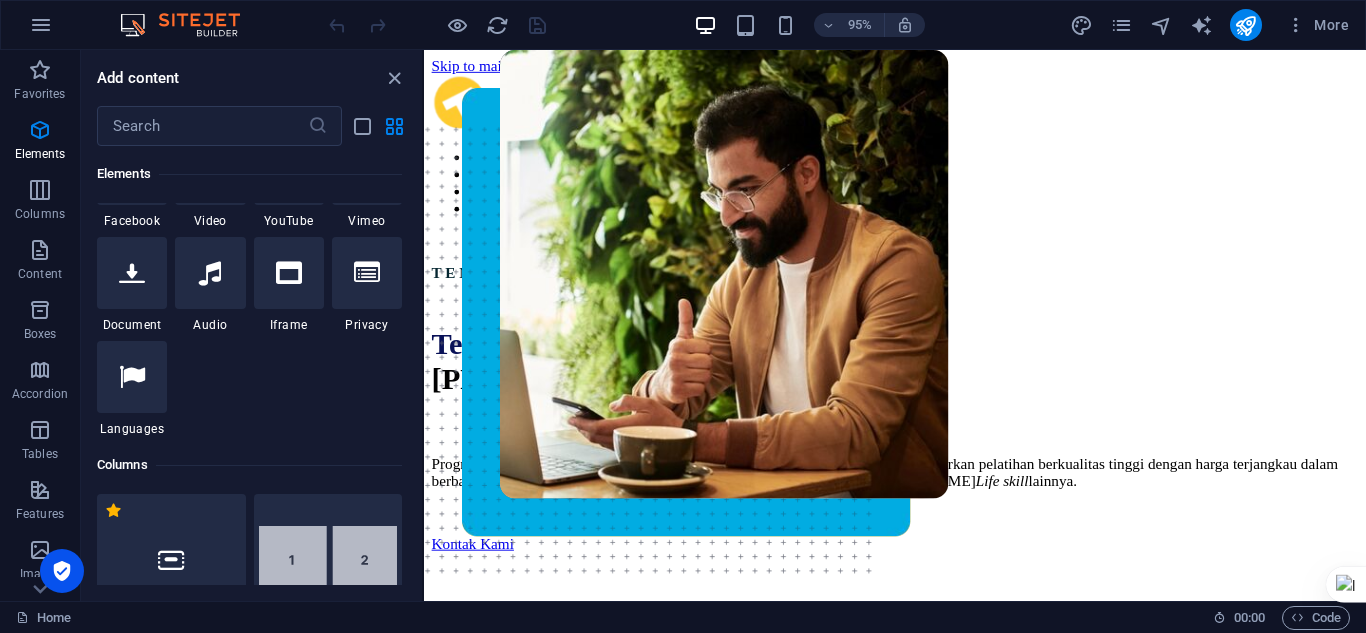 click on "1 Star Headline 1 Star Text 1 Star Image 1 Star Container 1 Star Spacer 1 Star Separator 1 Star HTML 1 Star Icon 1 Star Button 1 Star Logo 1 Star SVG 1 Star Image slider 1 Star Slider 1 Star Gallery 1 Star Menu 1 Star Map 1 Star Facebook 1 Star Video 1 Star YouTube 1 Star Vimeo 1 Star Document 1 Star Audio 1 Star Iframe 1 Star Privacy 1 Star Languages" at bounding box center (249, 77) 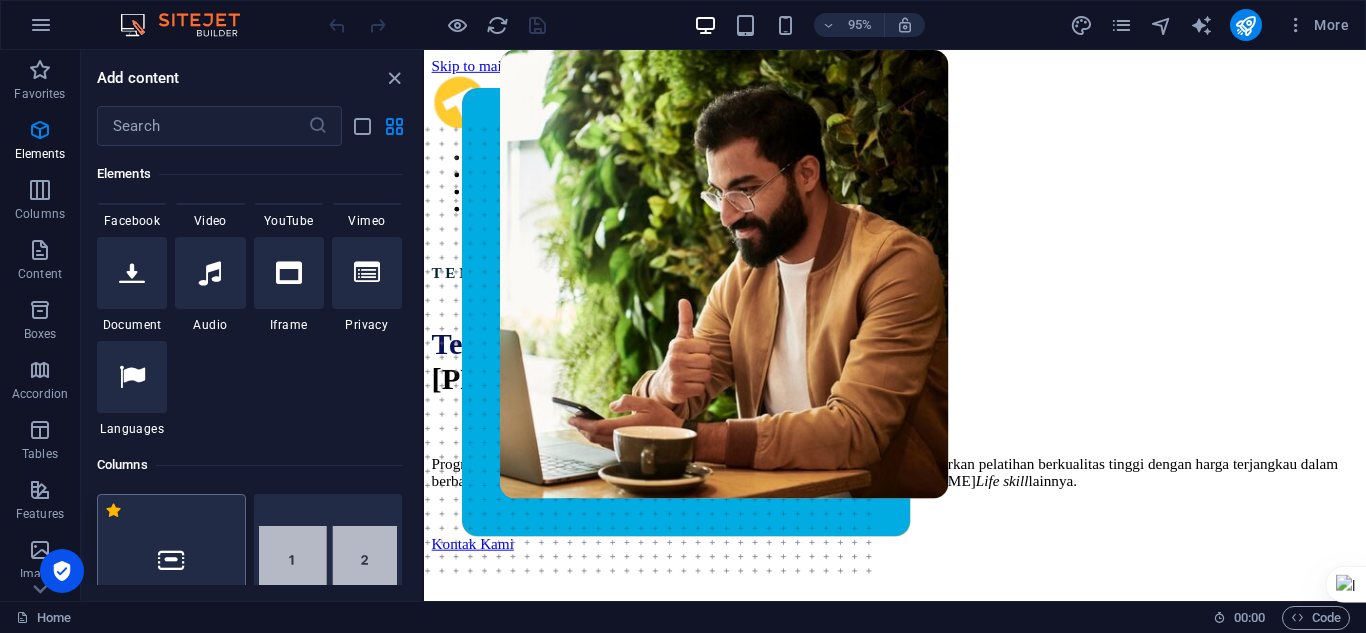 scroll, scrollTop: 1166, scrollLeft: 0, axis: vertical 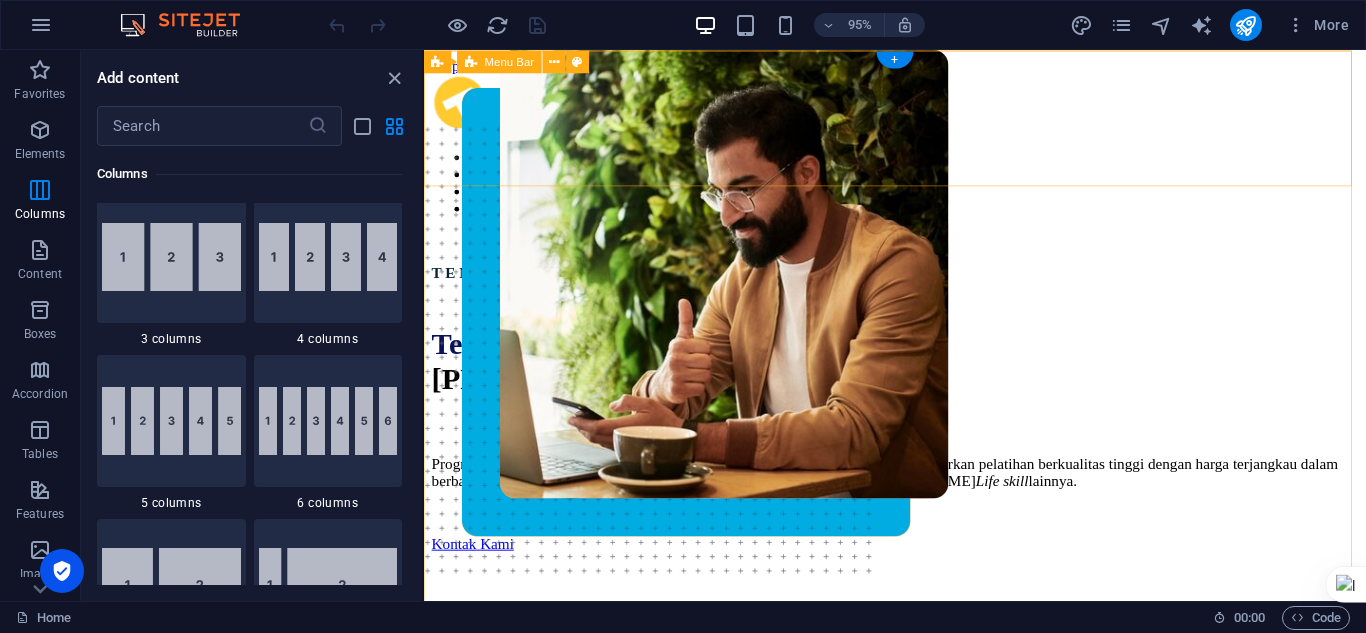 click on "ABOUT US SERVICES NEWS CONTACT BOOK A CALL" at bounding box center [920, 168] 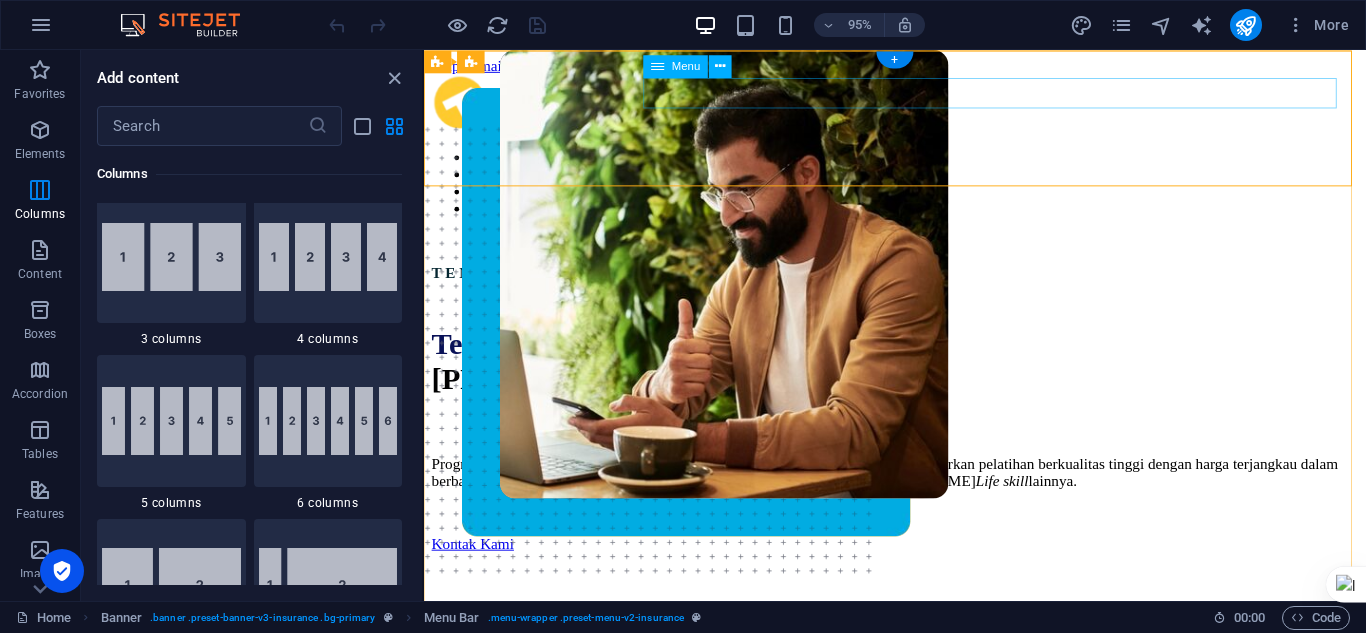 click on "ABOUT US SERVICES NEWS CONTACT" at bounding box center [920, 190] 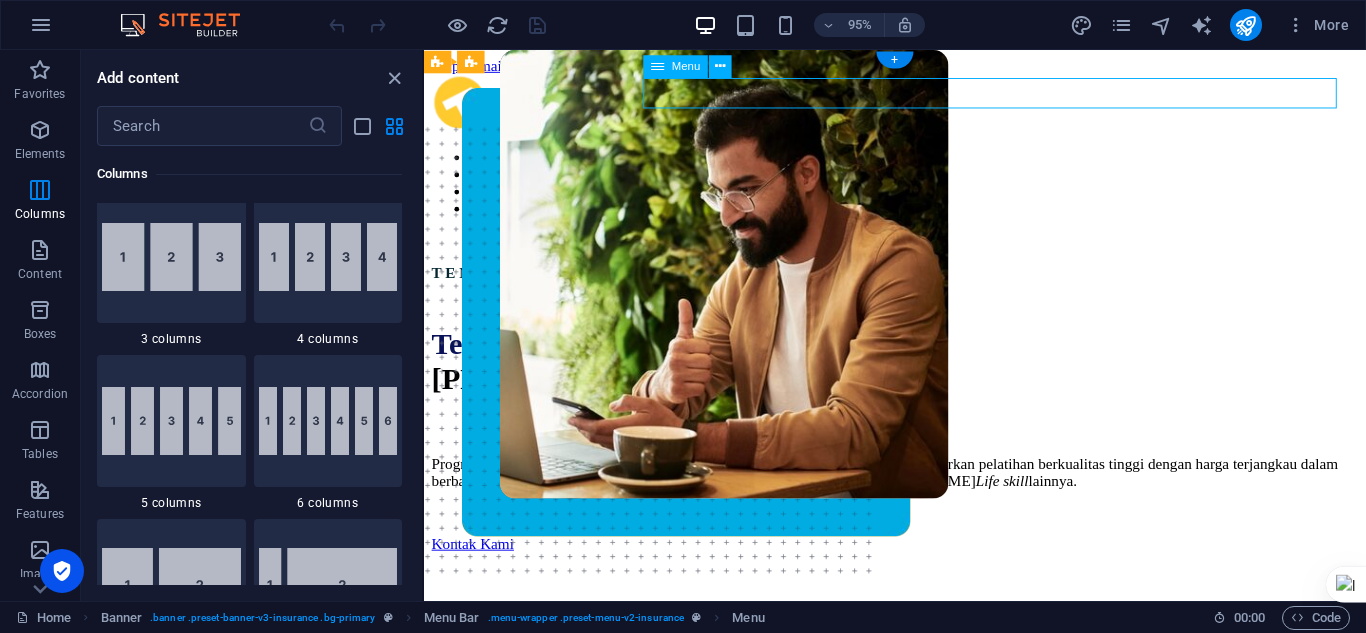 click on "ABOUT US SERVICES NEWS CONTACT" at bounding box center [920, 190] 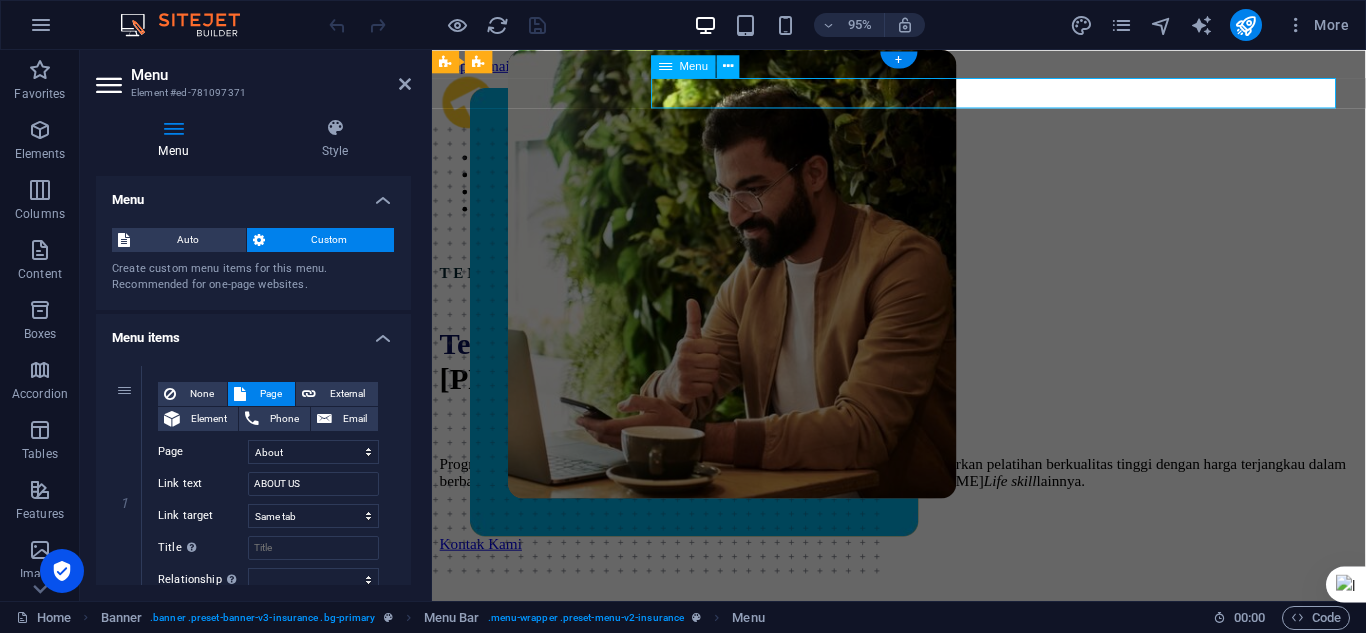 click on "ABOUT US SERVICES NEWS CONTACT" at bounding box center (923, 190) 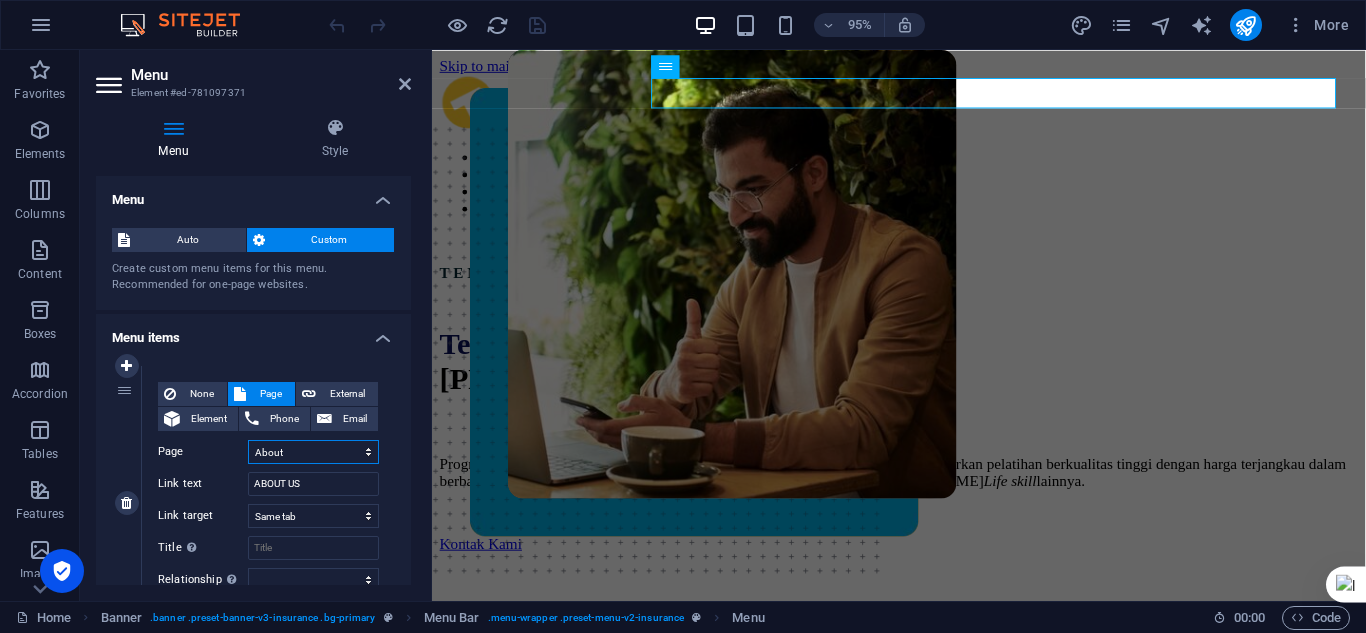 click on "Home Home About Services News Contact Legal Notice Privacy" at bounding box center [313, 452] 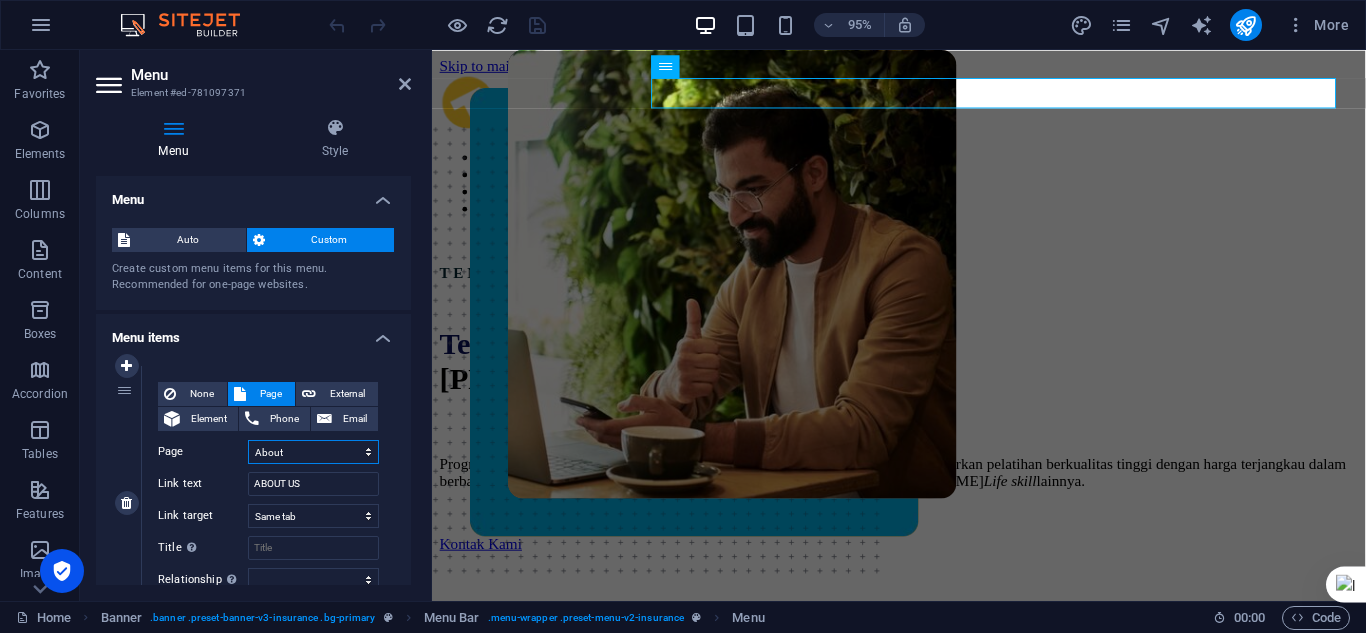 select on "3" 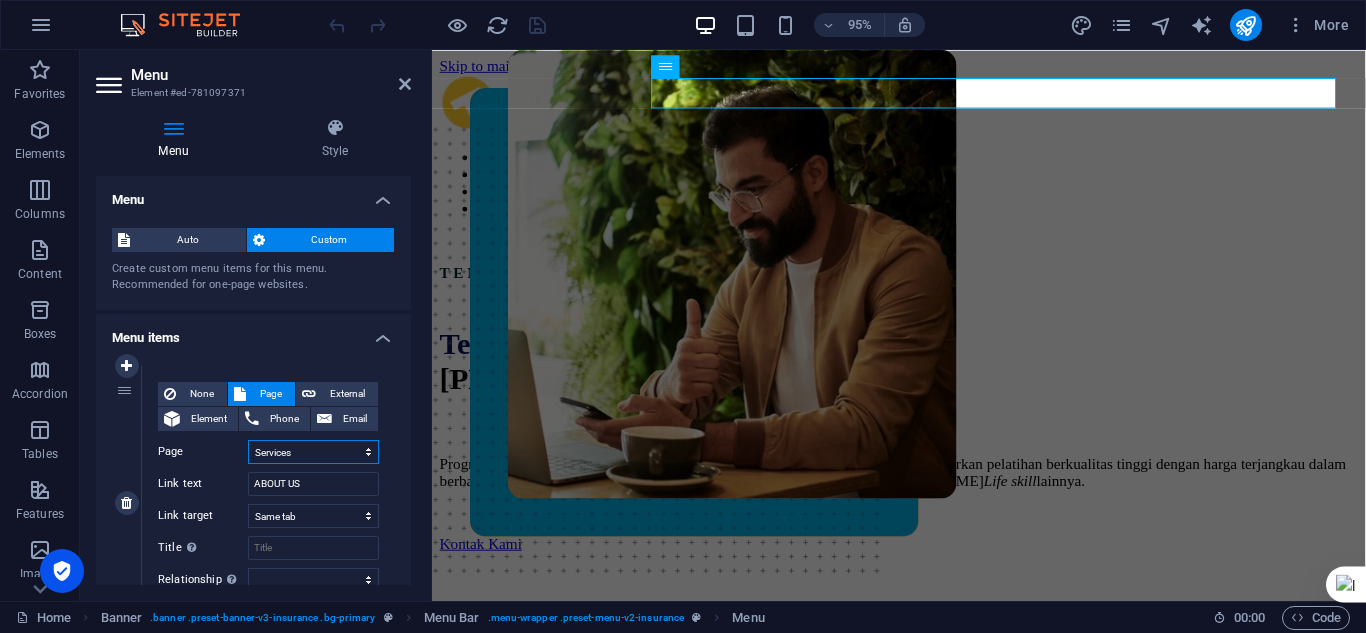 click on "Home Home About Services News Contact Legal Notice Privacy" at bounding box center (313, 452) 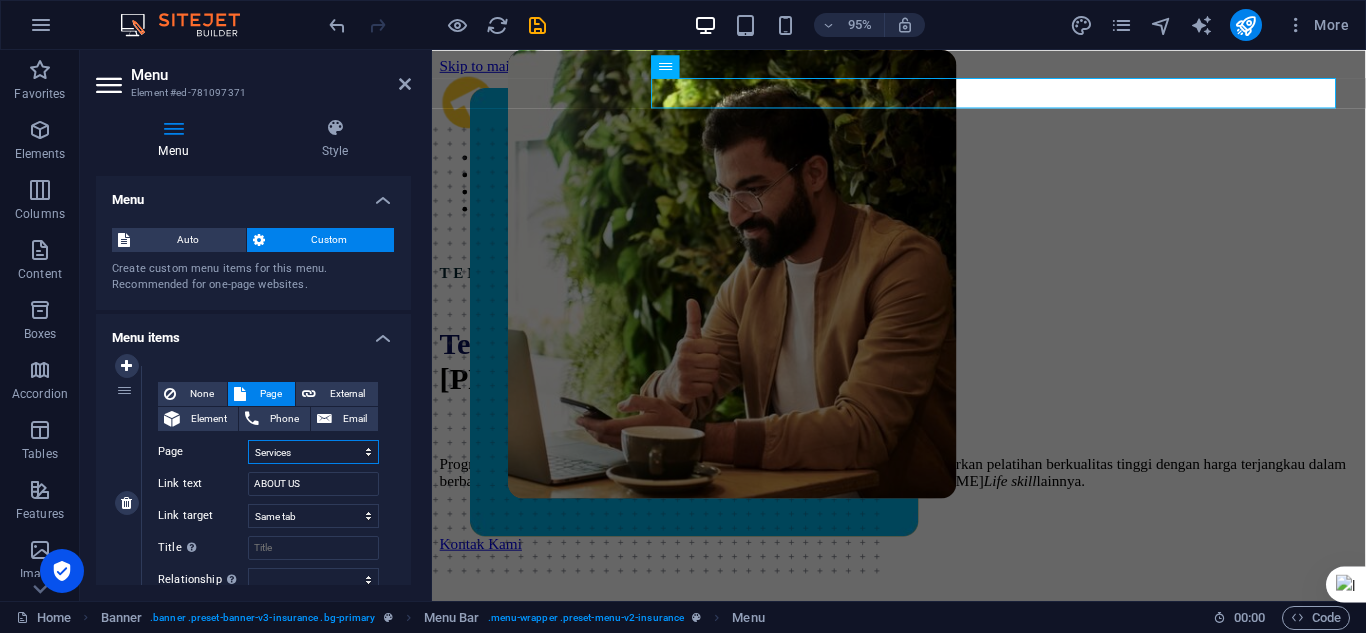click on "Home Home About Services News Contact Legal Notice Privacy" at bounding box center [313, 452] 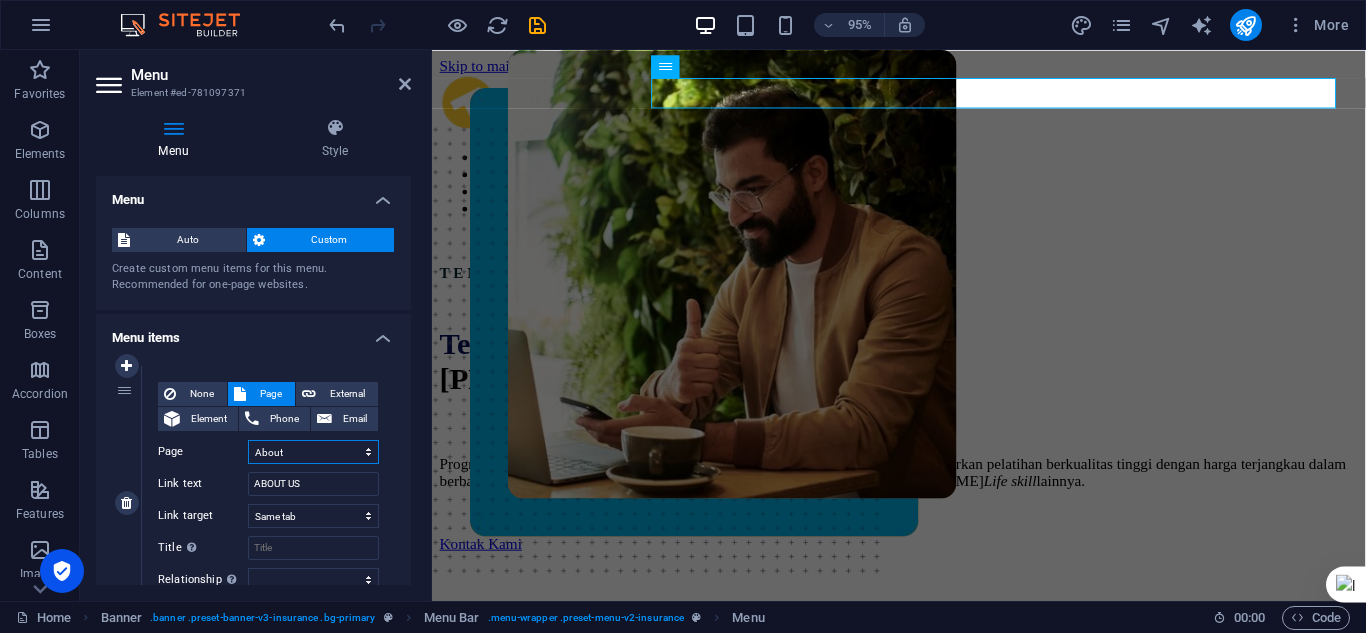 click on "Home Home About Services News Contact Legal Notice Privacy" at bounding box center (313, 452) 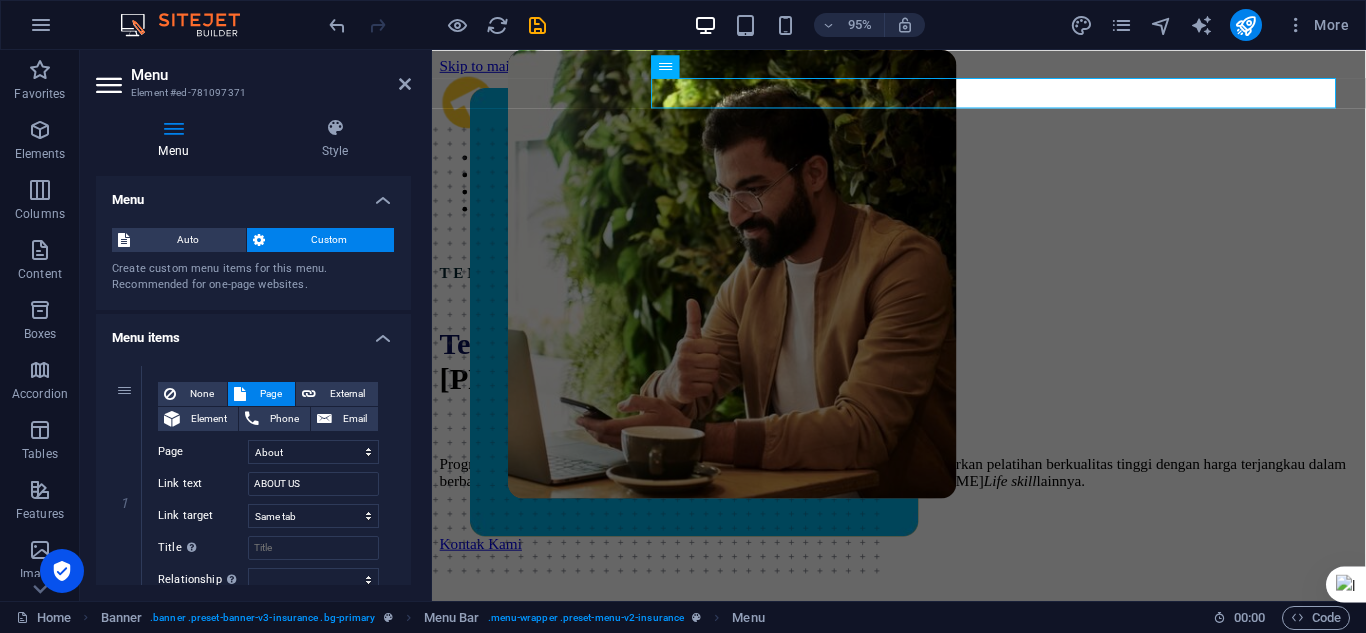 click at bounding box center [111, 85] 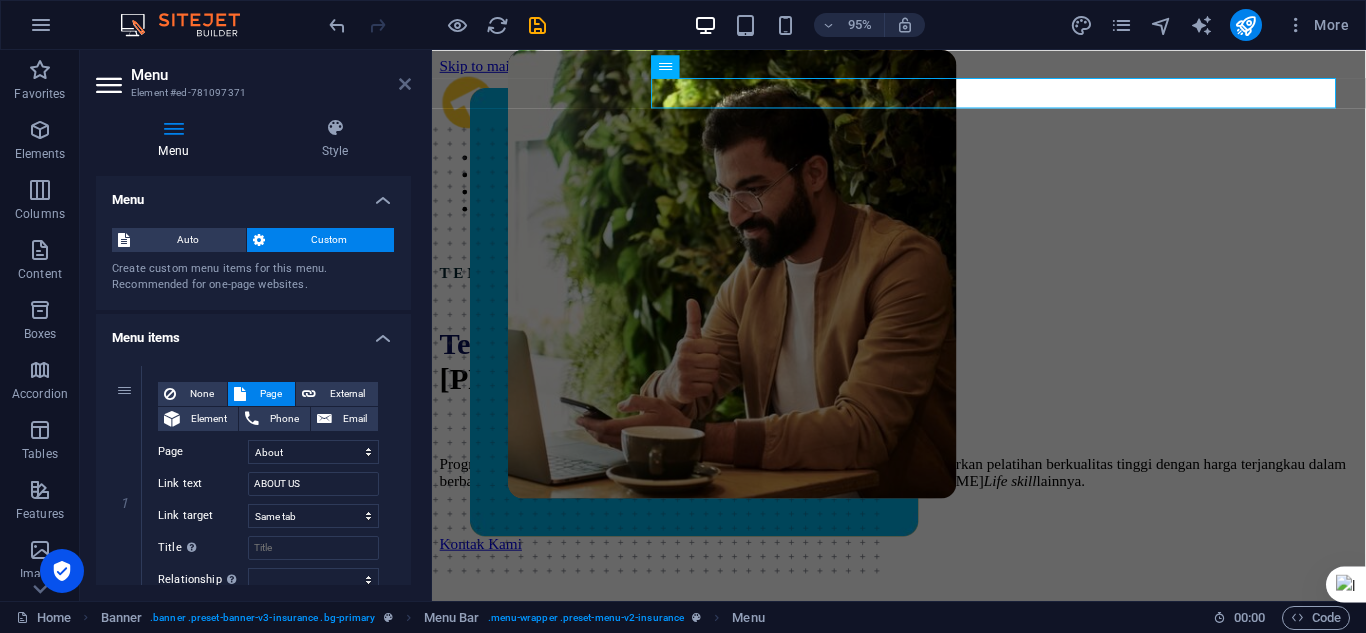 click at bounding box center [405, 84] 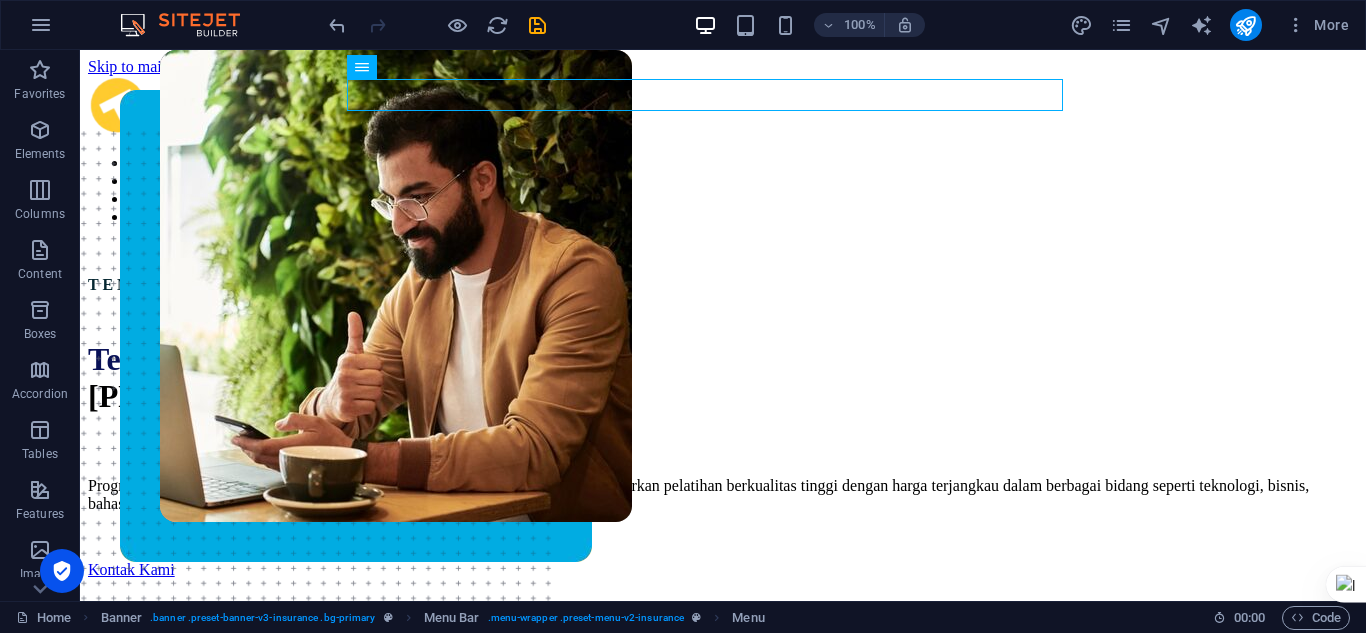click at bounding box center [190, 25] 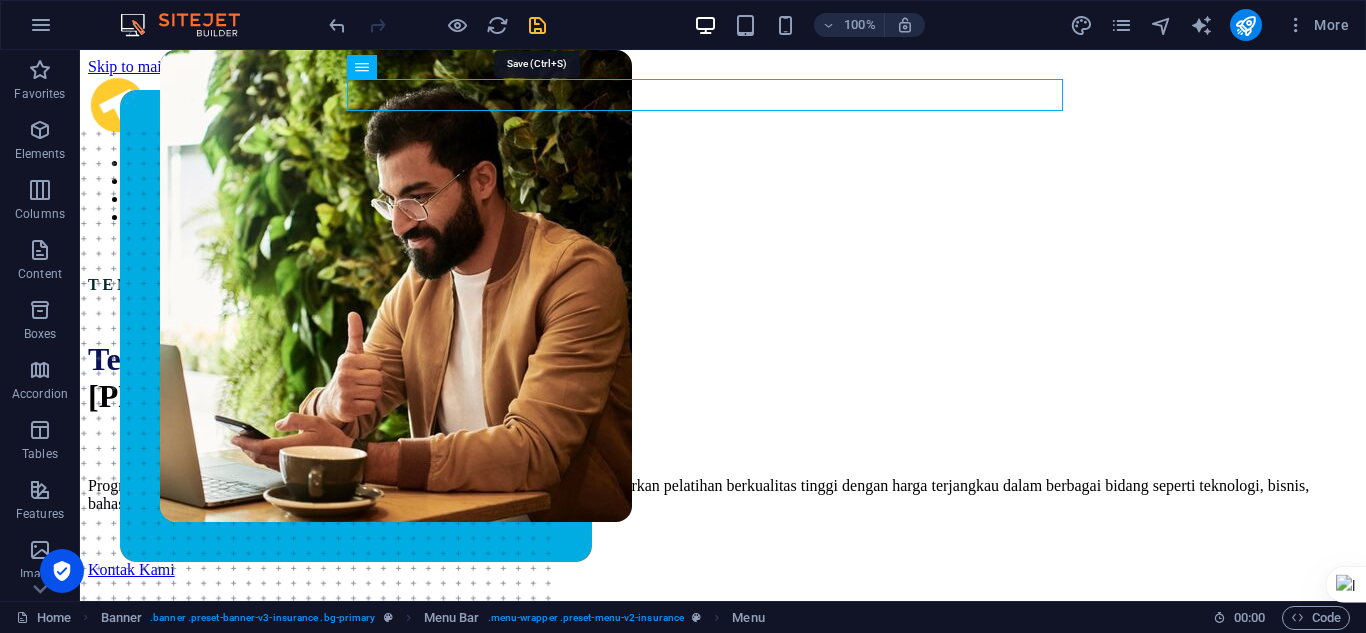 click at bounding box center [537, 25] 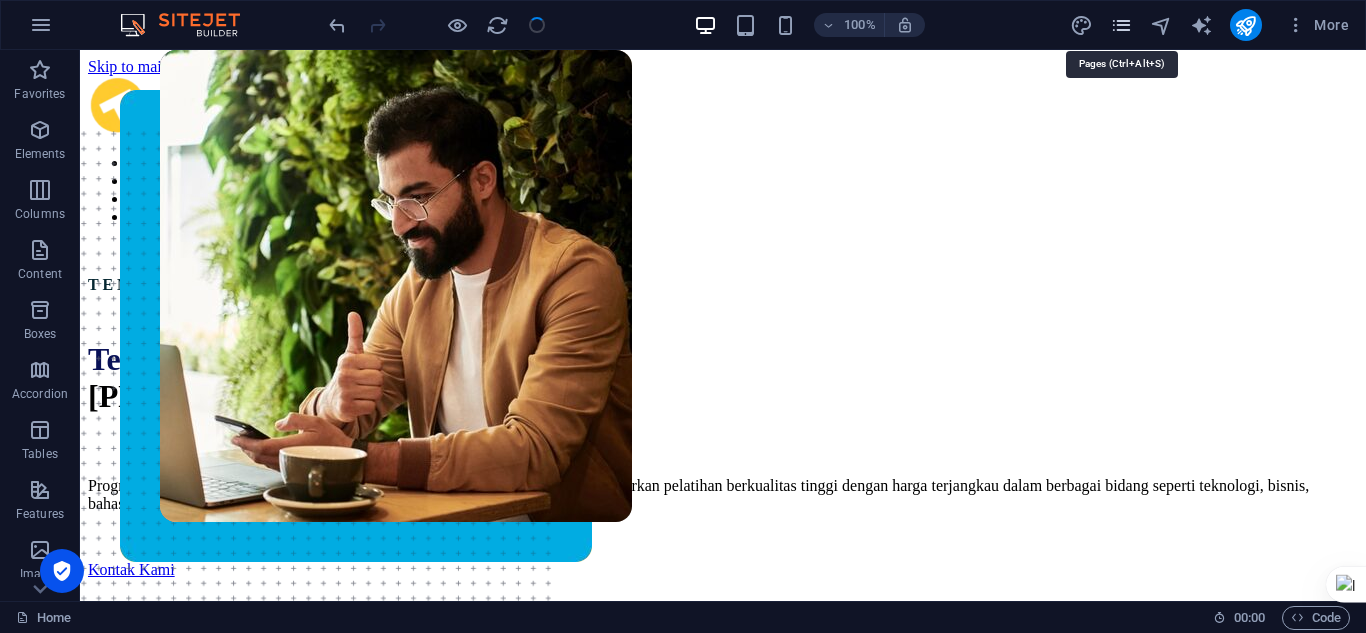 click at bounding box center [1121, 25] 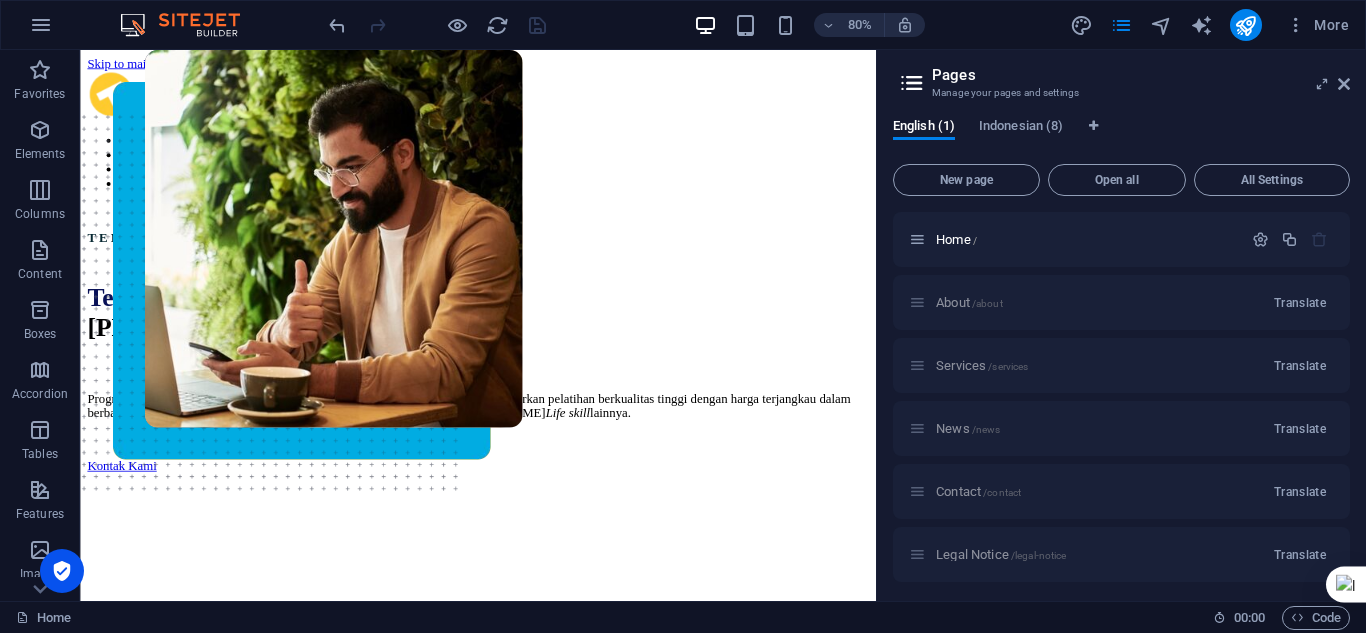 click on "About /about Translate" at bounding box center [1121, 302] 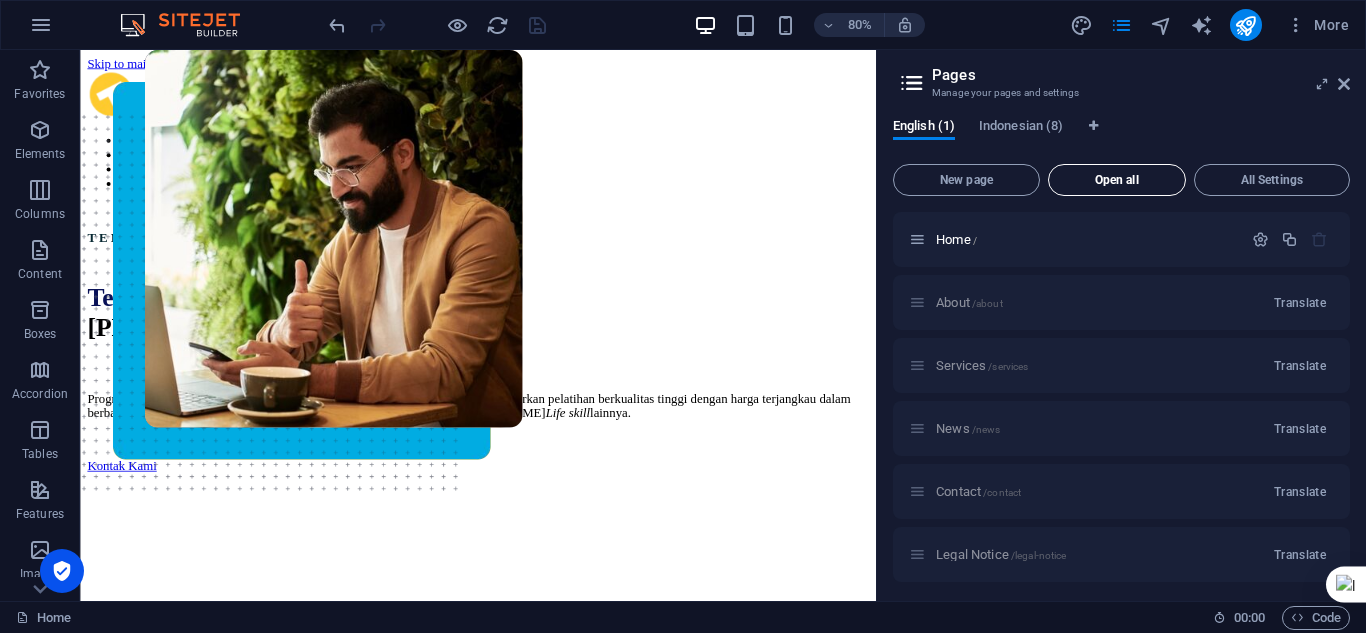 click on "Open all" at bounding box center (1117, 180) 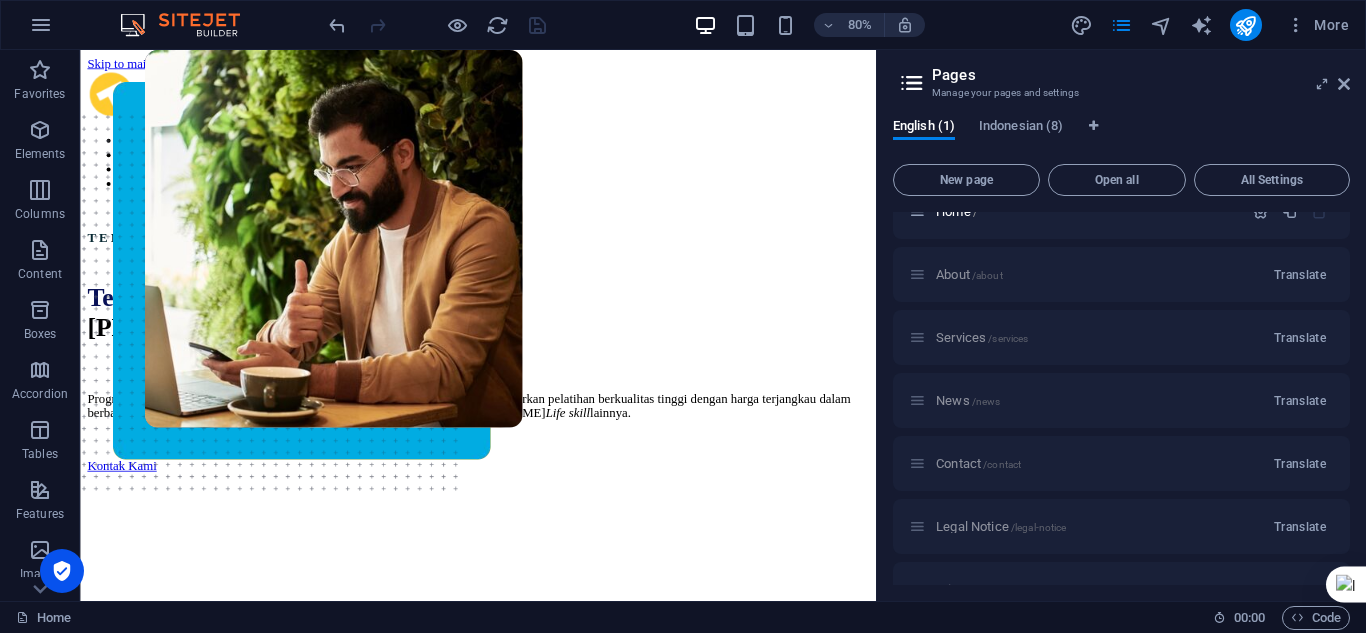 scroll, scrollTop: 0, scrollLeft: 0, axis: both 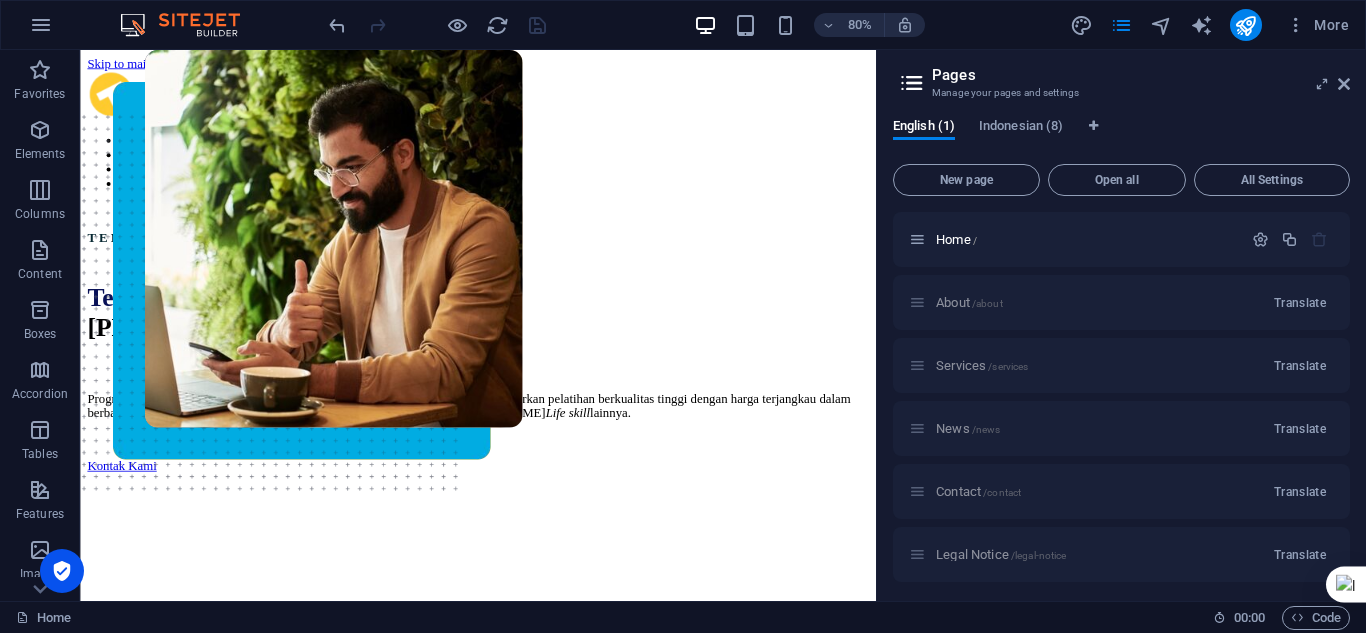 click on "About /about Translate" at bounding box center [1121, 302] 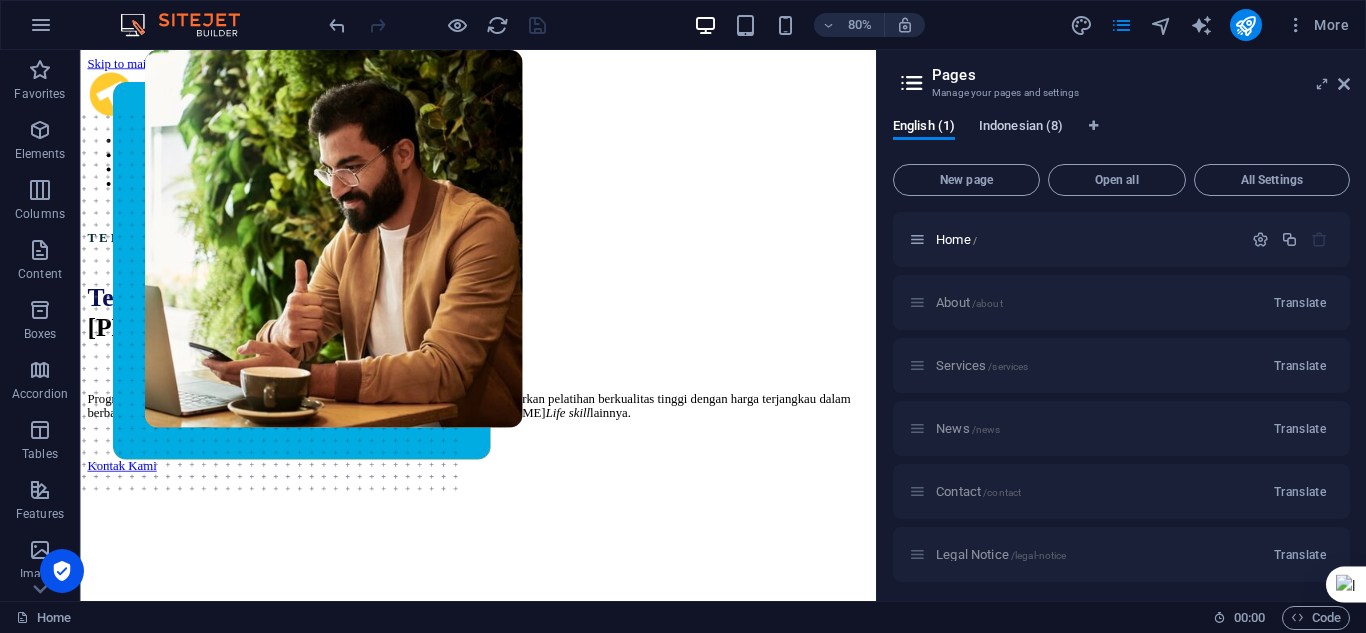 click on "Indonesian (8)" at bounding box center [1021, 128] 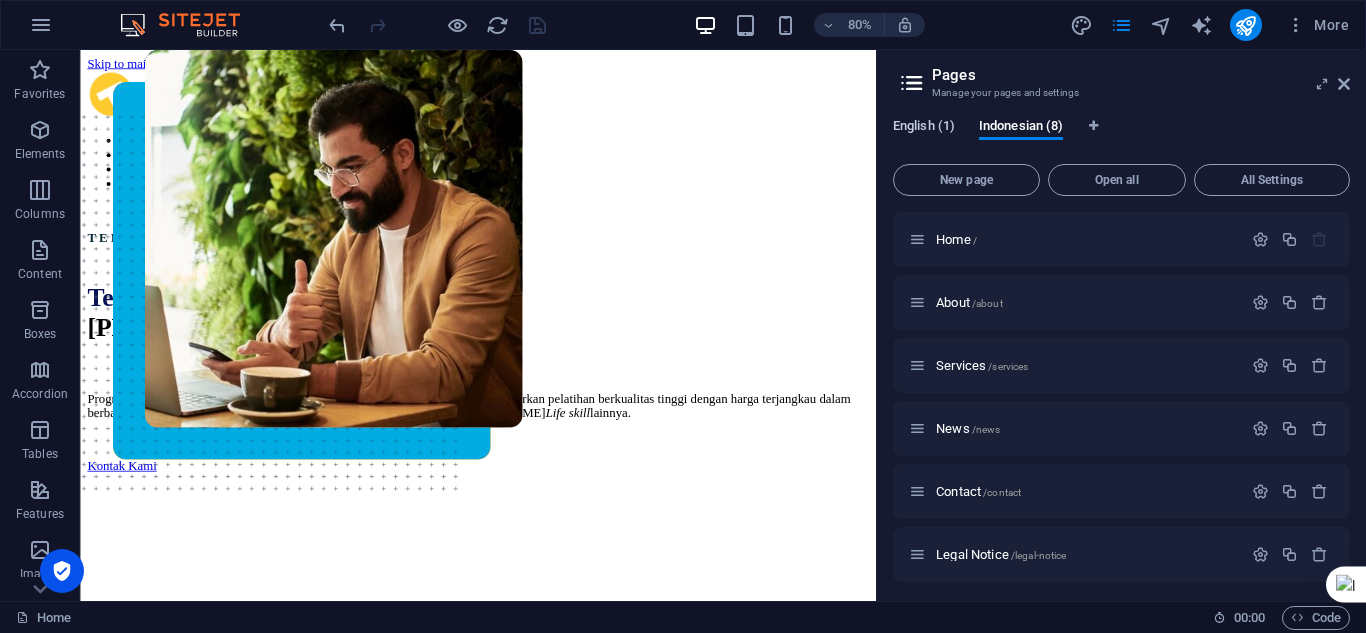 click on "English (1)" at bounding box center (924, 128) 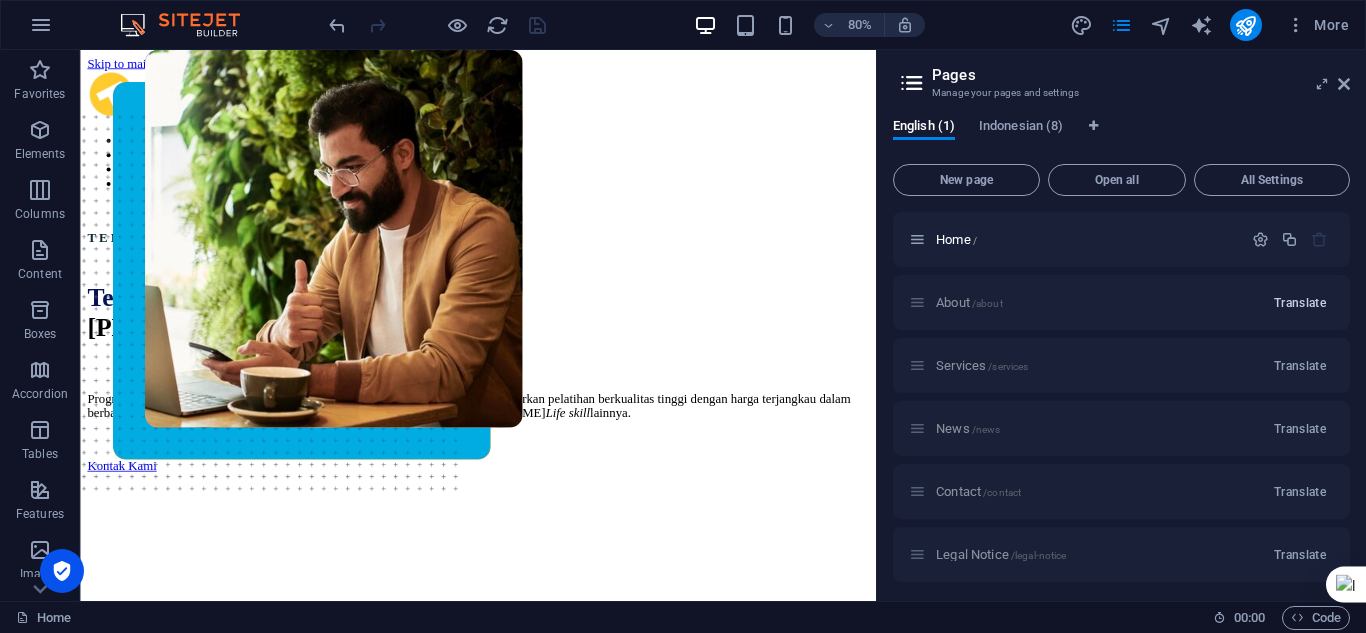 click on "Translate" at bounding box center (1300, 303) 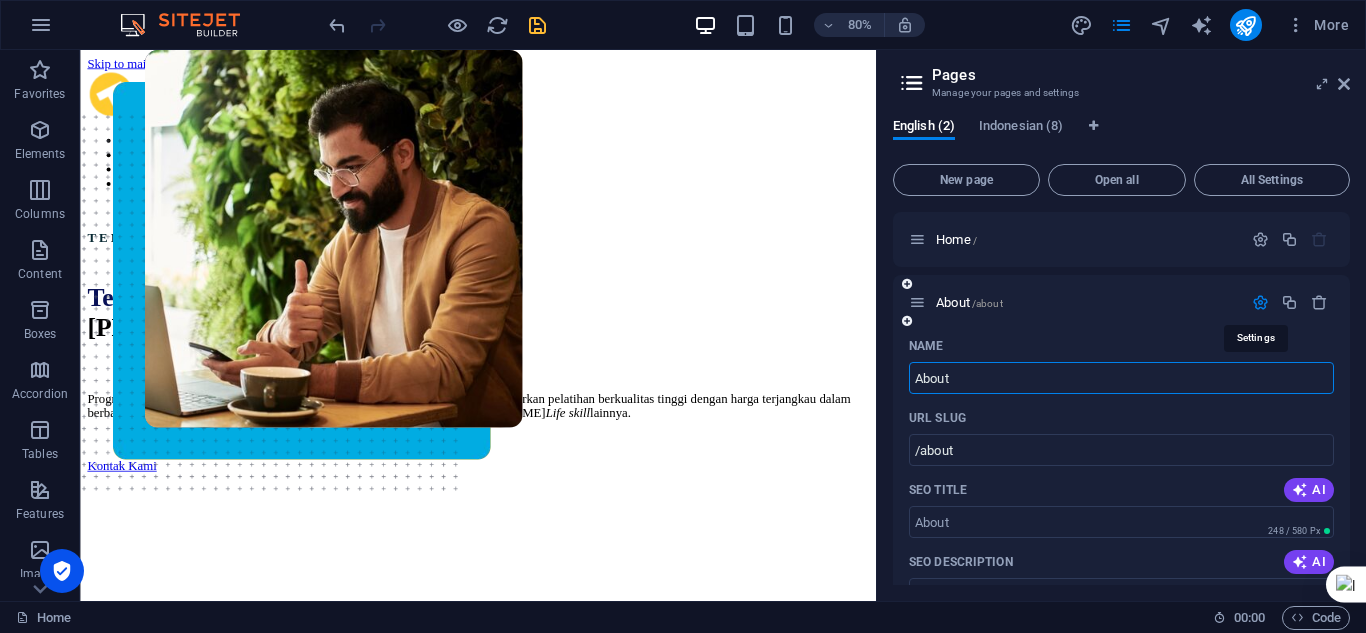 click at bounding box center (1260, 302) 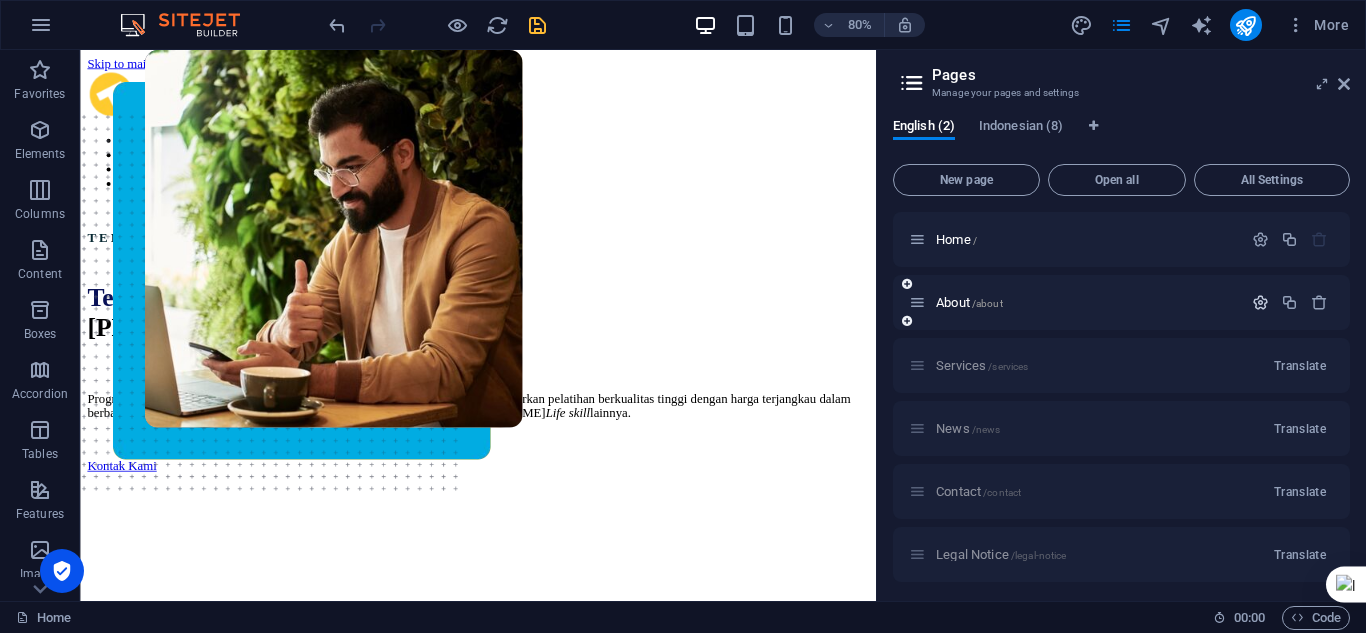 click at bounding box center [1260, 302] 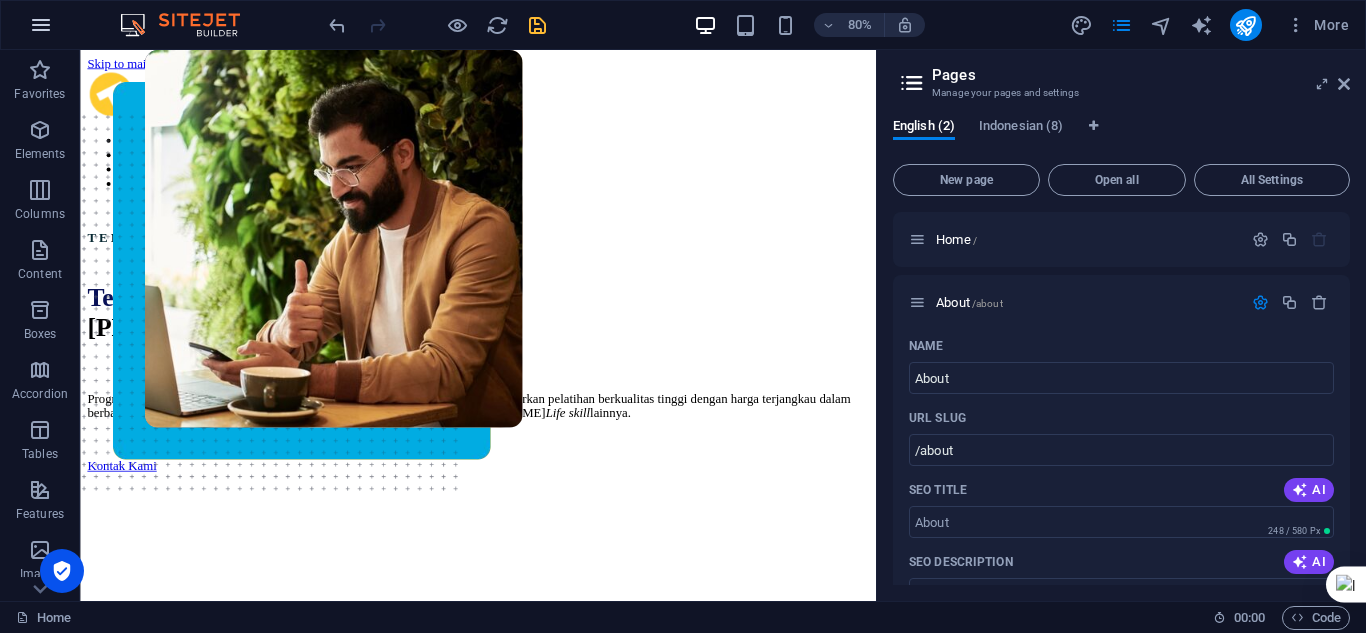 click at bounding box center (41, 25) 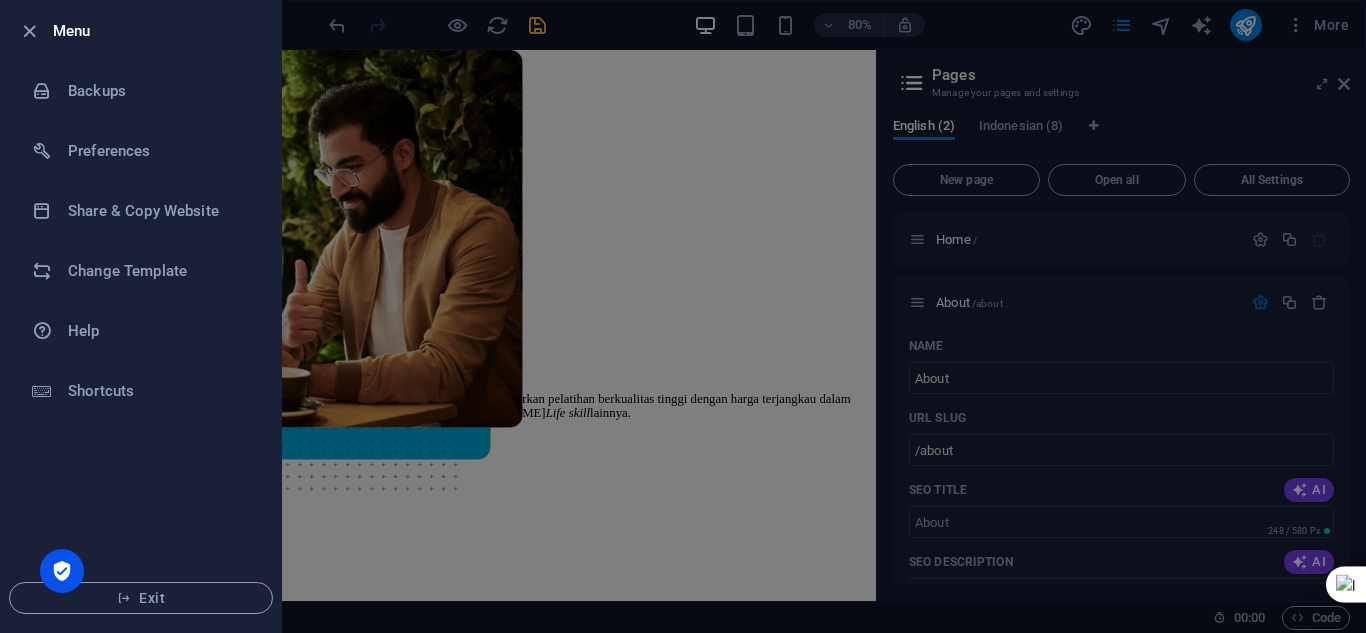click at bounding box center [683, 316] 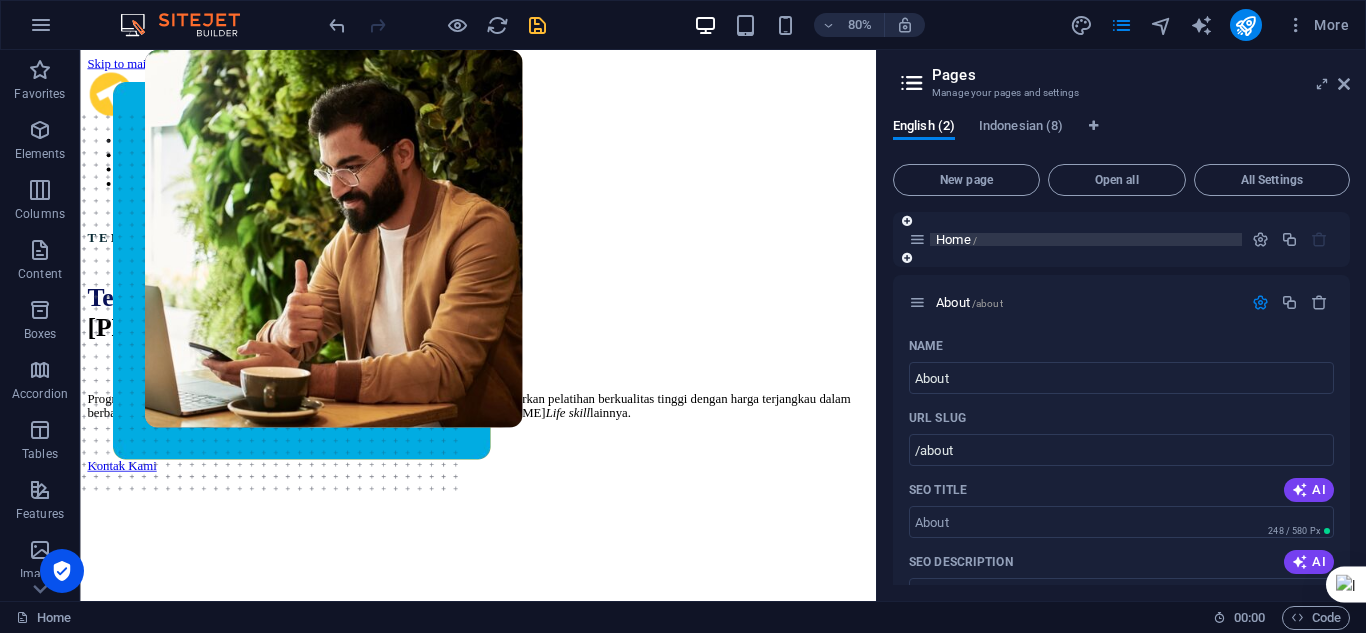 click on "Home /" at bounding box center [956, 239] 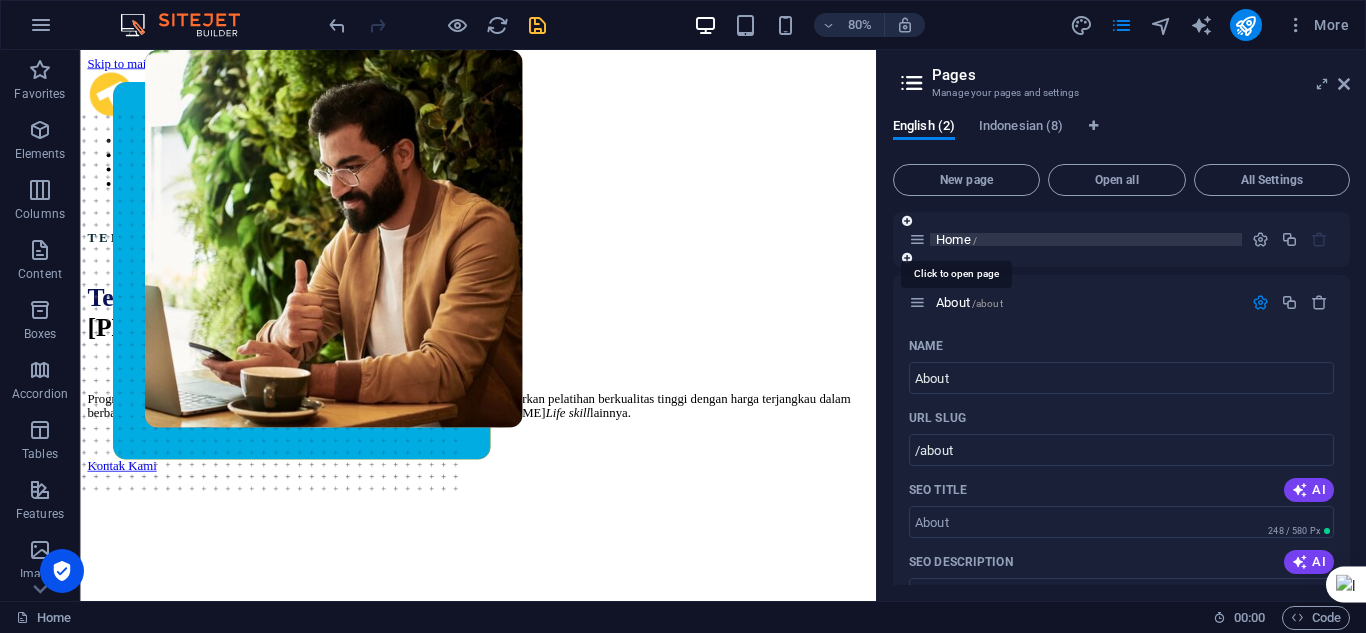 click on "Home /" at bounding box center [956, 239] 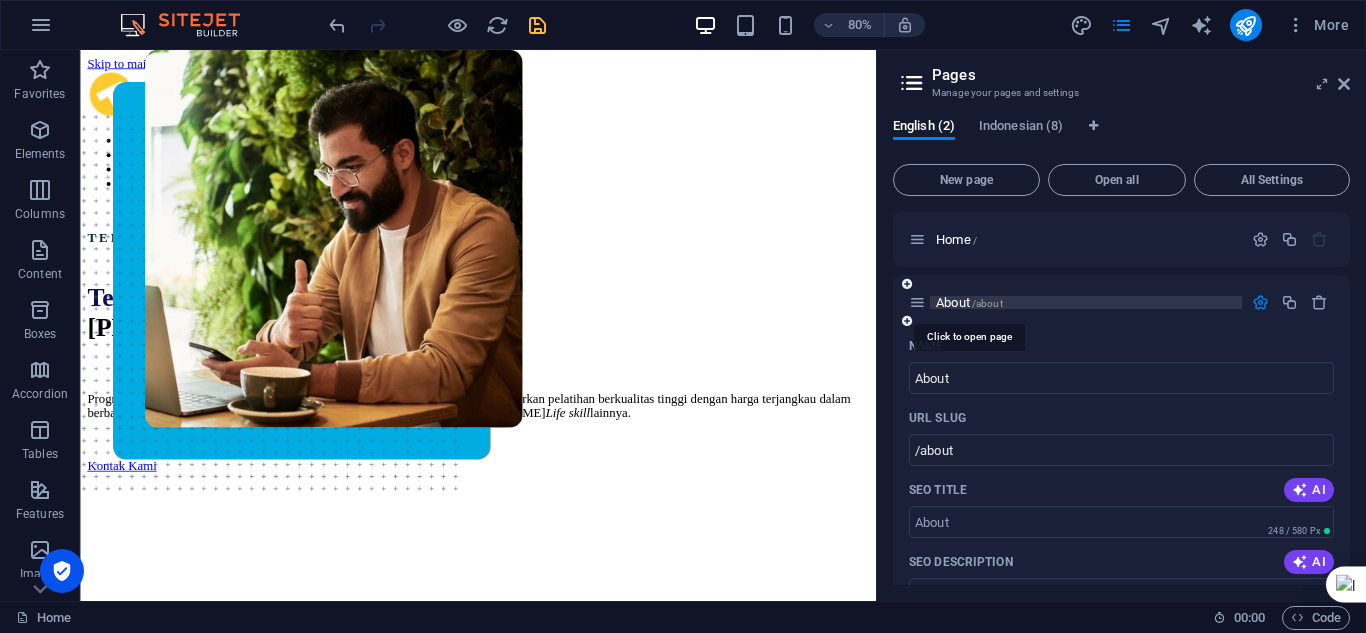 click on "About /about" at bounding box center (969, 302) 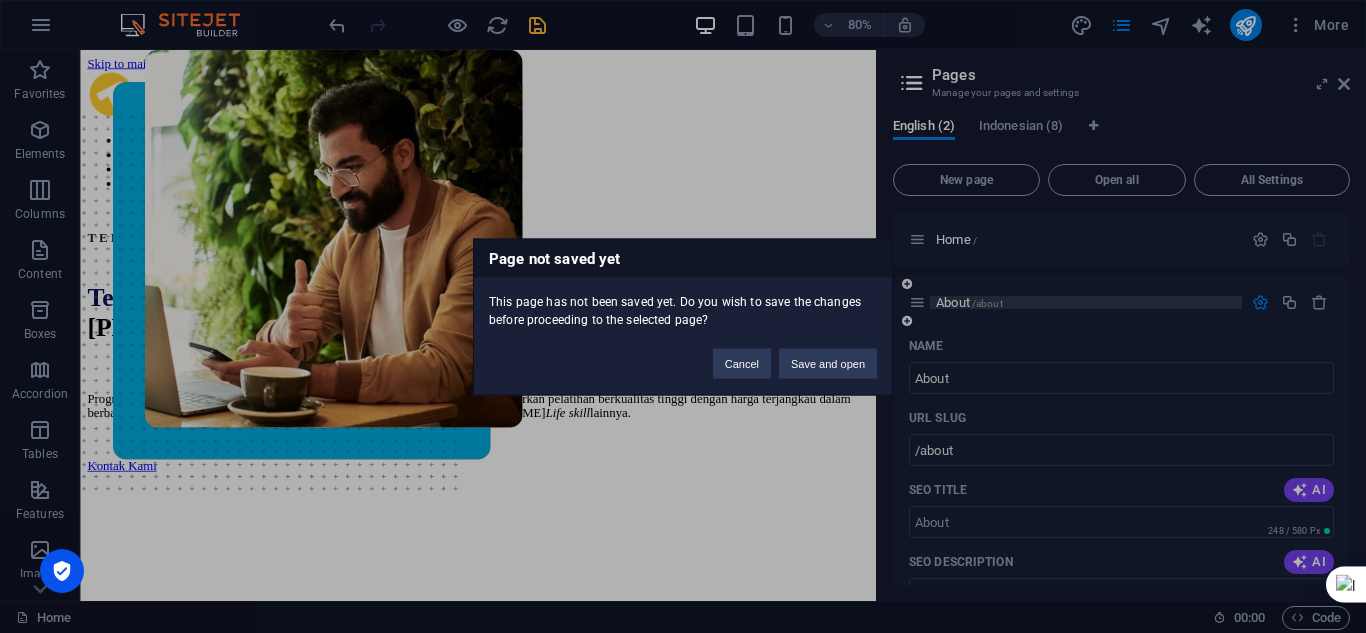 click on "Page not saved yet This page has not been saved yet. Do you wish to save the changes before proceeding to the selected page? Cancel Save and open" at bounding box center (683, 316) 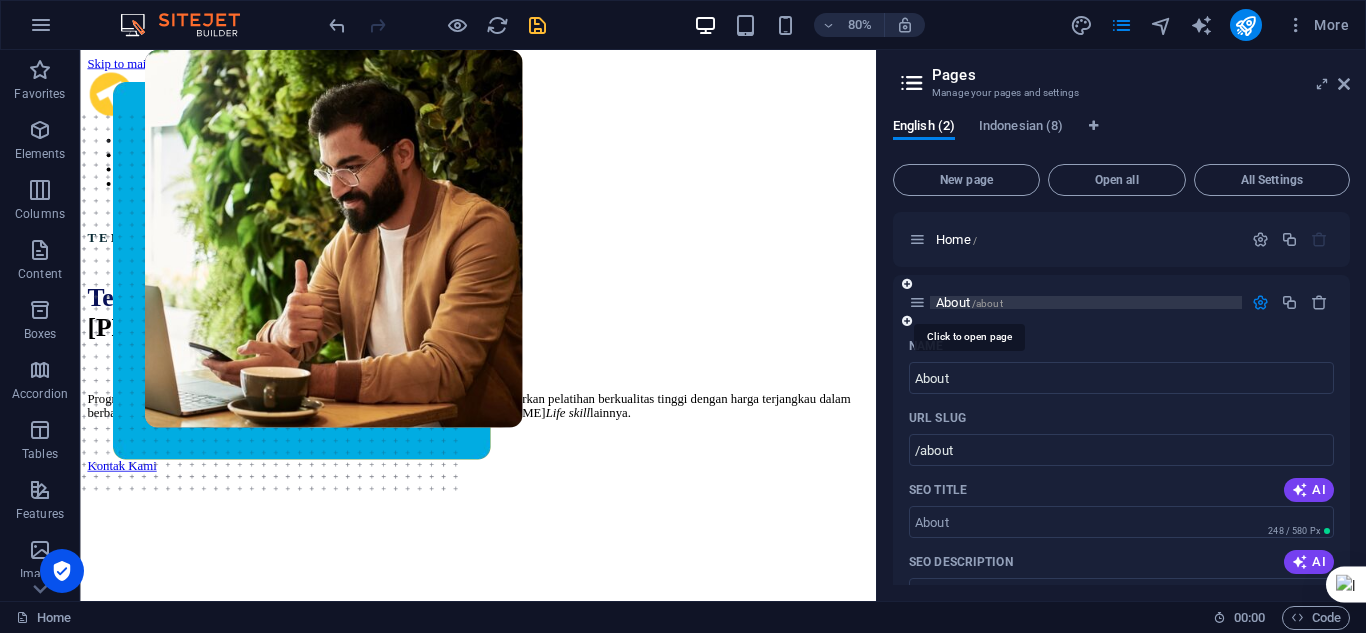 click on "About /about" at bounding box center (969, 302) 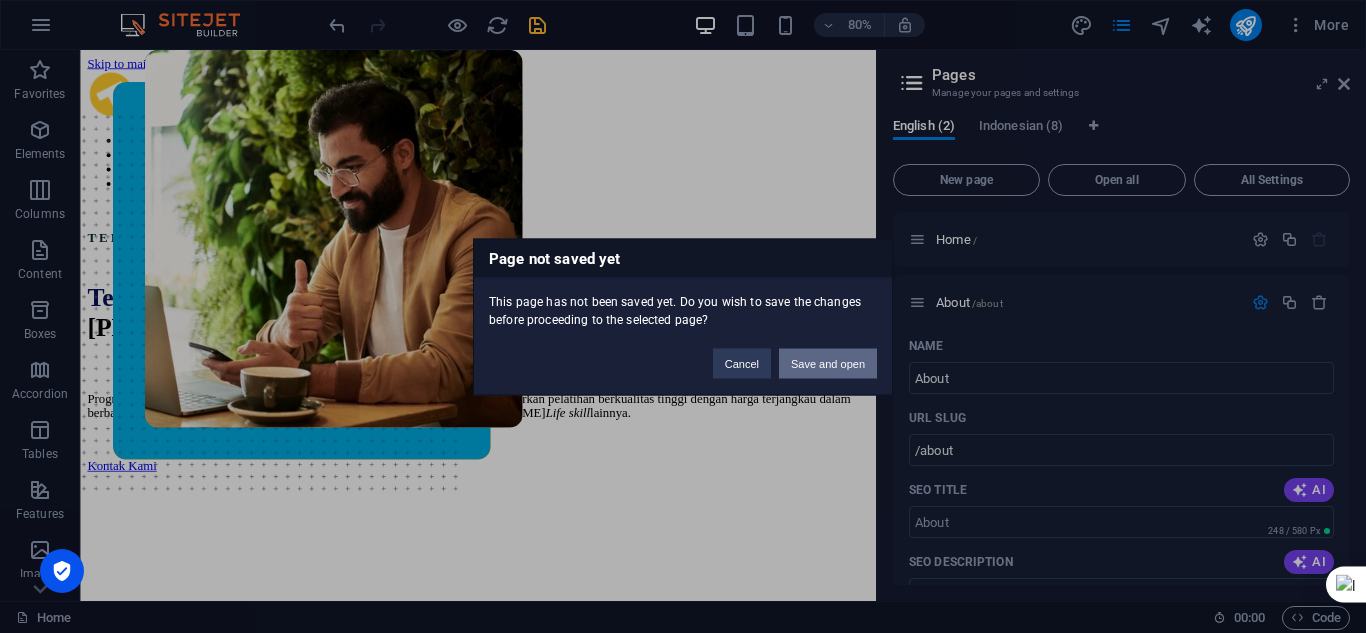 click on "Save and open" at bounding box center (828, 363) 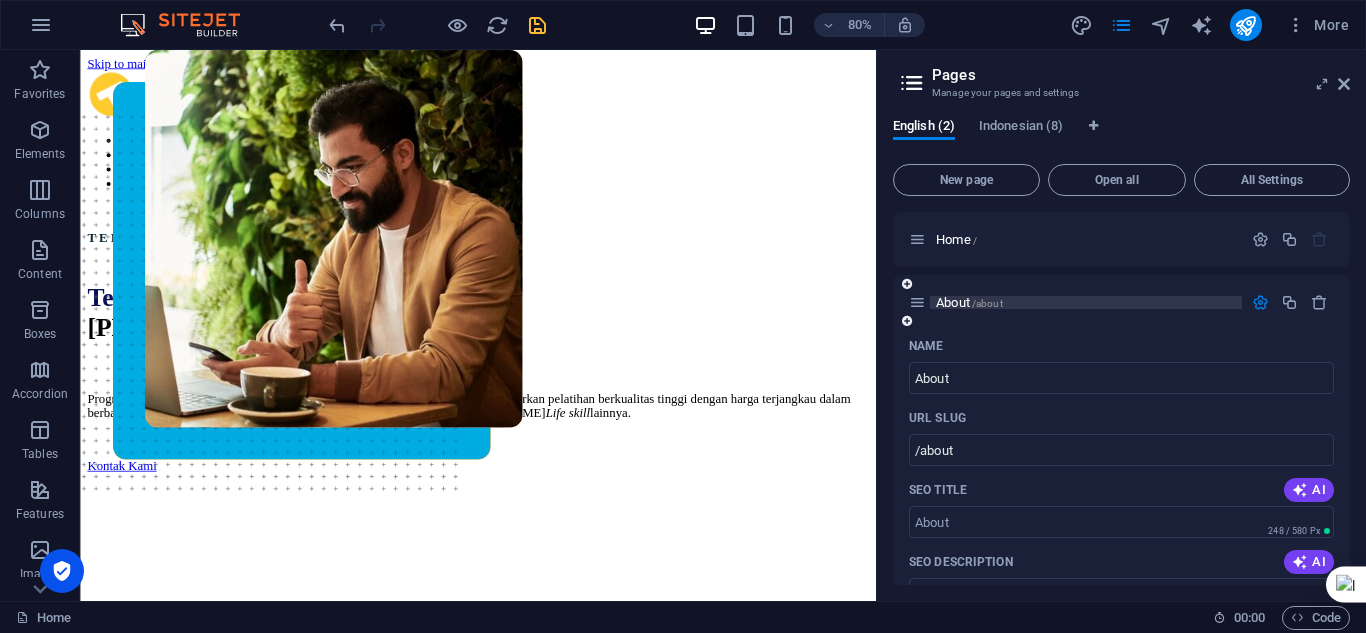 click on "About /about" at bounding box center (969, 302) 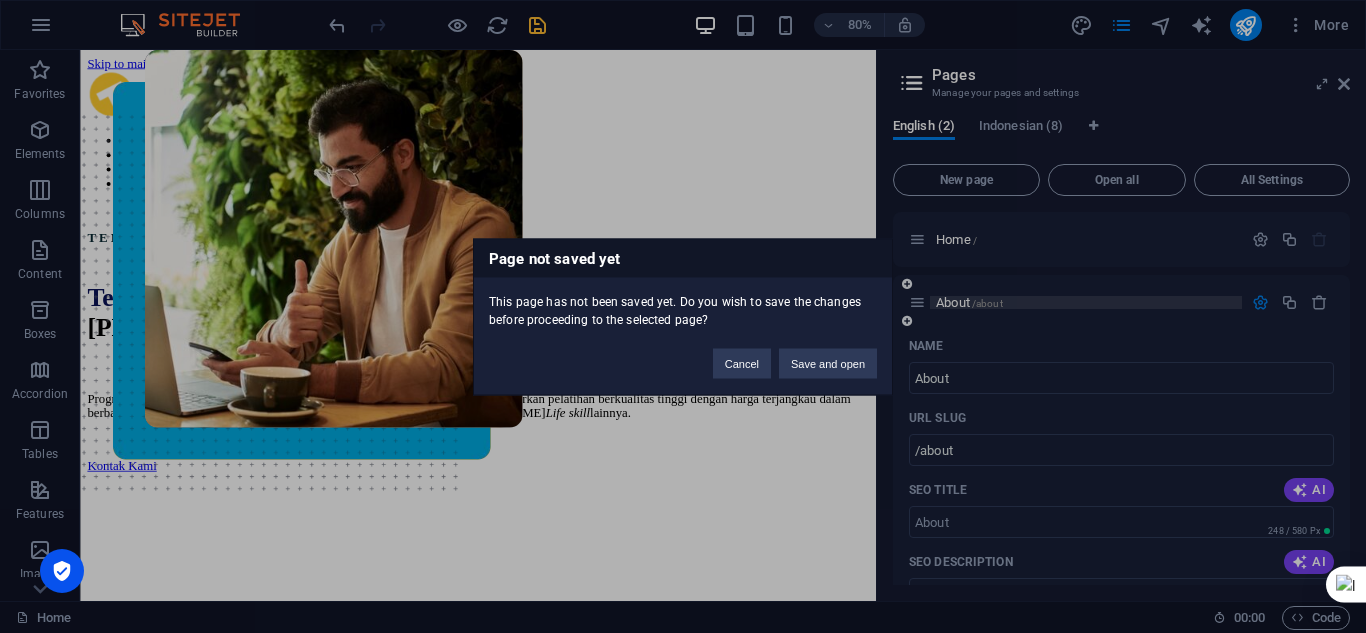 click on "Page not saved yet This page has not been saved yet. Do you wish to save the changes before proceeding to the selected page? Cancel Save and open" at bounding box center (683, 316) 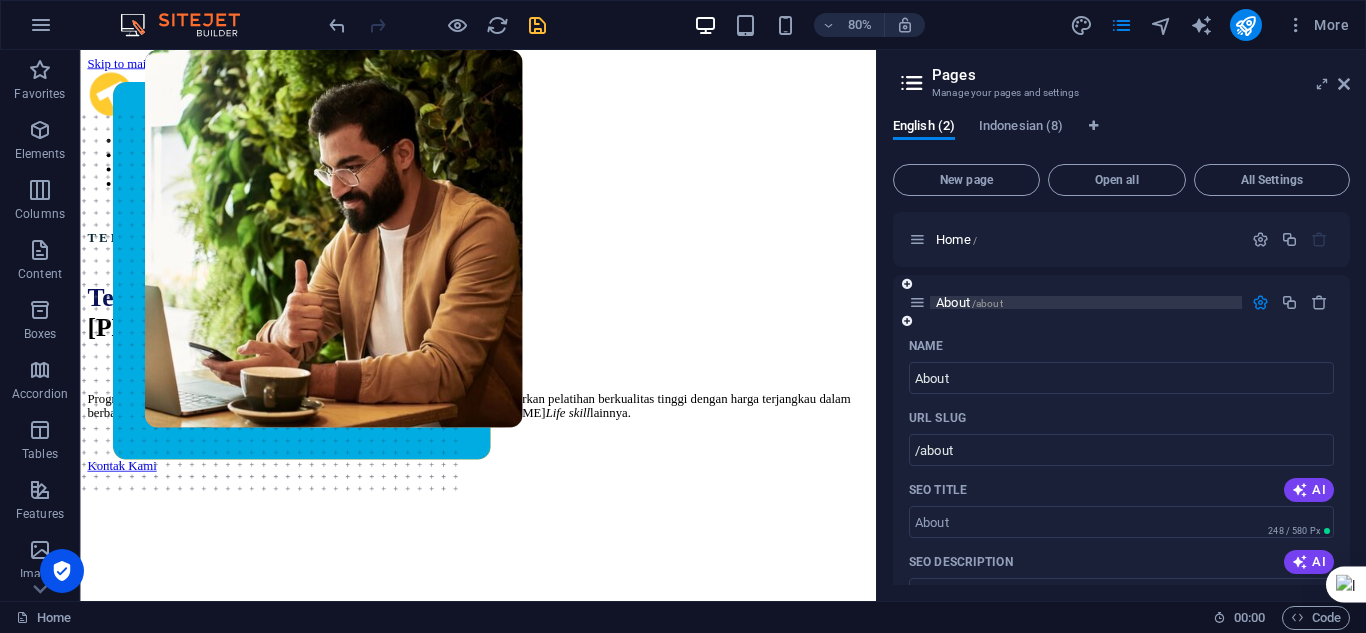 click on "About /about" at bounding box center [969, 302] 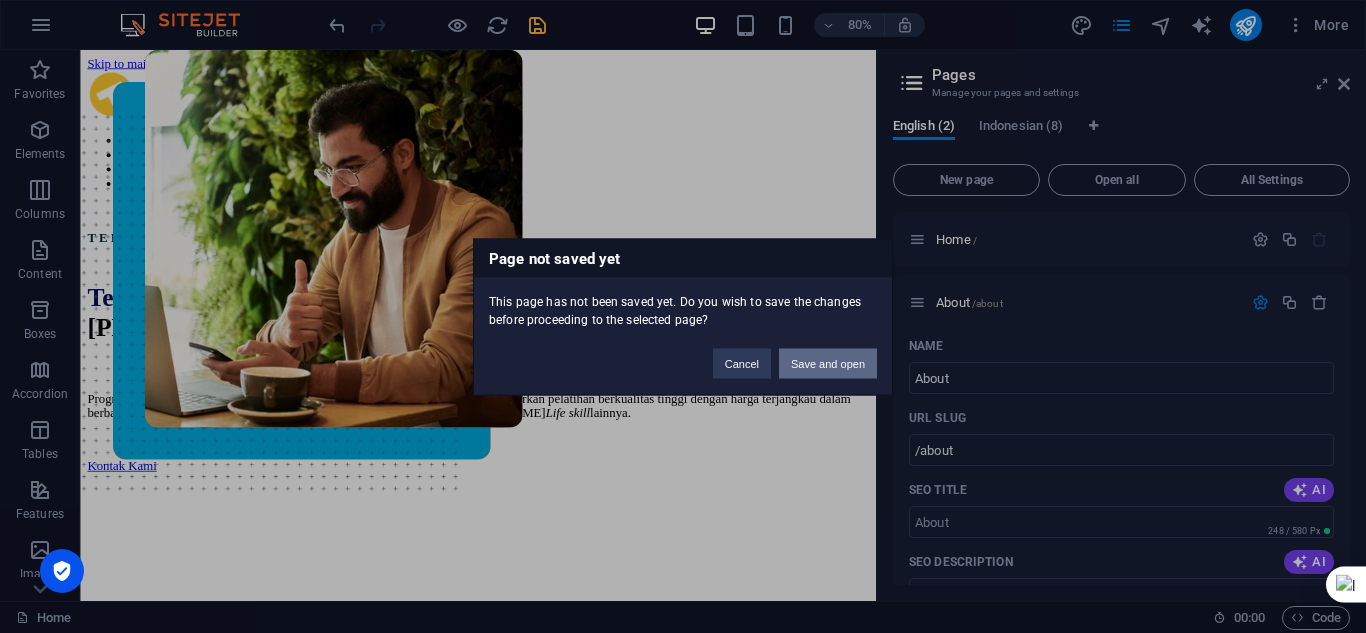 click on "Save and open" at bounding box center (828, 363) 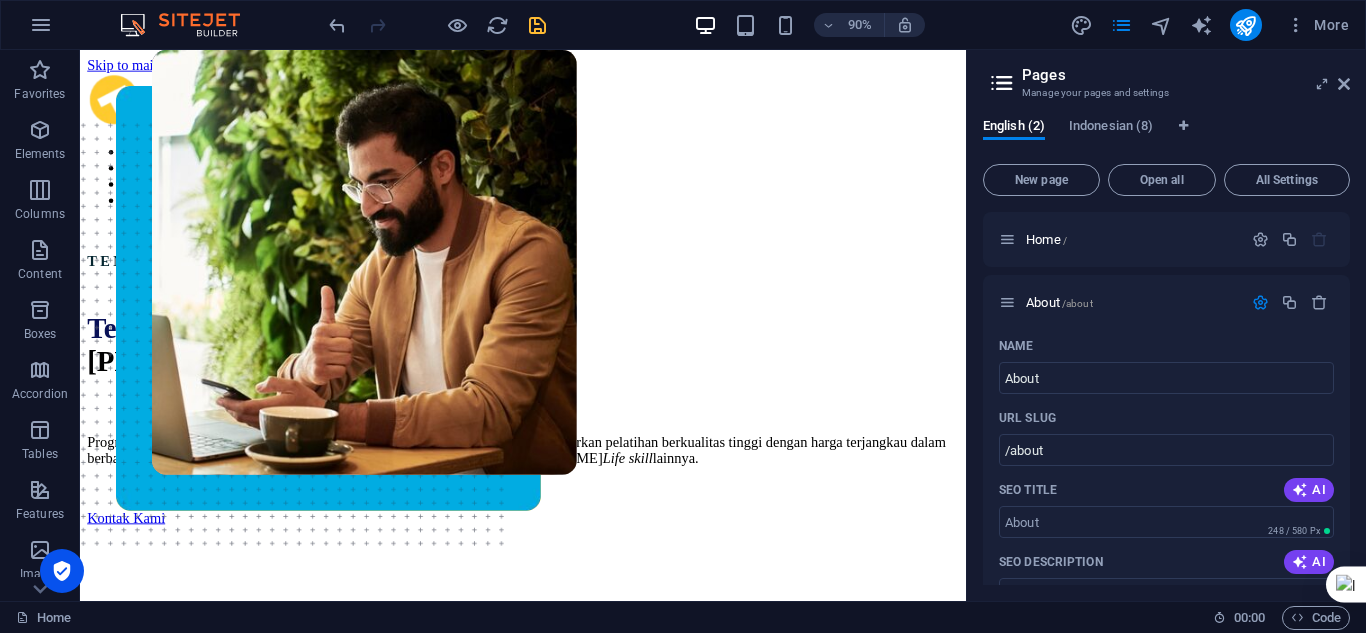 drag, startPoint x: 877, startPoint y: 276, endPoint x: 1365, endPoint y: 314, distance: 489.47726 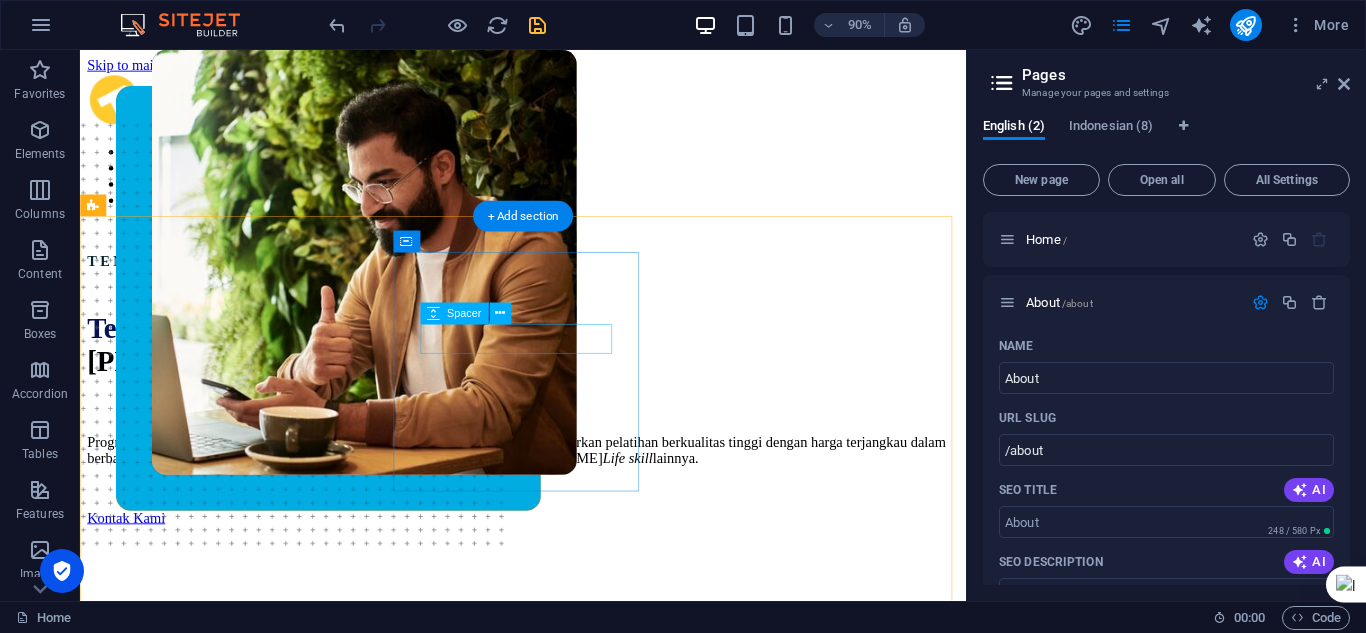 scroll, scrollTop: 1867, scrollLeft: 0, axis: vertical 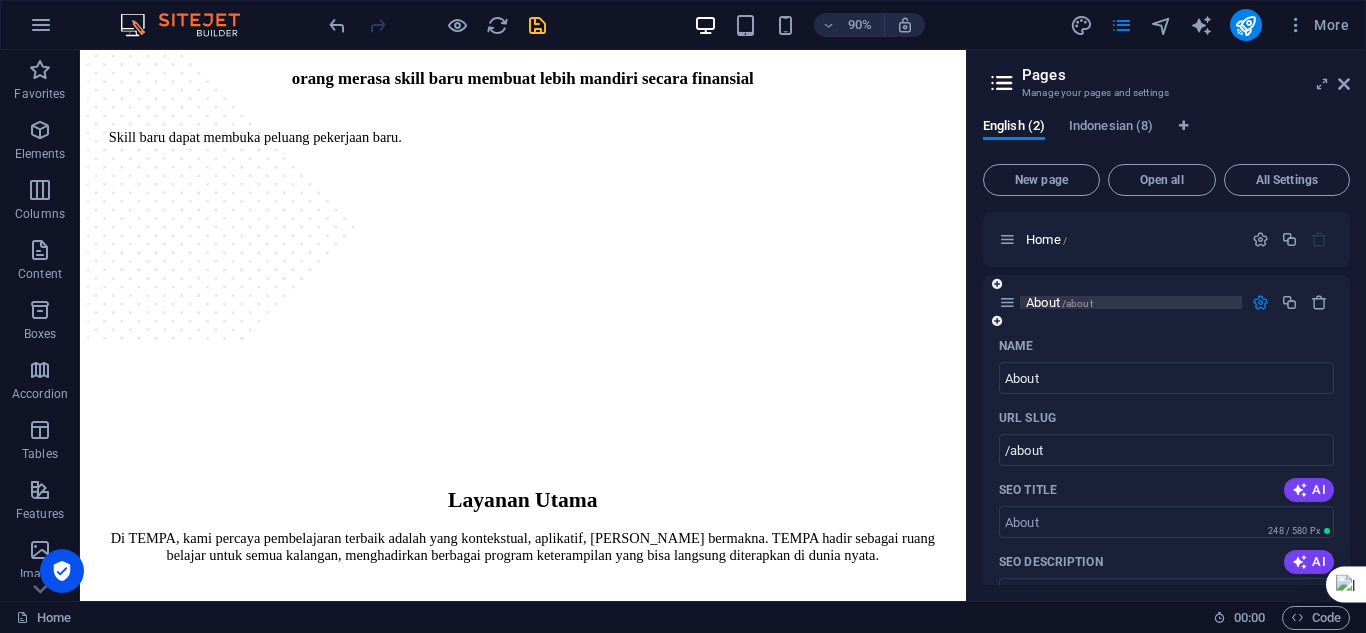 click on "About /about" at bounding box center (1059, 302) 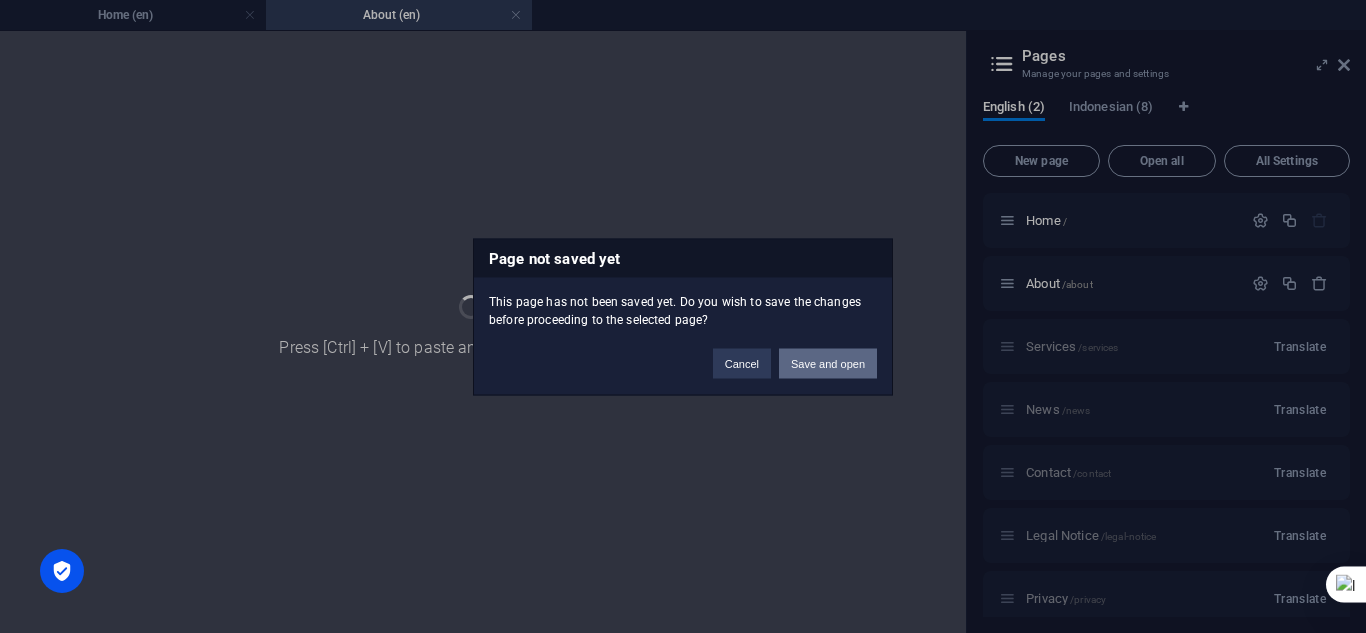 scroll, scrollTop: 0, scrollLeft: 0, axis: both 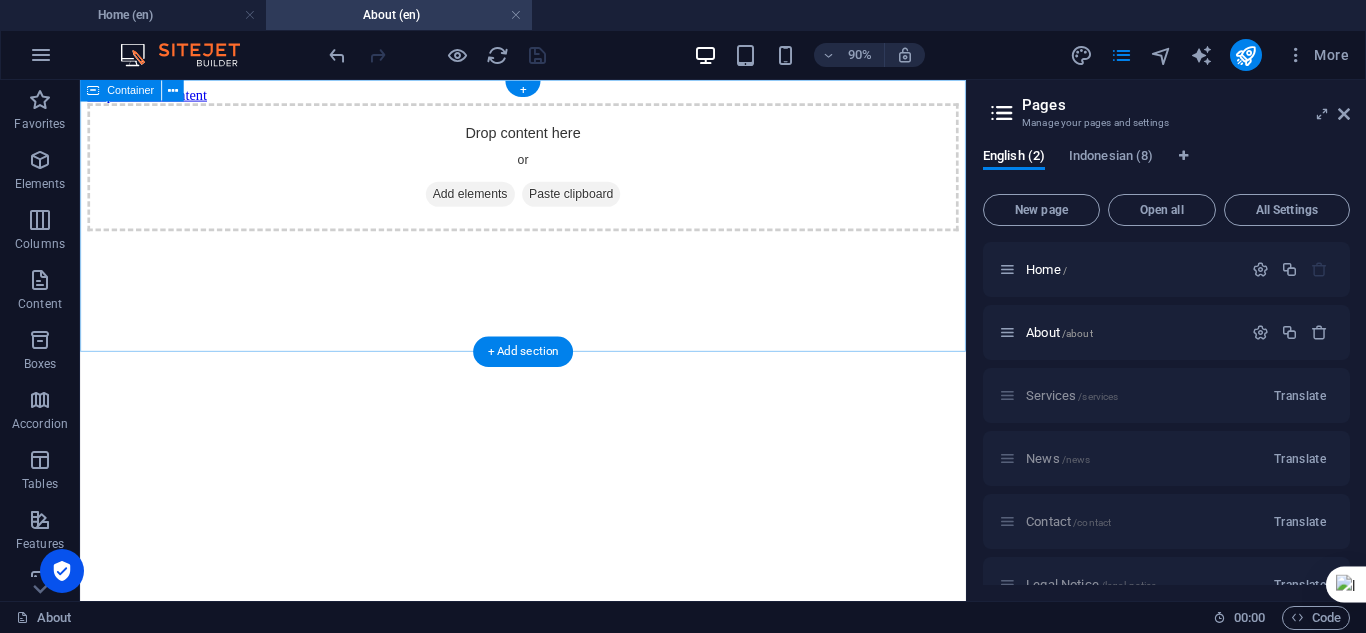 click on "Add elements" at bounding box center (513, 207) 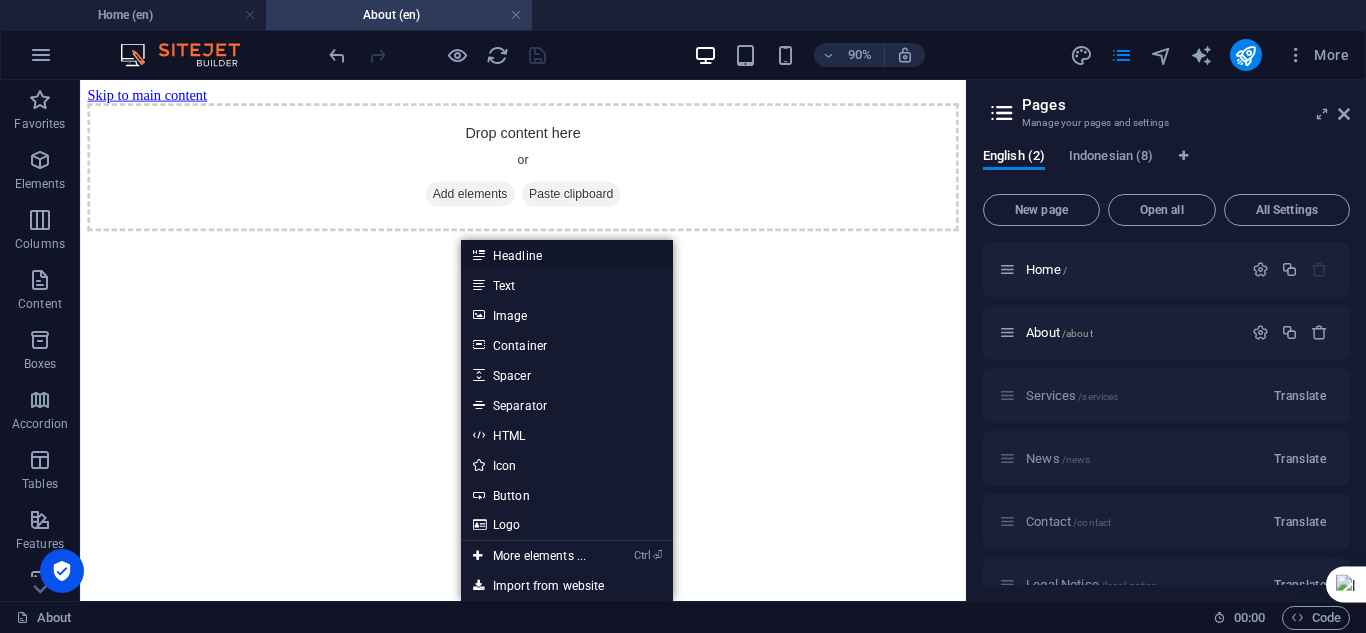 click on "Headline" at bounding box center (567, 255) 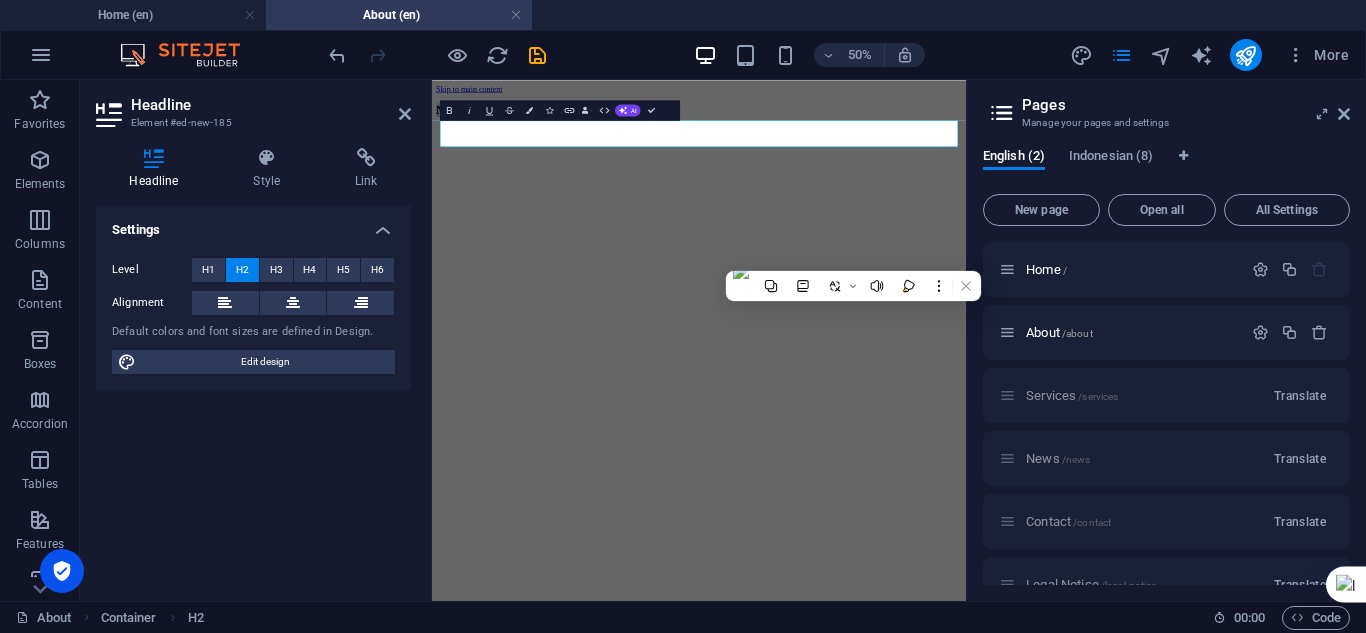 type 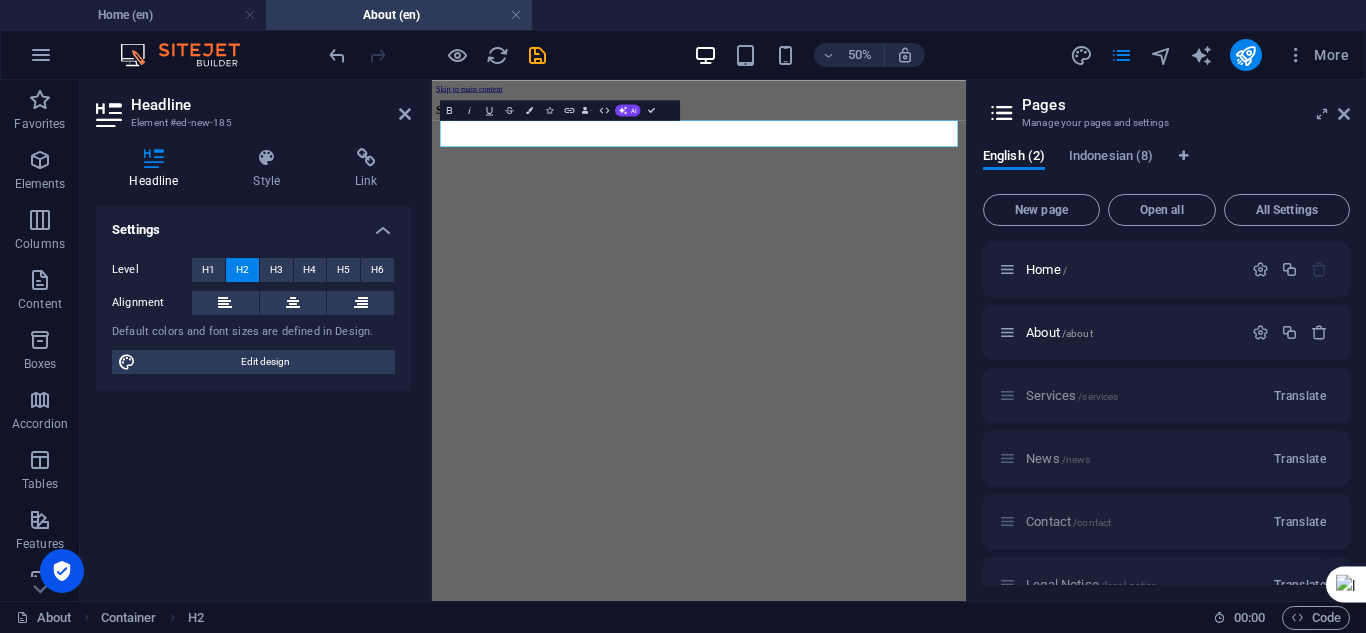 click on "Skip to main content
Siapakah TEMPA?" at bounding box center [966, 126] 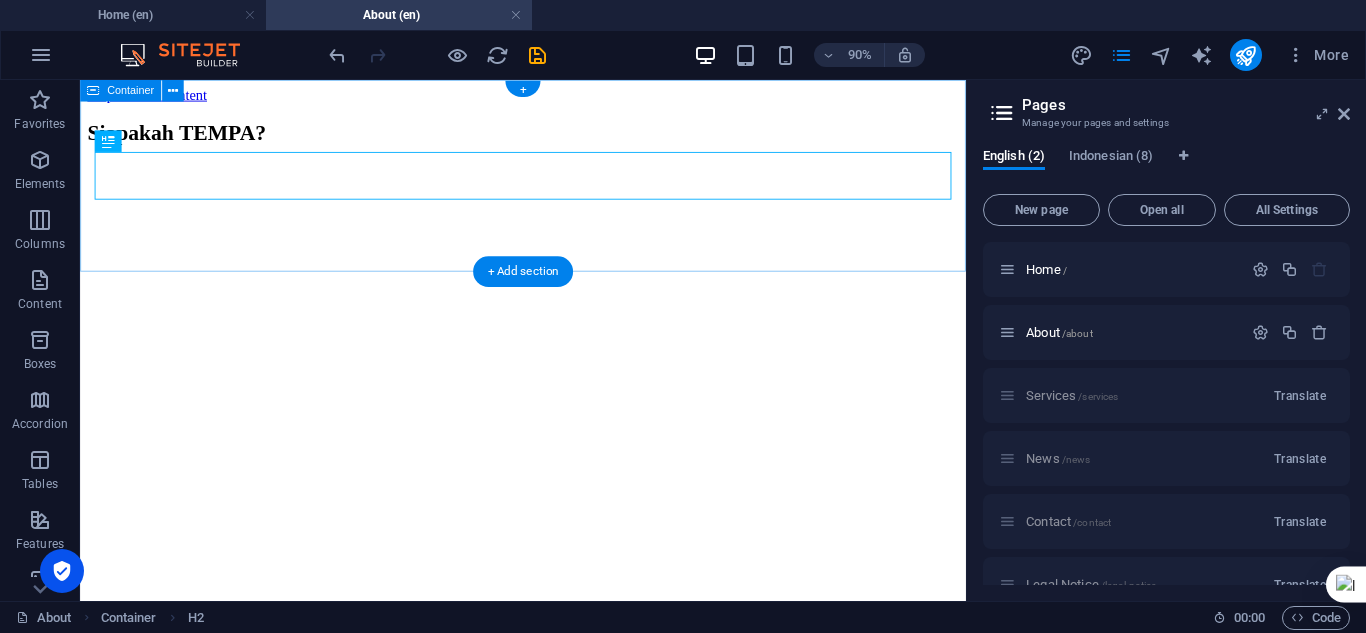 click on "Siapakah TEMPA?" at bounding box center (572, 139) 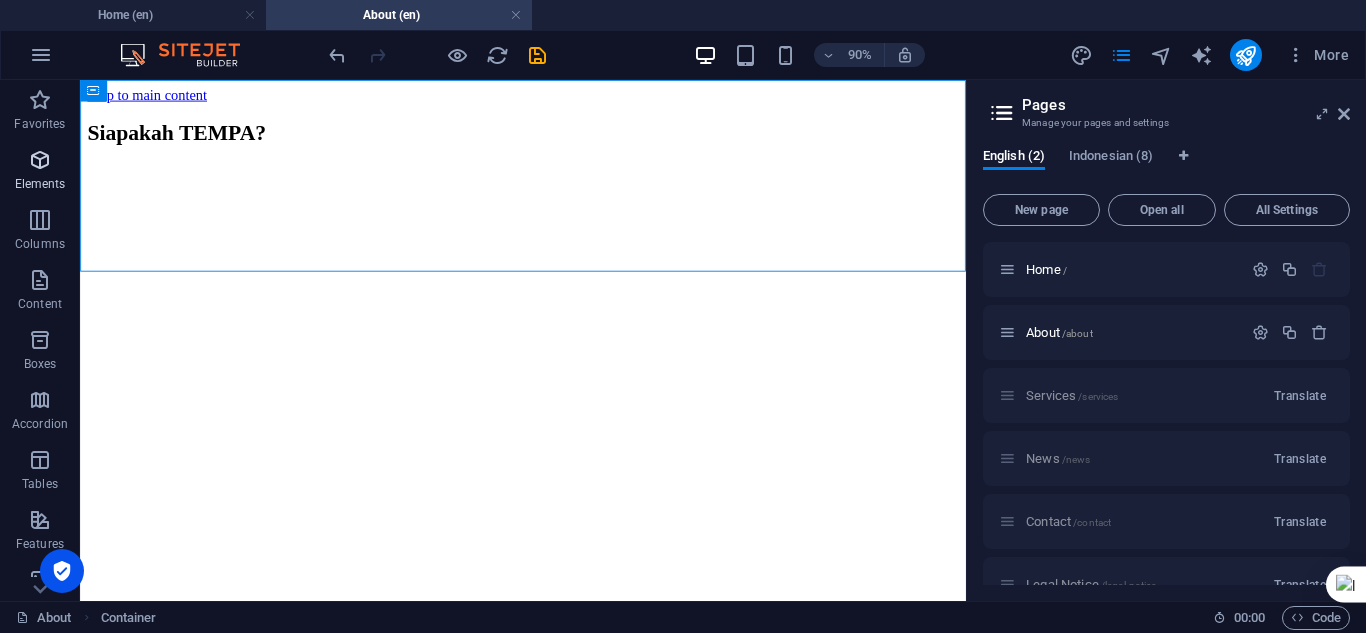 click on "Elements" at bounding box center [40, 172] 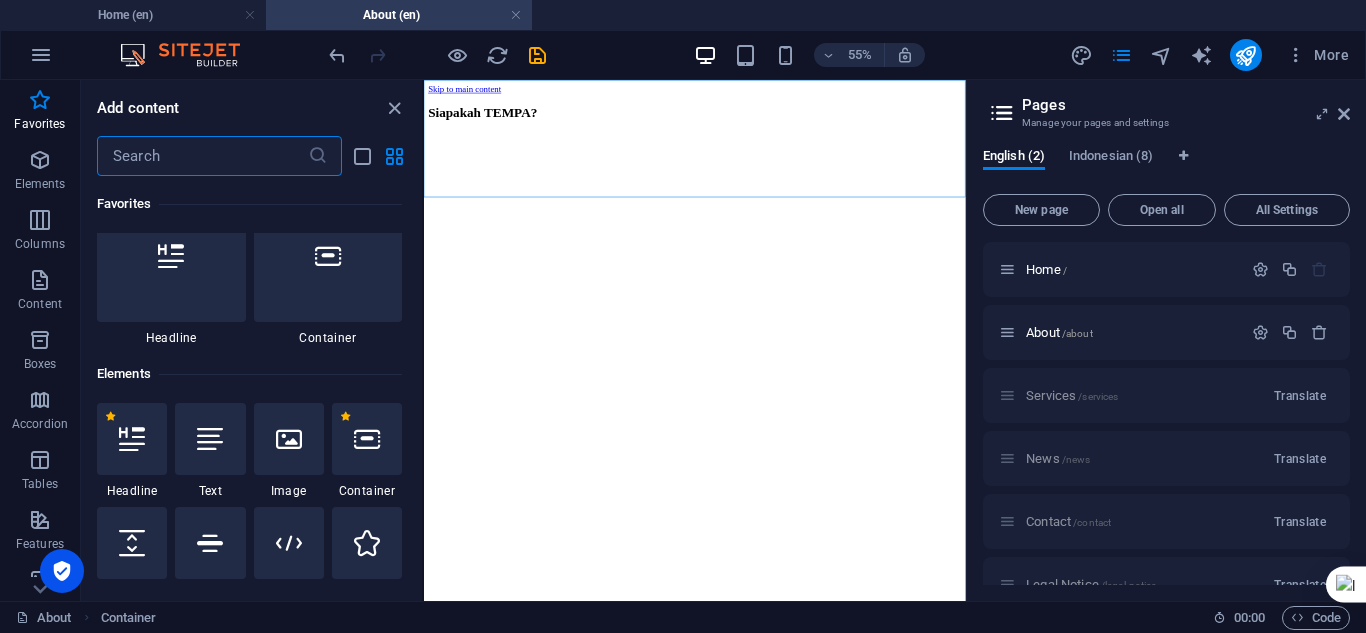 scroll, scrollTop: 0, scrollLeft: 0, axis: both 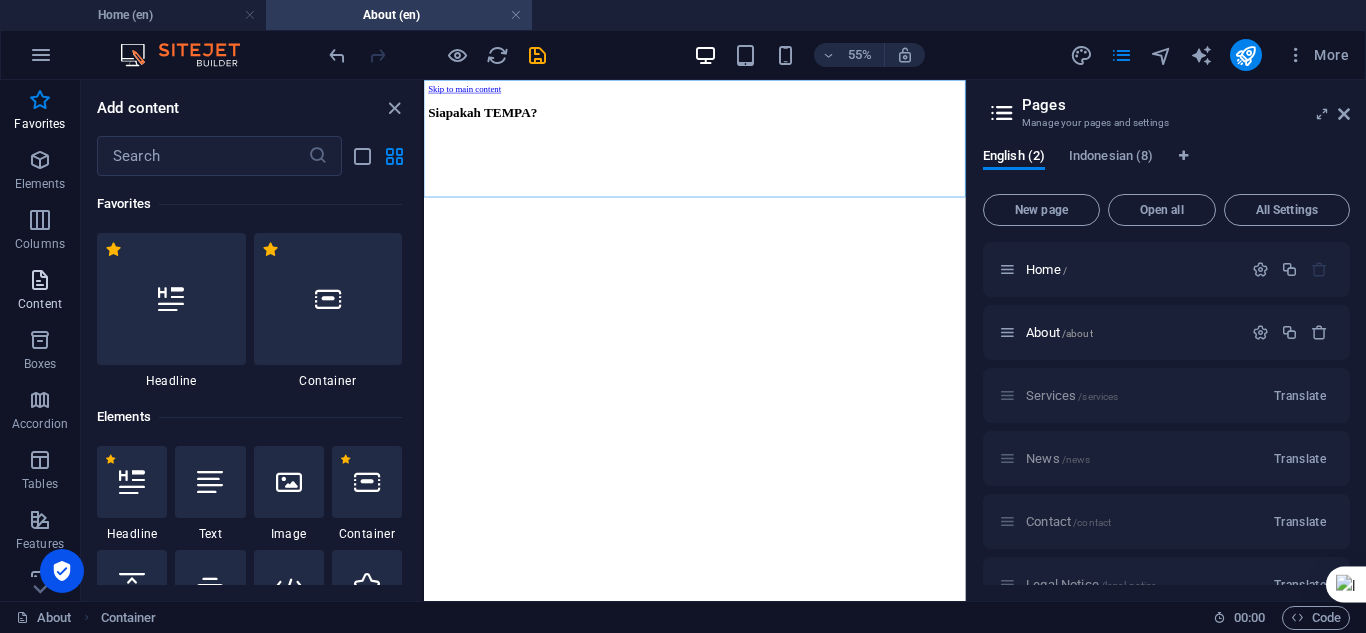 click at bounding box center (40, 280) 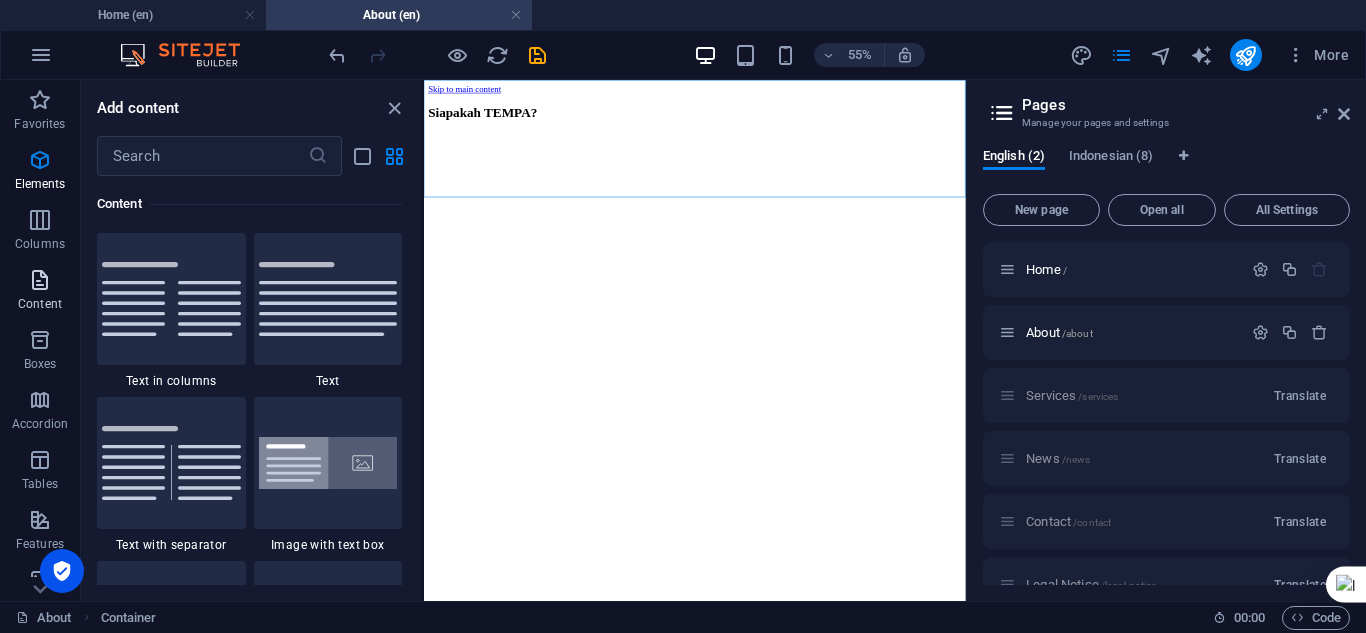 scroll, scrollTop: 3499, scrollLeft: 0, axis: vertical 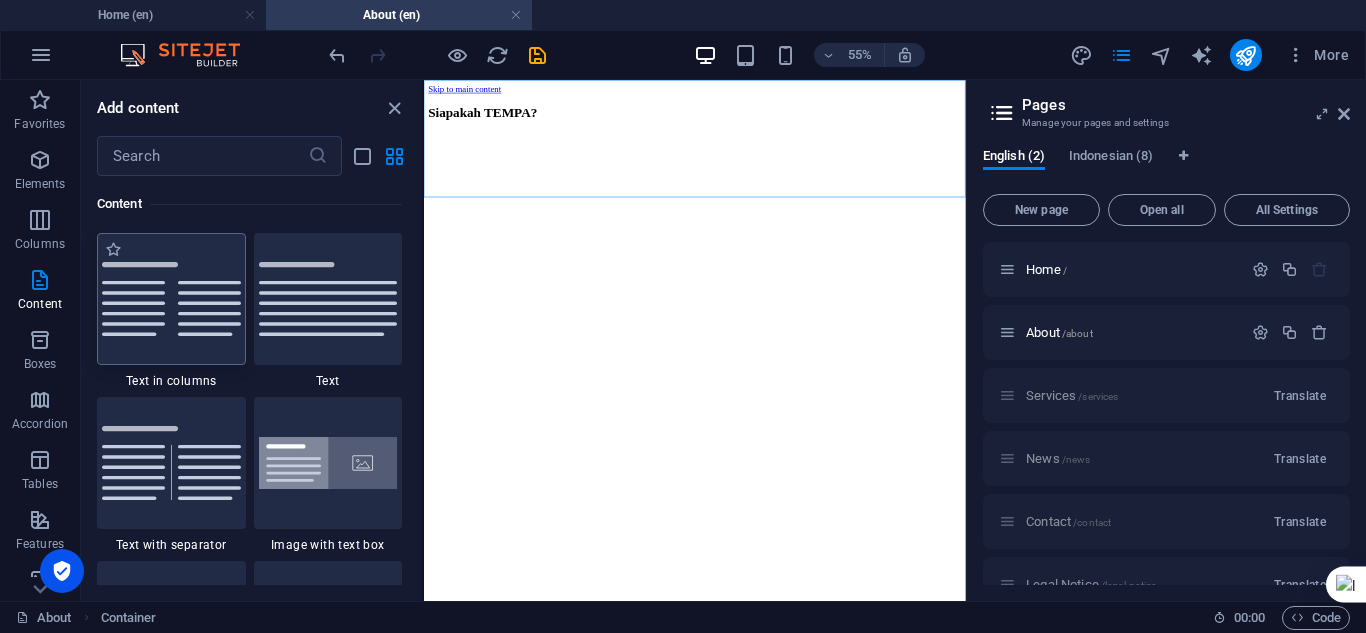 click at bounding box center (171, 299) 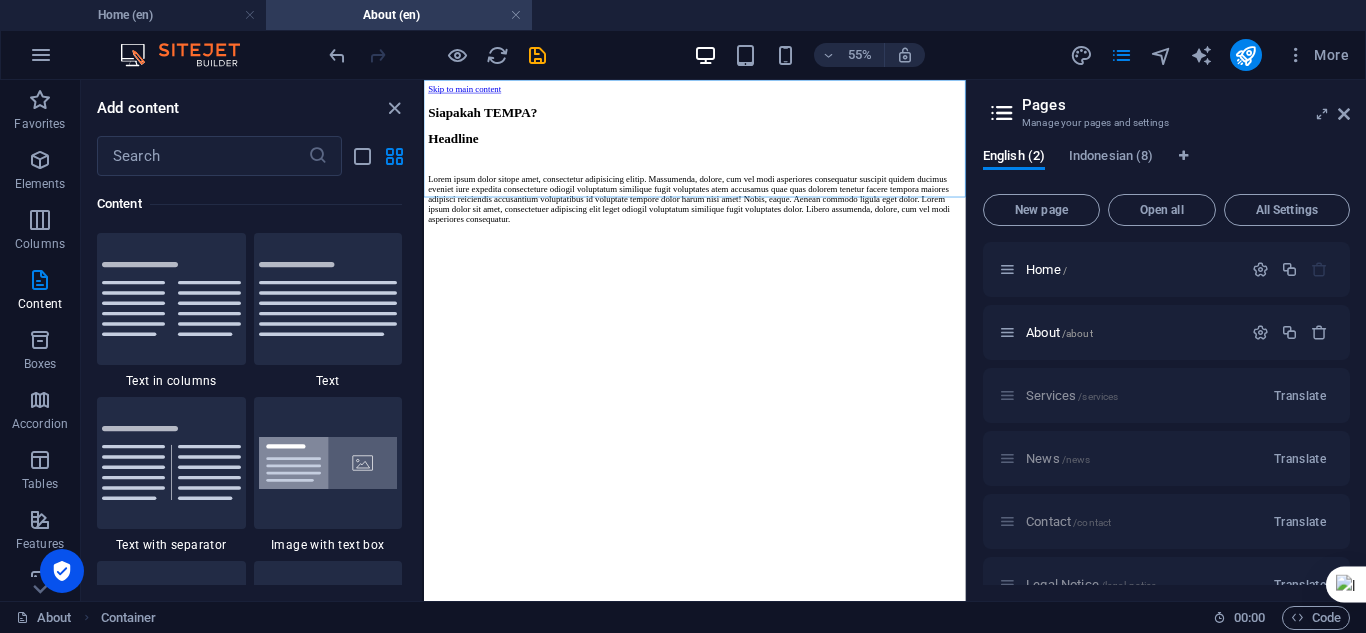drag, startPoint x: 601, startPoint y: 400, endPoint x: 937, endPoint y: 356, distance: 338.8687 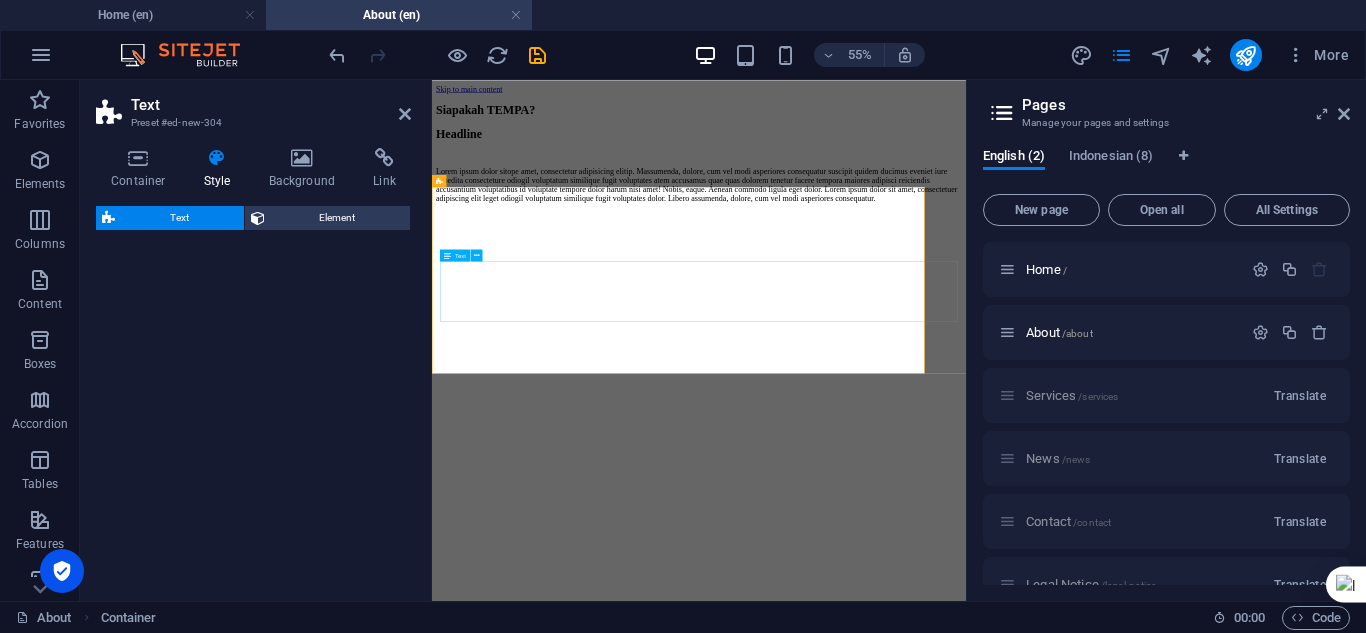 select on "rem" 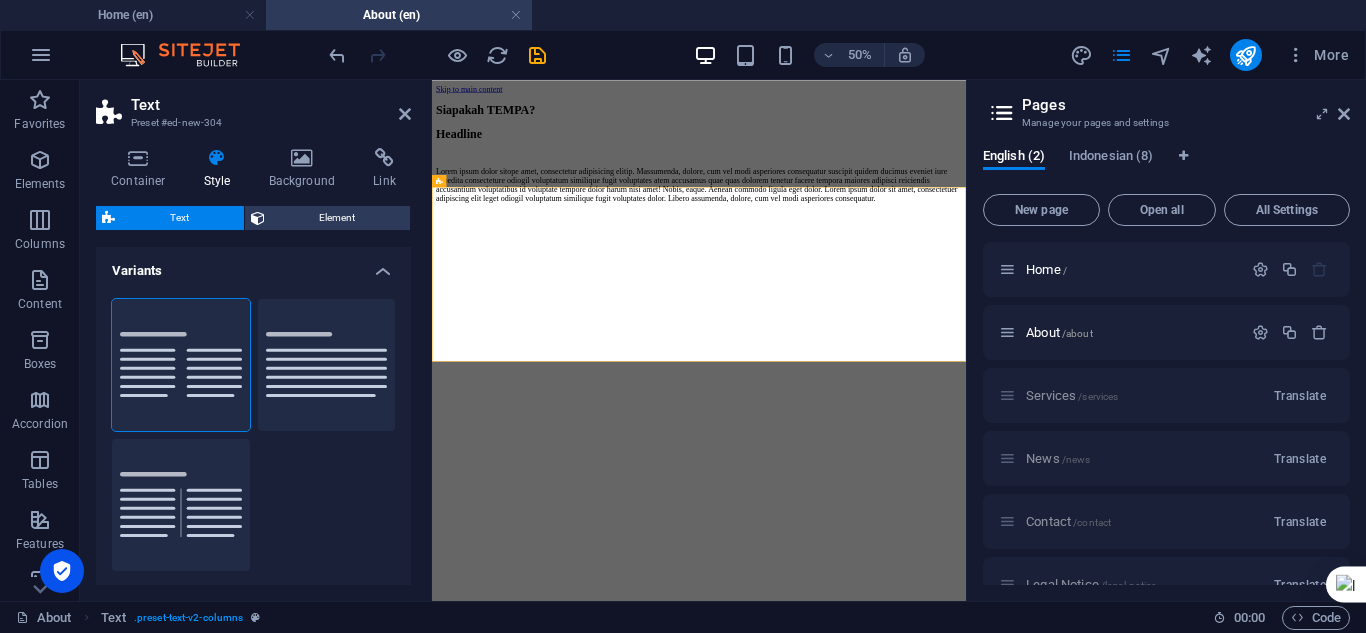 click on "Skip to main content
Siapakah TEMPA? Headline Lorem ipsum dolor sitope amet, consectetur adipisicing elitip. [PERSON_NAME], dolore, cum [PERSON_NAME] asperiores consequatur suscipit quidem ducimus eveniet iure expedita consecteture odiogil voluptatum similique fugit voluptates atem accusamus quae quas dolorem tenetur facere tempora maiores adipisci reiciendis accusantium voluptatibus id voluptate tempore dolor harum nisi amet! Nobis, eaque. Aenean commodo ligula eget dolor. Lorem ipsum dolor sit amet, consectetuer adipiscing elit leget odiogil voluptatum similique fugit voluptates dolor. Libero assumenda, dolore, cum [PERSON_NAME] asperiores consequatur." at bounding box center (966, 210) 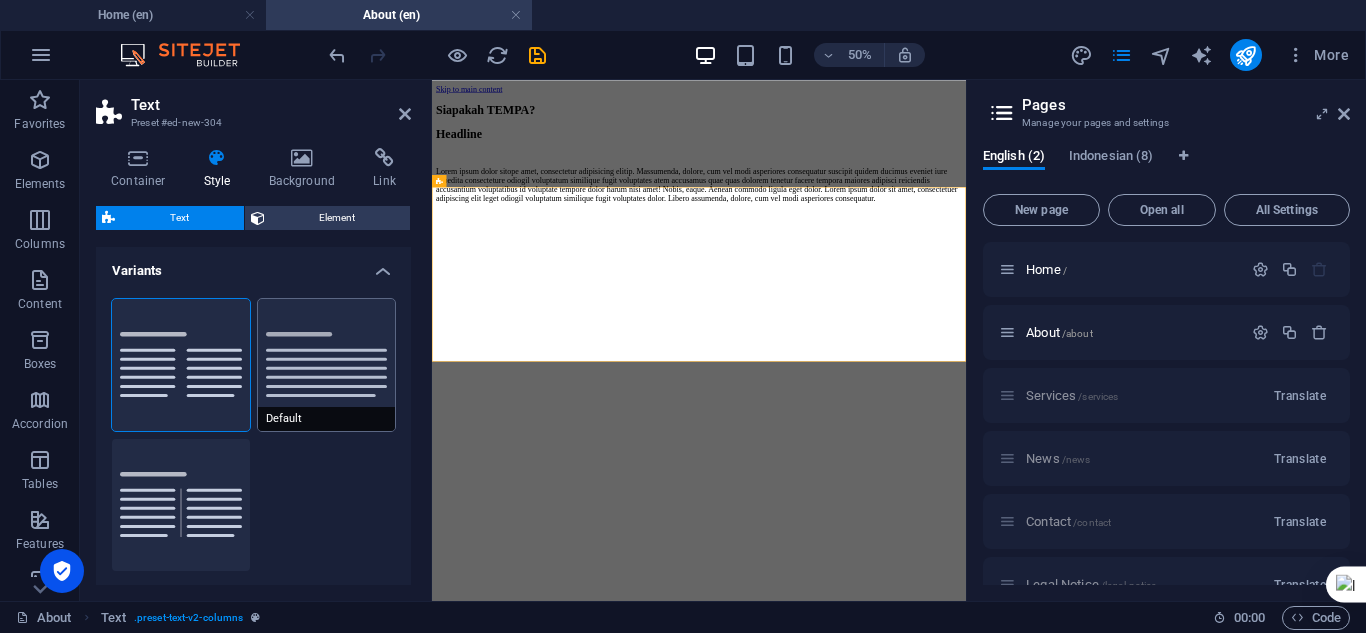 click on "Default" at bounding box center (327, 365) 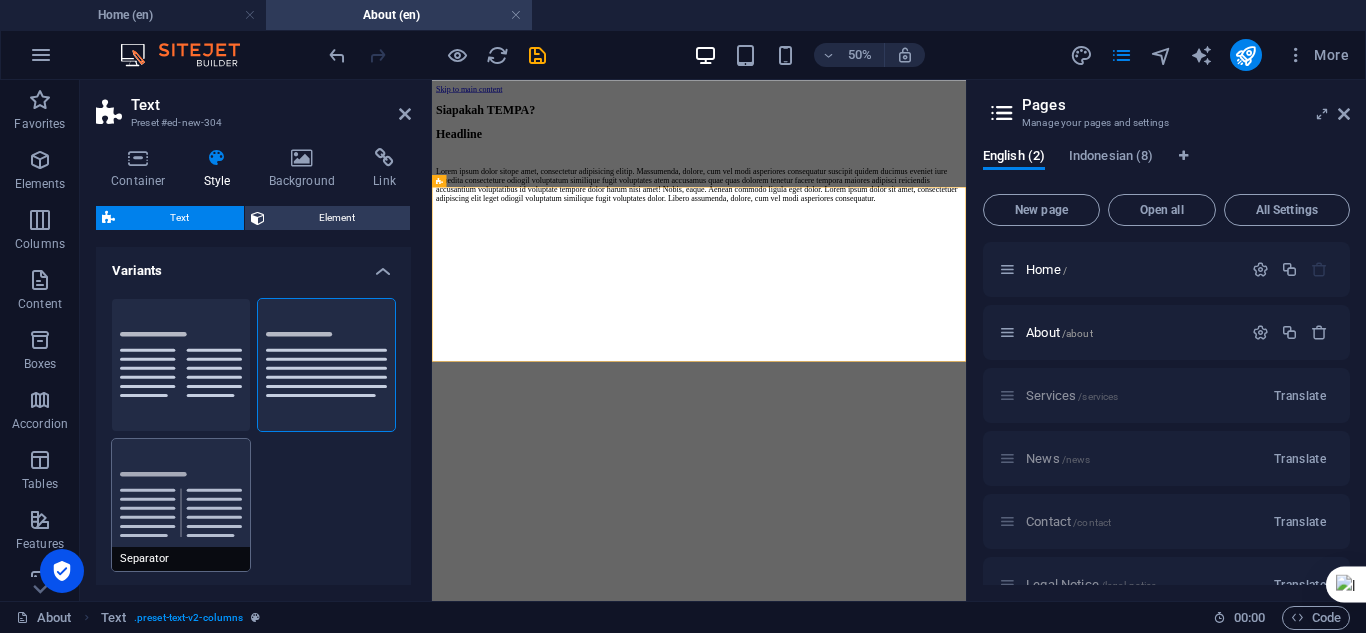 click on "Separator" at bounding box center (181, 505) 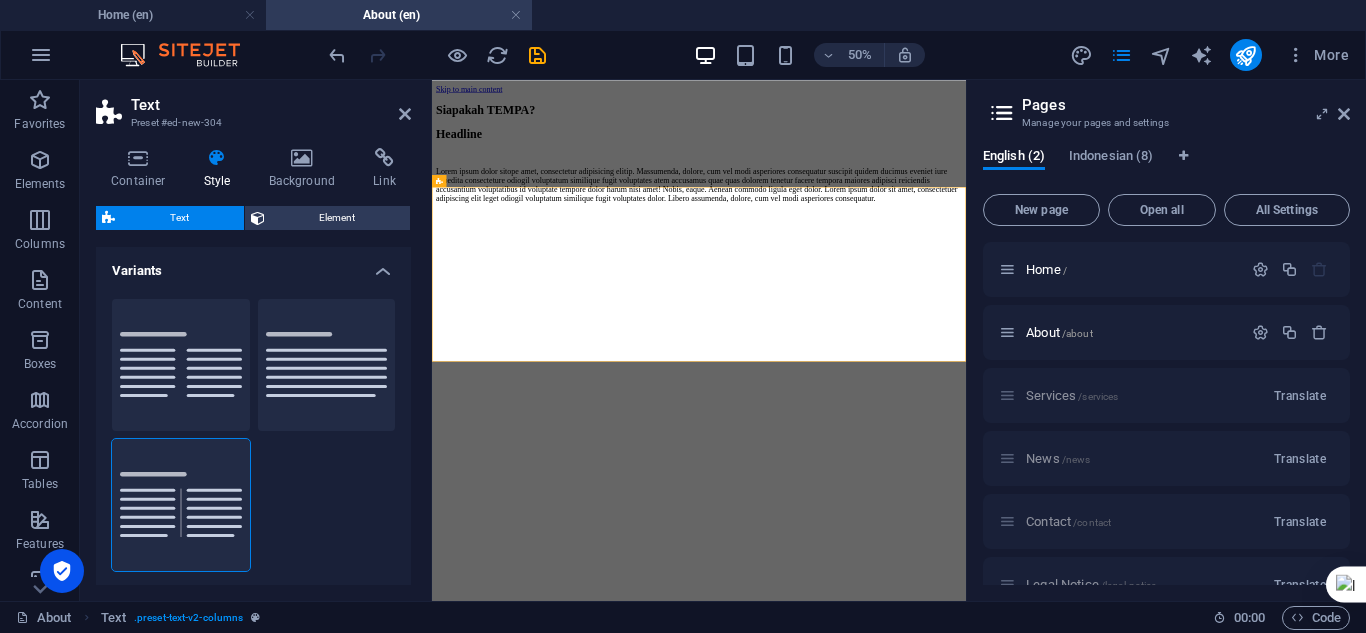 click on "Skip to main content
Siapakah TEMPA? Headline Lorem ipsum dolor sitope amet, consectetur adipisicing elitip. [PERSON_NAME], dolore, cum [PERSON_NAME] asperiores consequatur suscipit quidem ducimus eveniet iure expedita consecteture odiogil voluptatum similique fugit voluptates atem accusamus quae quas dolorem tenetur facere tempora maiores adipisci reiciendis accusantium voluptatibus id voluptate tempore dolor harum nisi amet! Nobis, eaque. Aenean commodo ligula eget dolor. Lorem ipsum dolor sit amet, consectetuer adipiscing elit leget odiogil voluptatum similique fugit voluptates dolor. Libero assumenda, dolore, cum [PERSON_NAME] asperiores consequatur." at bounding box center [966, 210] 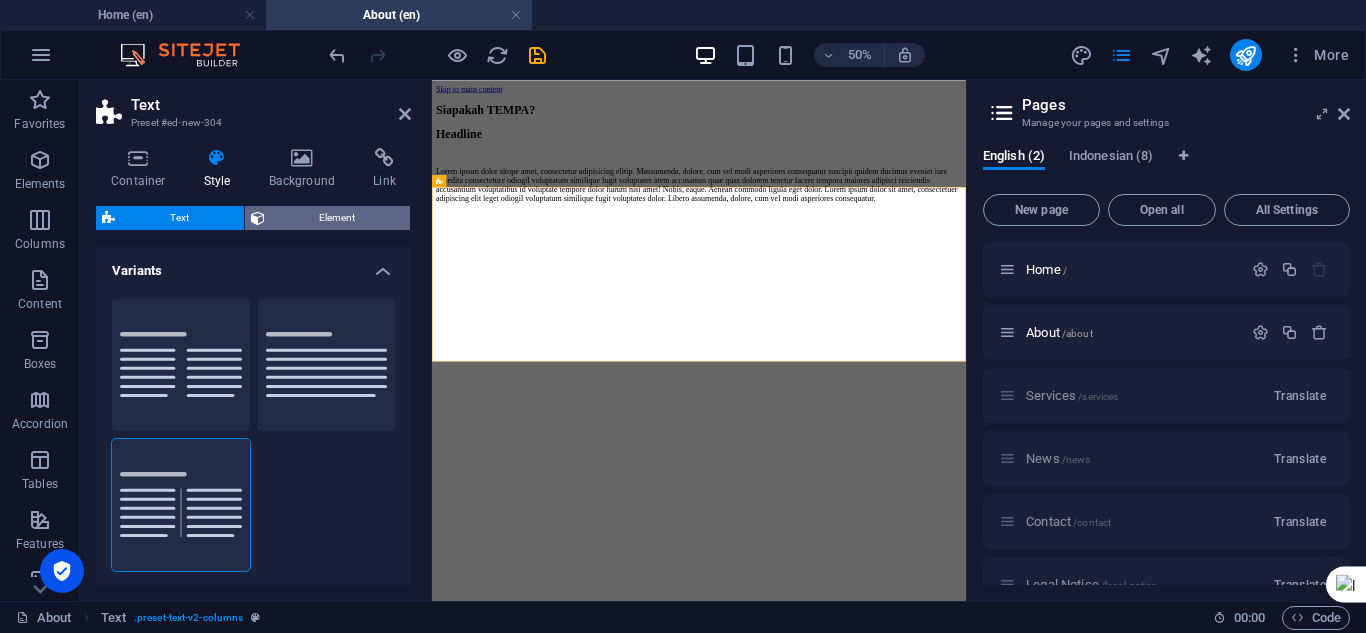 click on "Element" at bounding box center [338, 218] 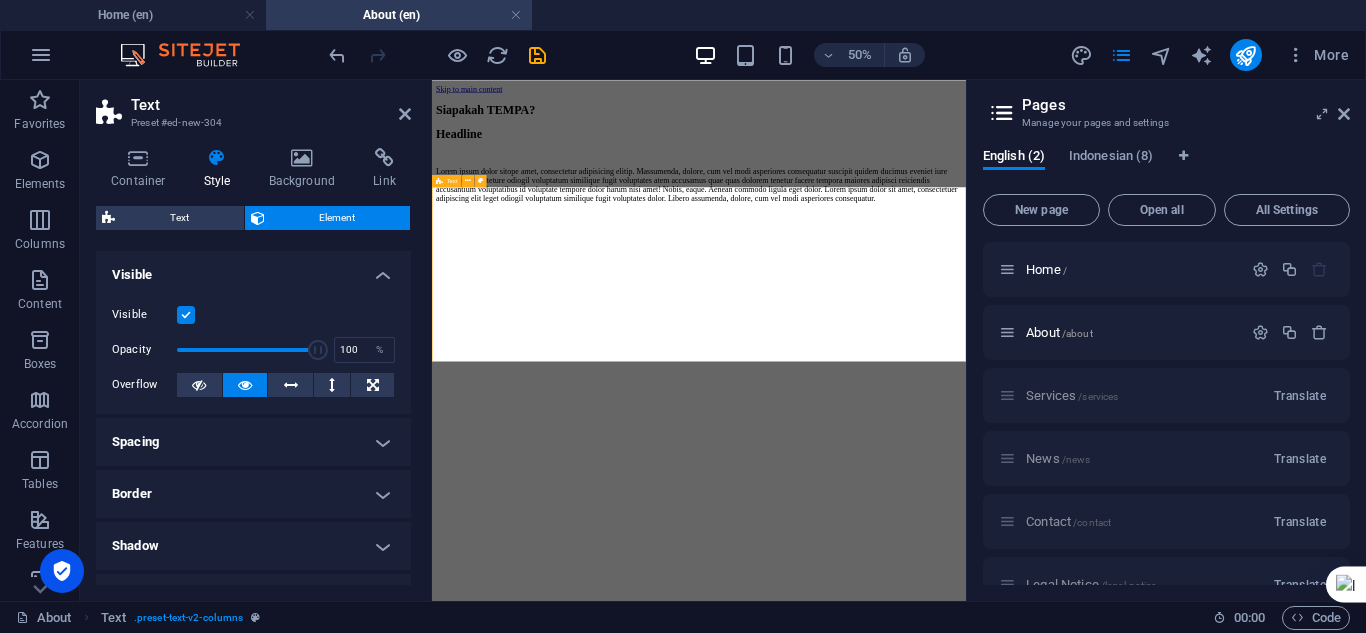 click on "Headline Lorem ipsum dolor sitope amet, consectetur adipisicing elitip. [PERSON_NAME], dolore, cum [PERSON_NAME] asperiores consequatur suscipit quidem ducimus eveniet iure expedita consecteture odiogil voluptatum similique fugit voluptates atem accusamus quae quas dolorem tenetur facere tempora maiores adipisci reiciendis accusantium voluptatibus id voluptate tempore dolor harum nisi amet! Nobis, eaque. Aenean commodo ligula eget dolor. Lorem ipsum dolor sit amet, consectetuer adipiscing elit leget odiogil voluptatum similique fugit voluptates dolor. Libero assumenda, dolore, cum [PERSON_NAME] asperiores consequatur." at bounding box center (966, 248) 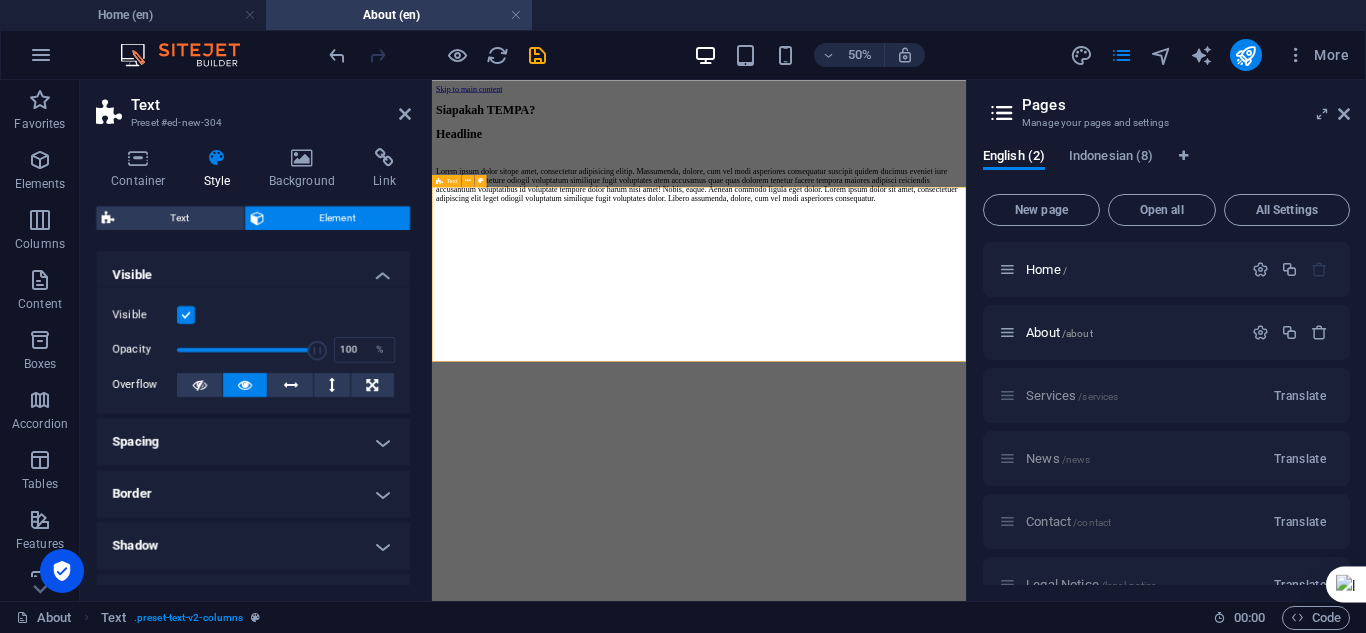 click on "Headline Lorem ipsum dolor sitope amet, consectetur adipisicing elitip. [PERSON_NAME], dolore, cum [PERSON_NAME] asperiores consequatur suscipit quidem ducimus eveniet iure expedita consecteture odiogil voluptatum similique fugit voluptates atem accusamus quae quas dolorem tenetur facere tempora maiores adipisci reiciendis accusantium voluptatibus id voluptate tempore dolor harum nisi amet! Nobis, eaque. Aenean commodo ligula eget dolor. Lorem ipsum dolor sit amet, consectetuer adipiscing elit leget odiogil voluptatum similique fugit voluptates dolor. Libero assumenda, dolore, cum [PERSON_NAME] asperiores consequatur." at bounding box center (966, 248) 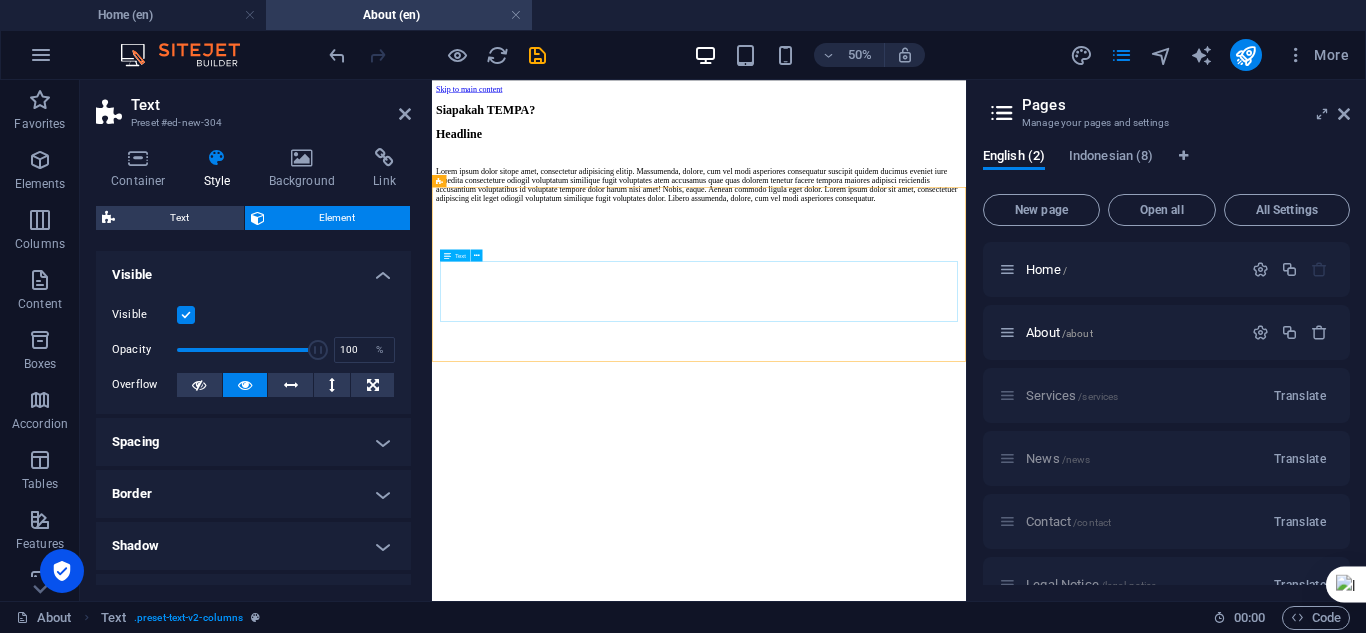 click on "Lorem ipsum dolor sitope amet, consectetur adipisicing elitip. Massumenda, dolore, cum vel modi asperiores consequatur suscipit quidem ducimus eveniet iure expedita consecteture odiogil voluptatum similique fugit voluptates atem accusamus quae quas dolorem tenetur facere tempora maiores adipisci reiciendis accusantium voluptatibus id voluptate tempore dolor harum nisi amet! Nobis, eaque. Aenean commodo ligula eget dolor. Lorem ipsum dolor sit amet, consectetuer adipiscing elit leget odiogil voluptatum similique fugit voluptates dolor. Libero assumenda, dolore, cum vel modi asperiores consequatur." at bounding box center (966, 288) 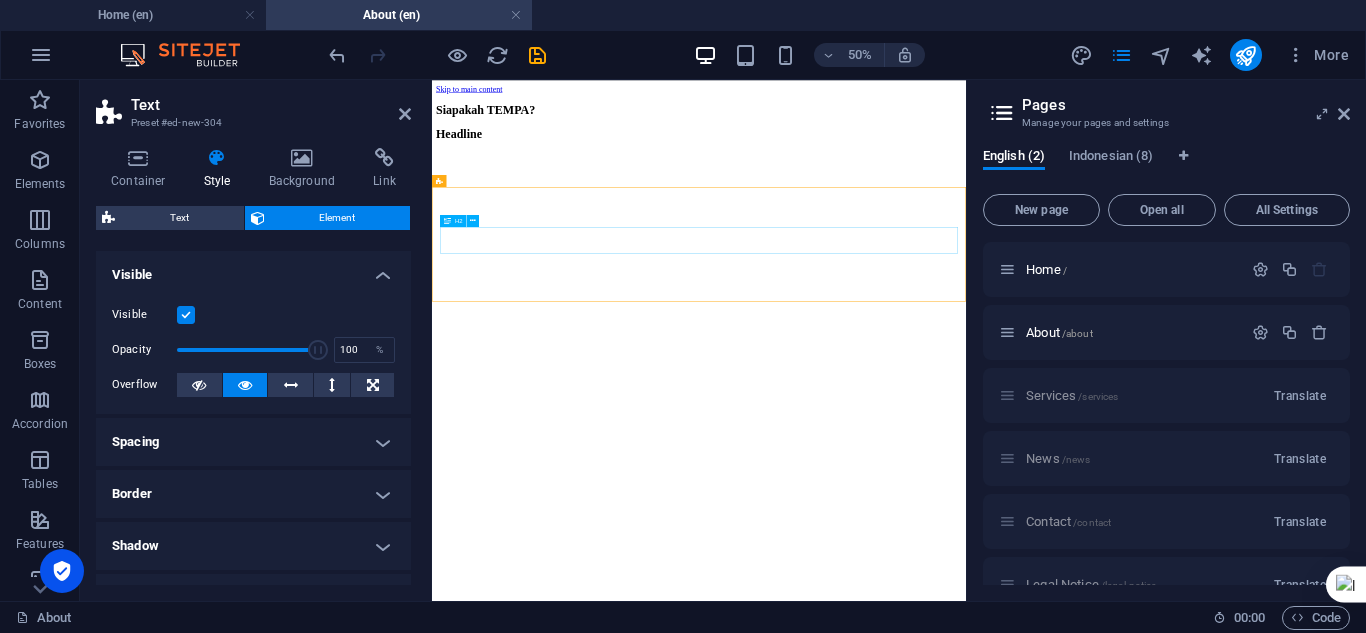 click on "Headline" at bounding box center [966, 186] 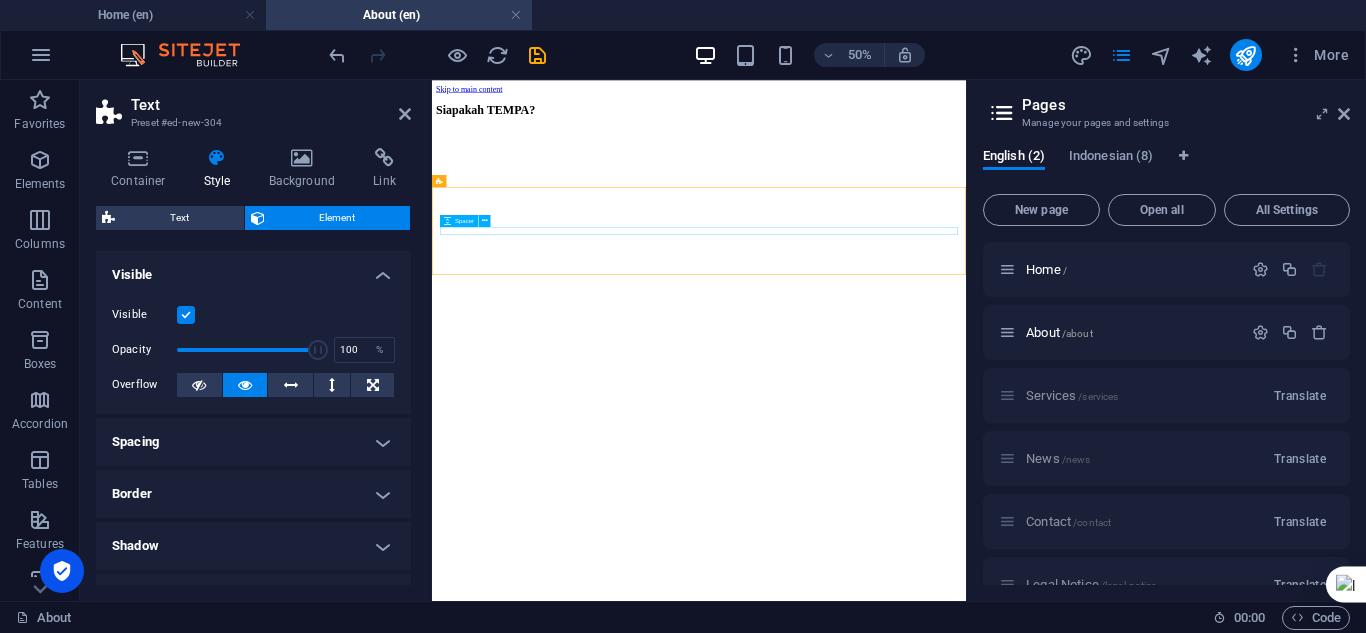 click at bounding box center [966, 181] 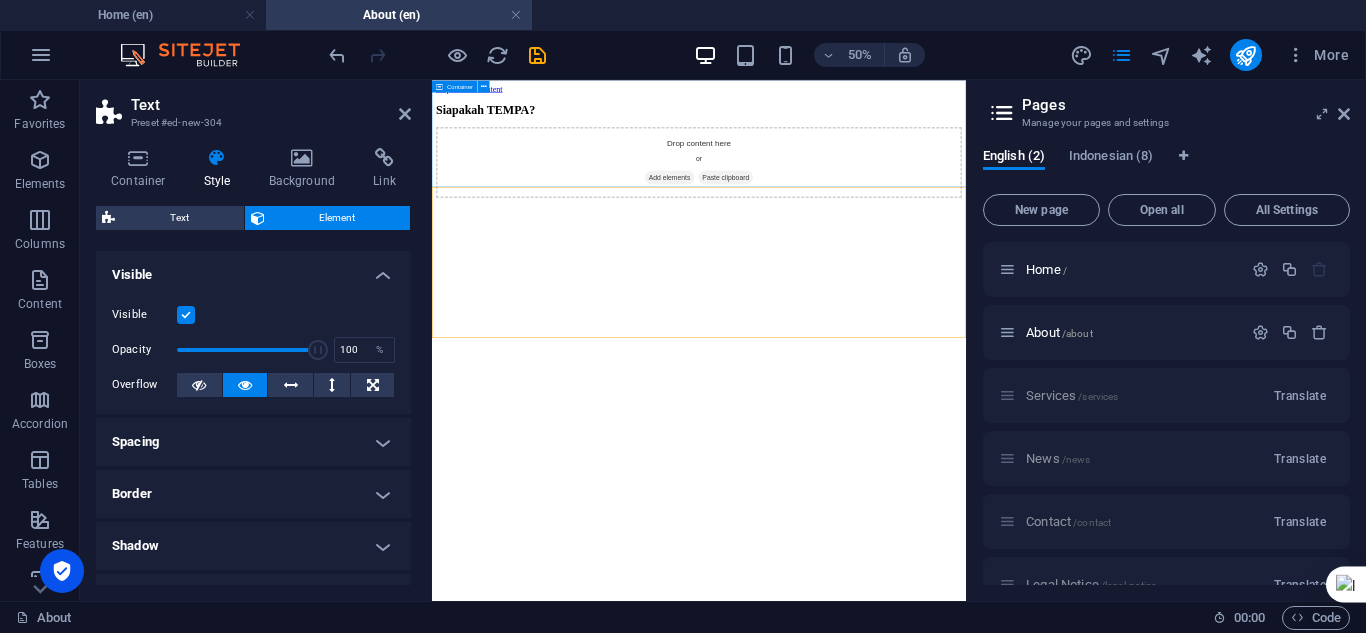 click on "Siapakah TEMPA?" at bounding box center [966, 139] 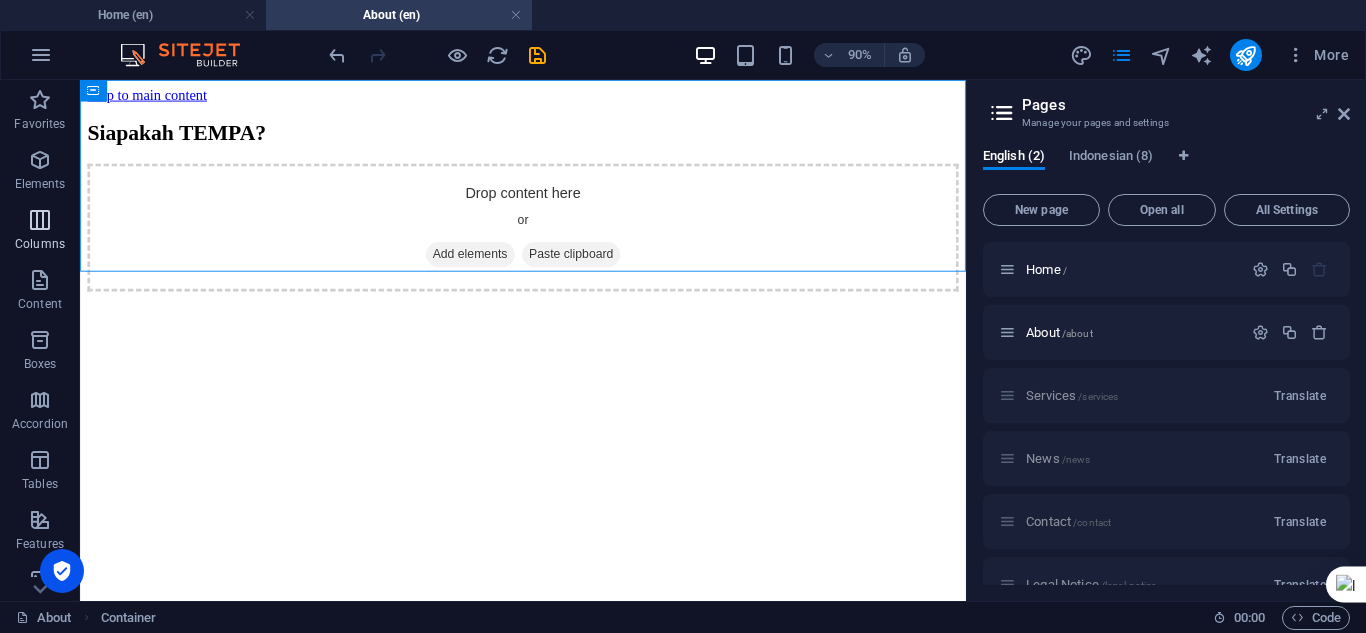 click at bounding box center (40, 220) 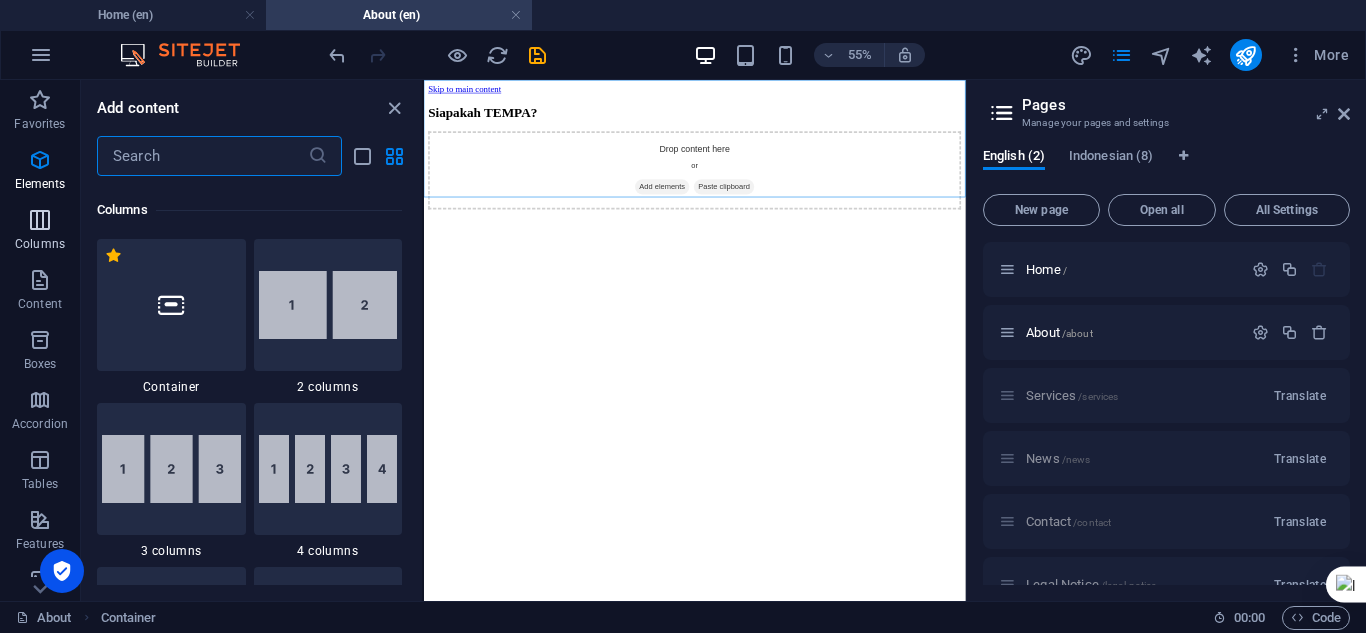 scroll, scrollTop: 990, scrollLeft: 0, axis: vertical 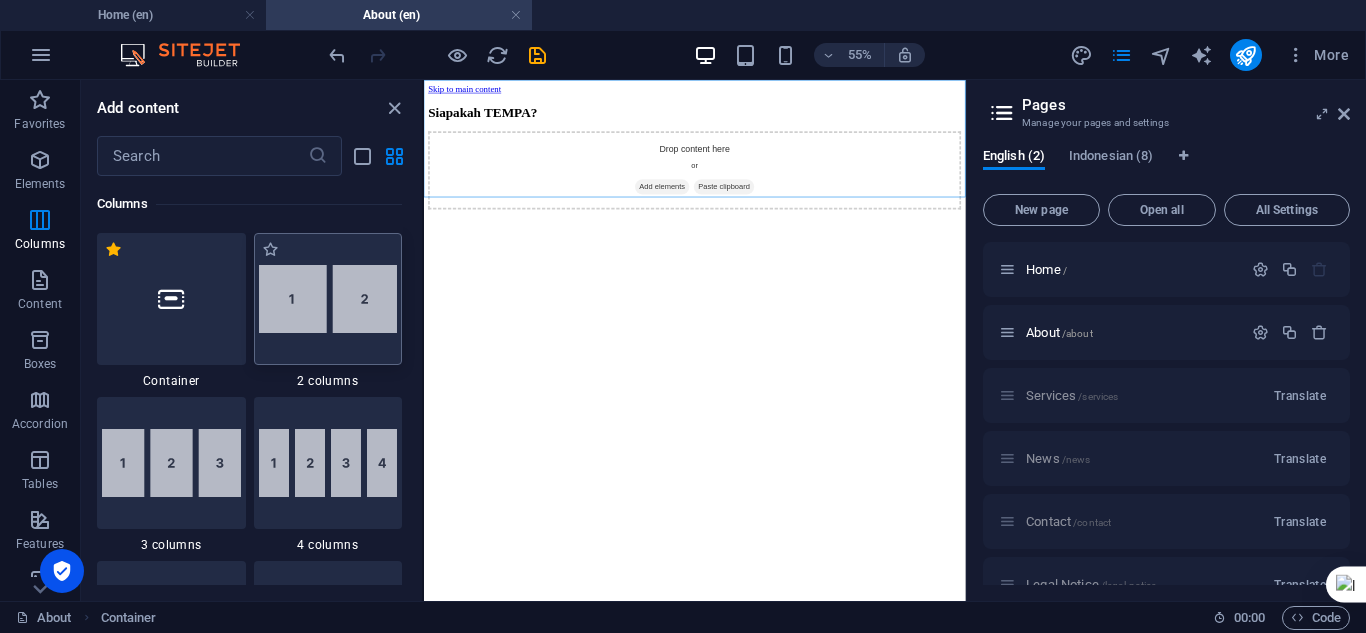 click at bounding box center [328, 299] 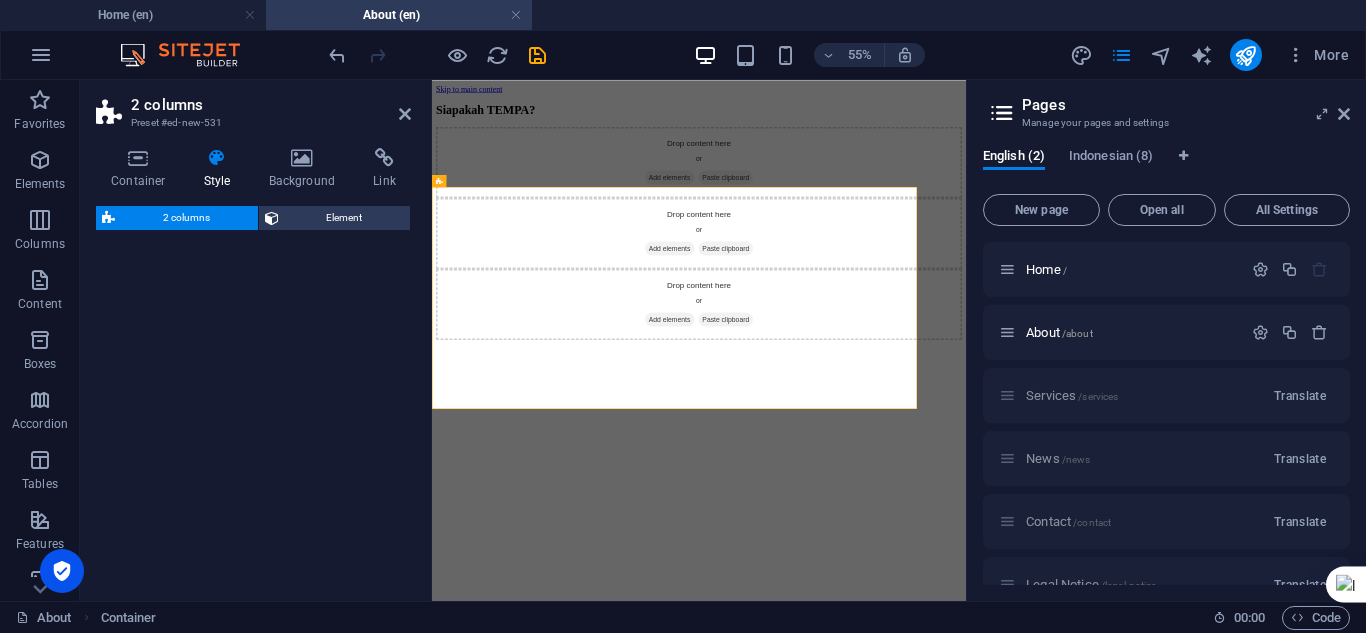 select on "rem" 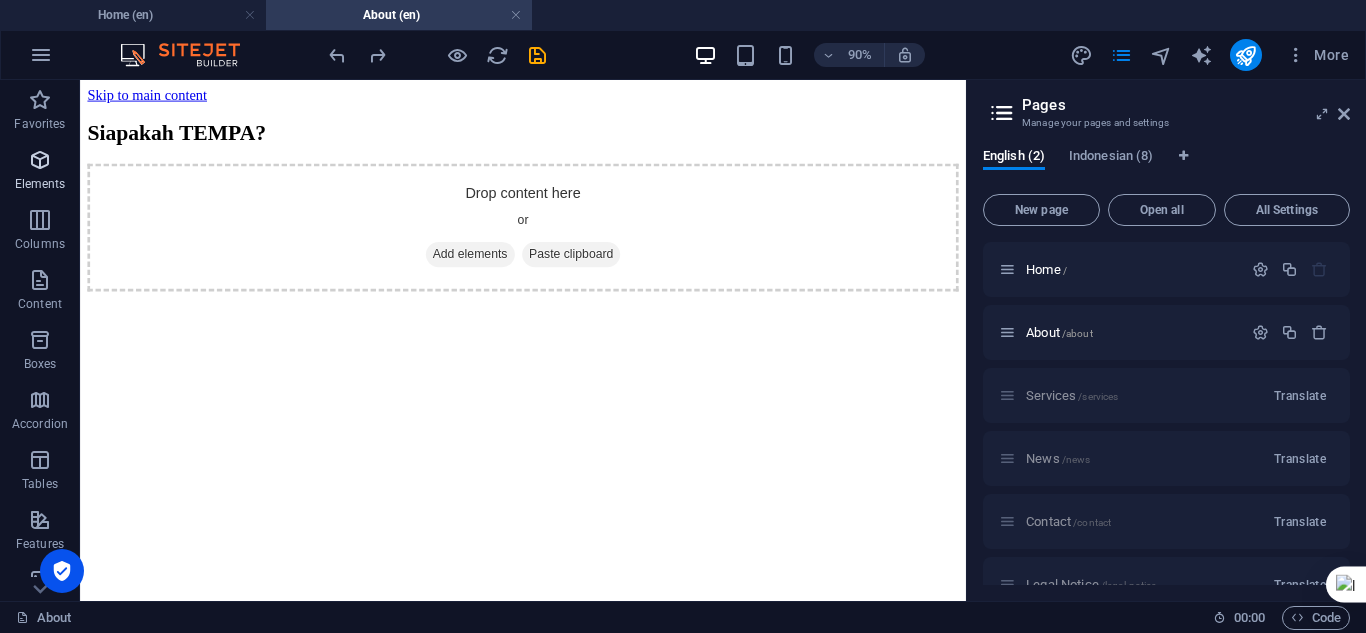 click at bounding box center (40, 160) 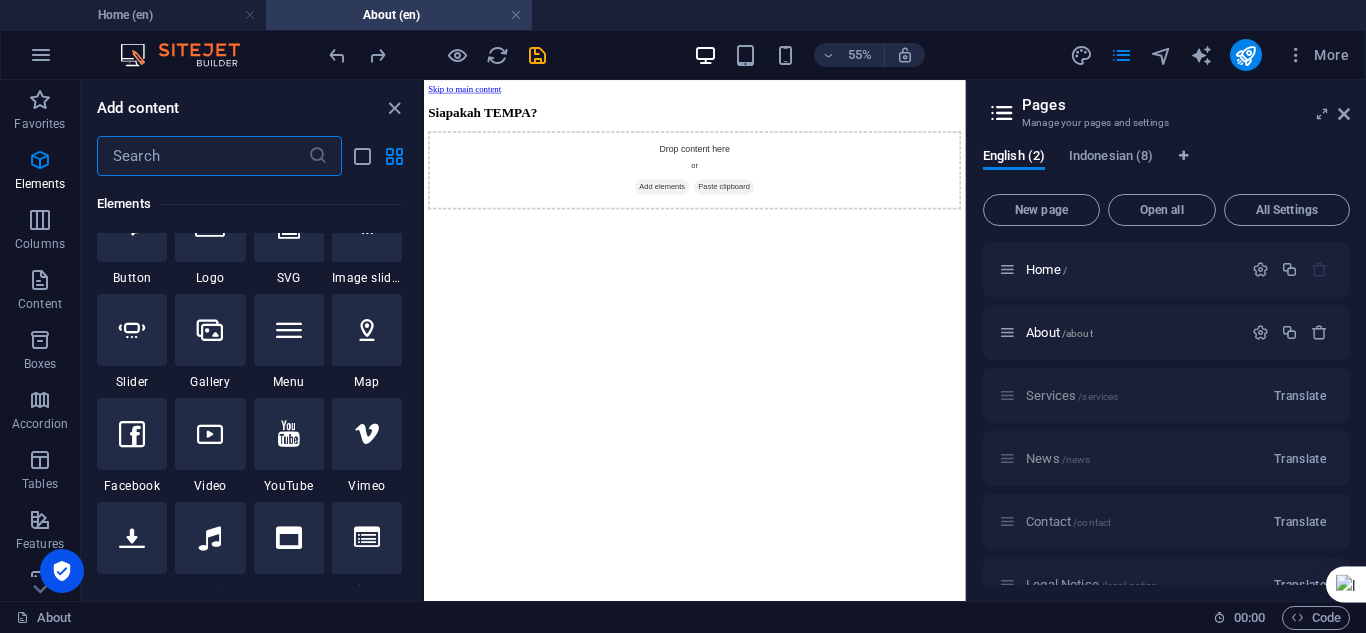 scroll, scrollTop: 0, scrollLeft: 0, axis: both 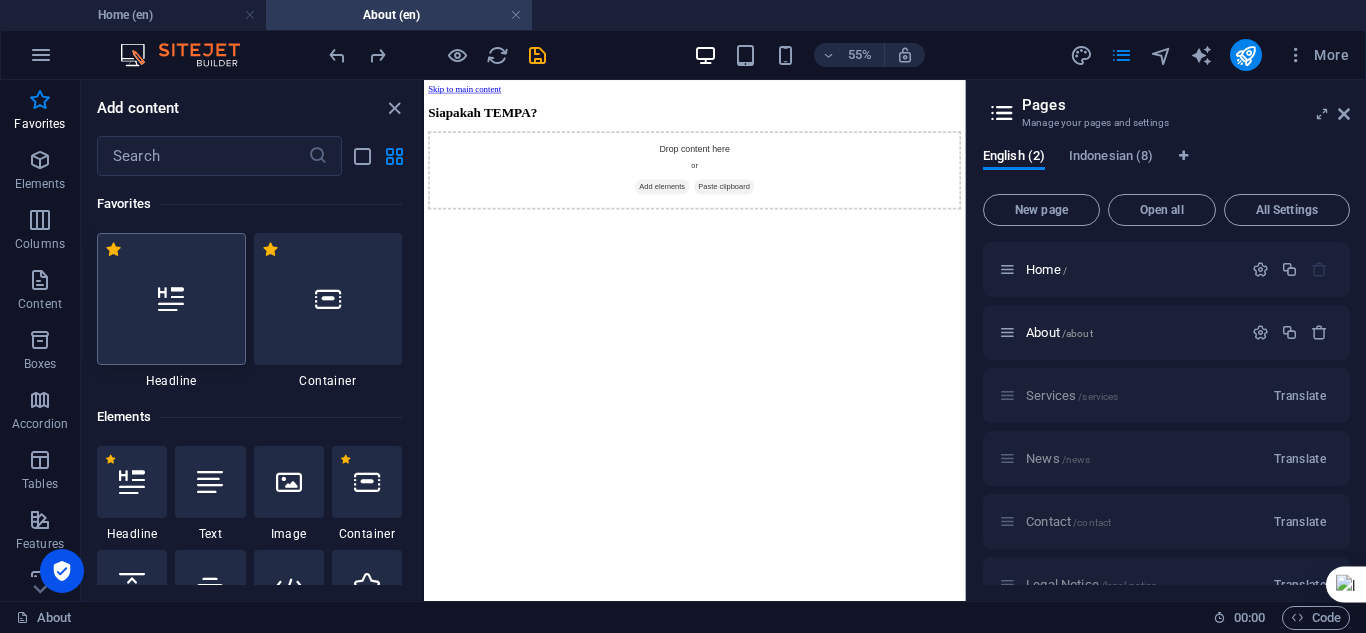 click at bounding box center [171, 299] 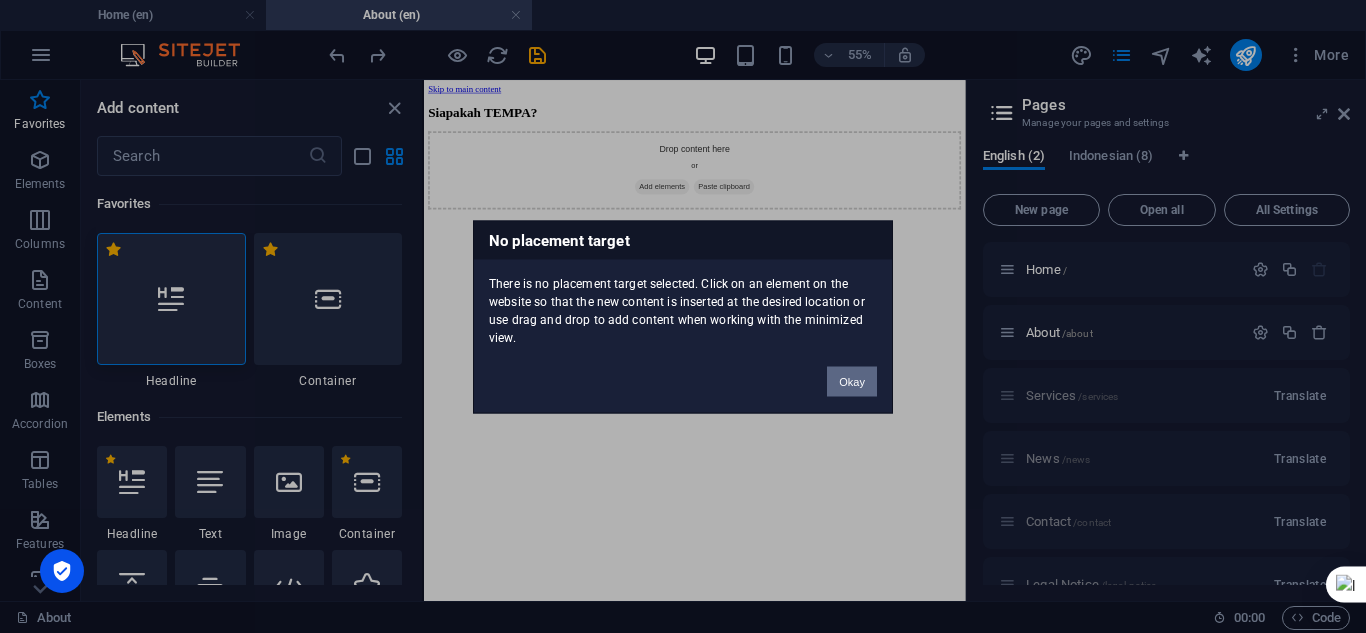click on "Okay" at bounding box center (852, 381) 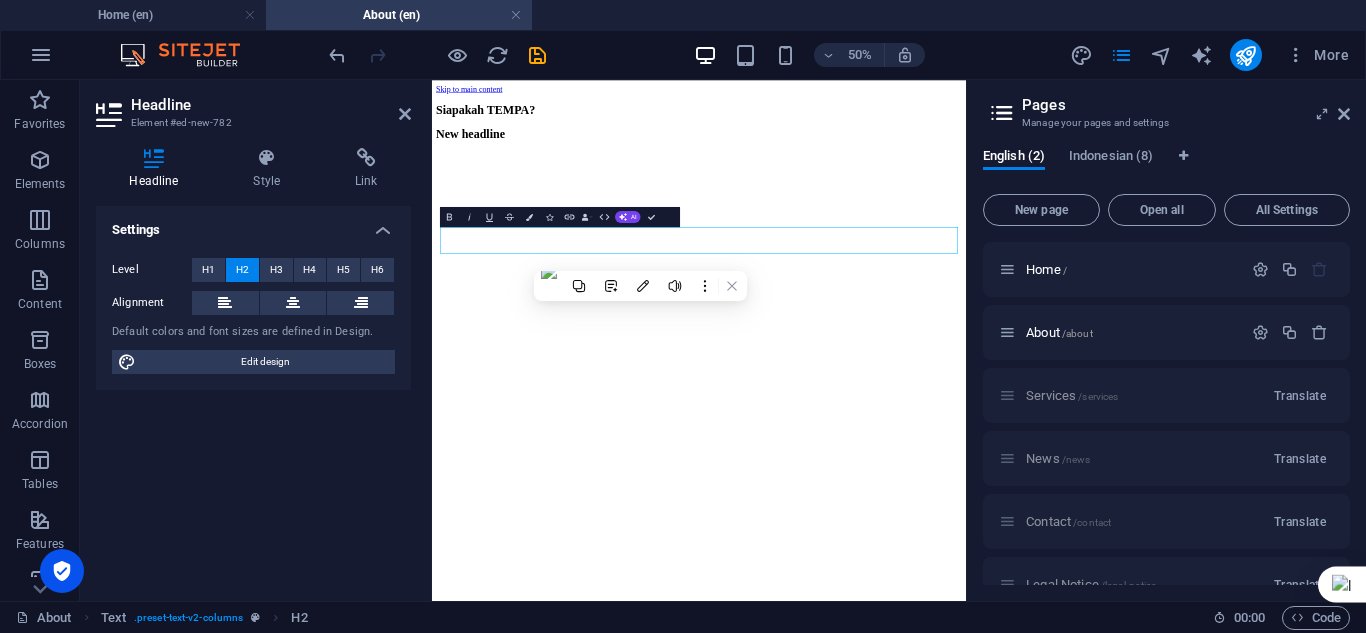 click on "Skip to main content
Siapakah TEMPA? New headline" at bounding box center [966, 150] 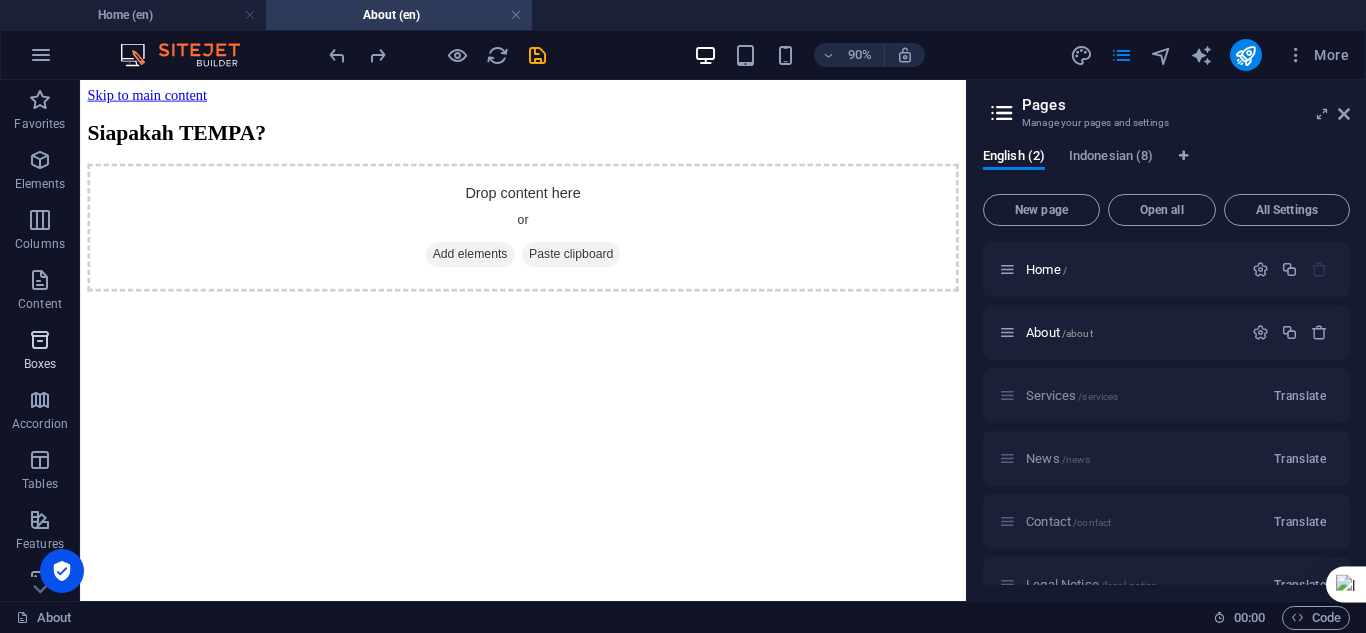 click at bounding box center [40, 340] 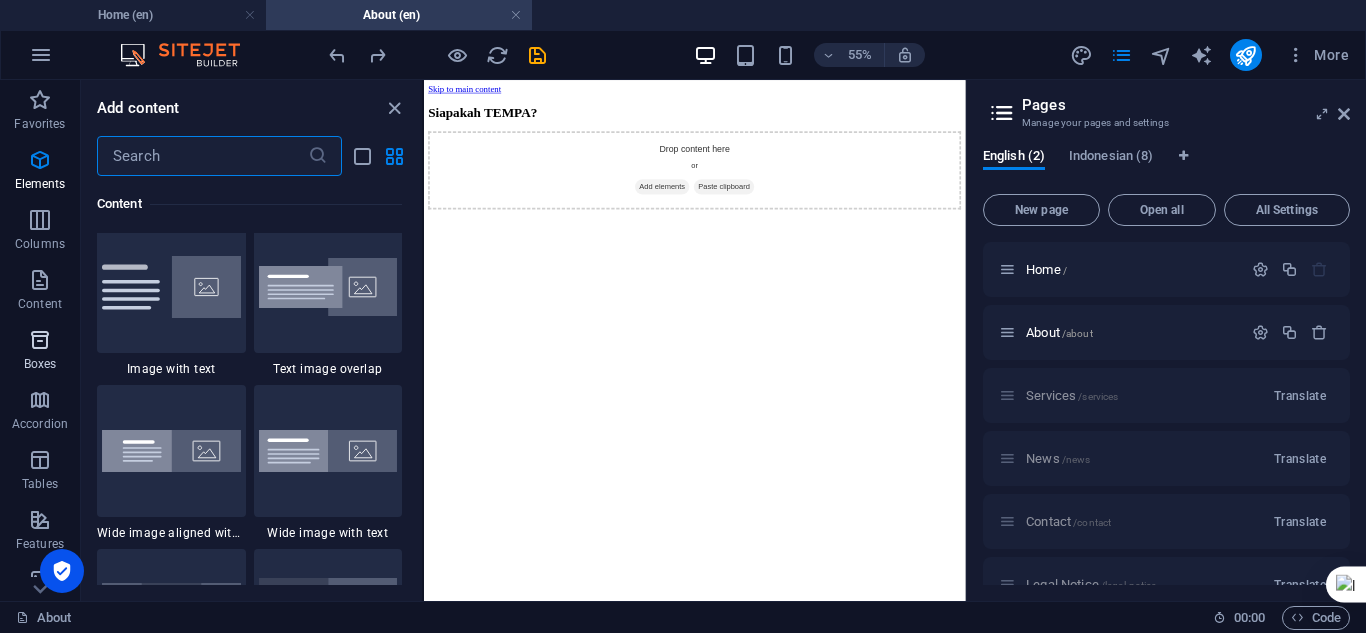 scroll, scrollTop: 5352, scrollLeft: 0, axis: vertical 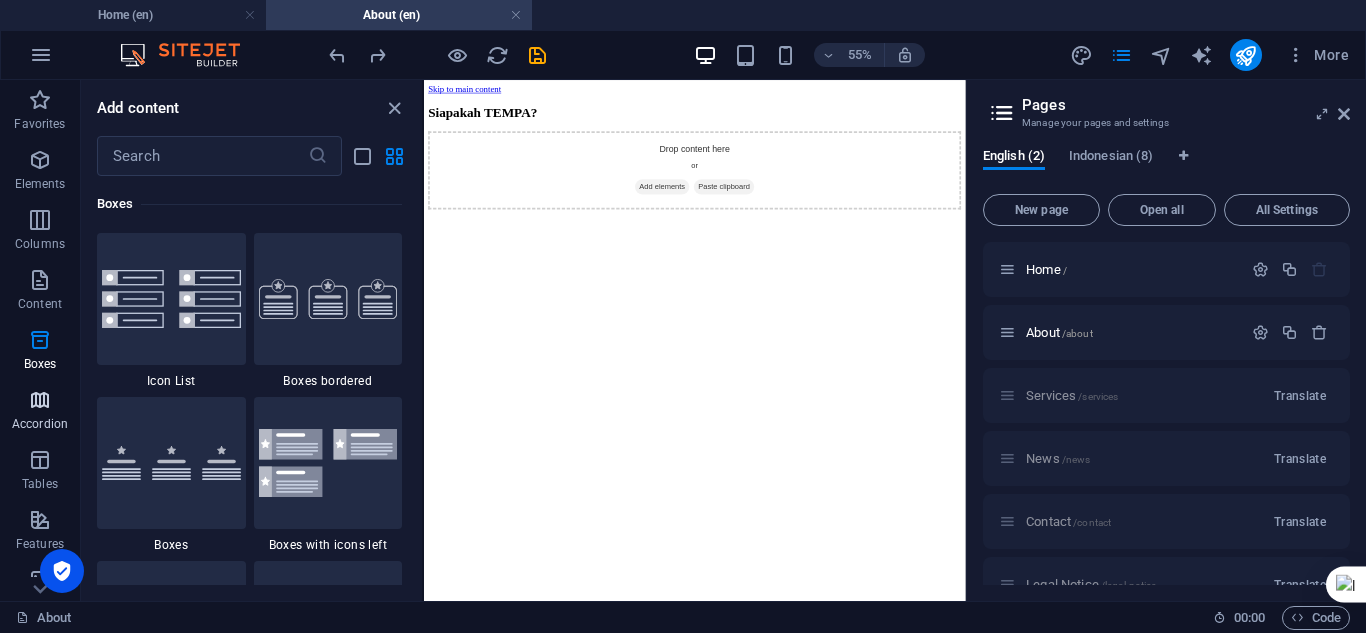 click at bounding box center [40, 400] 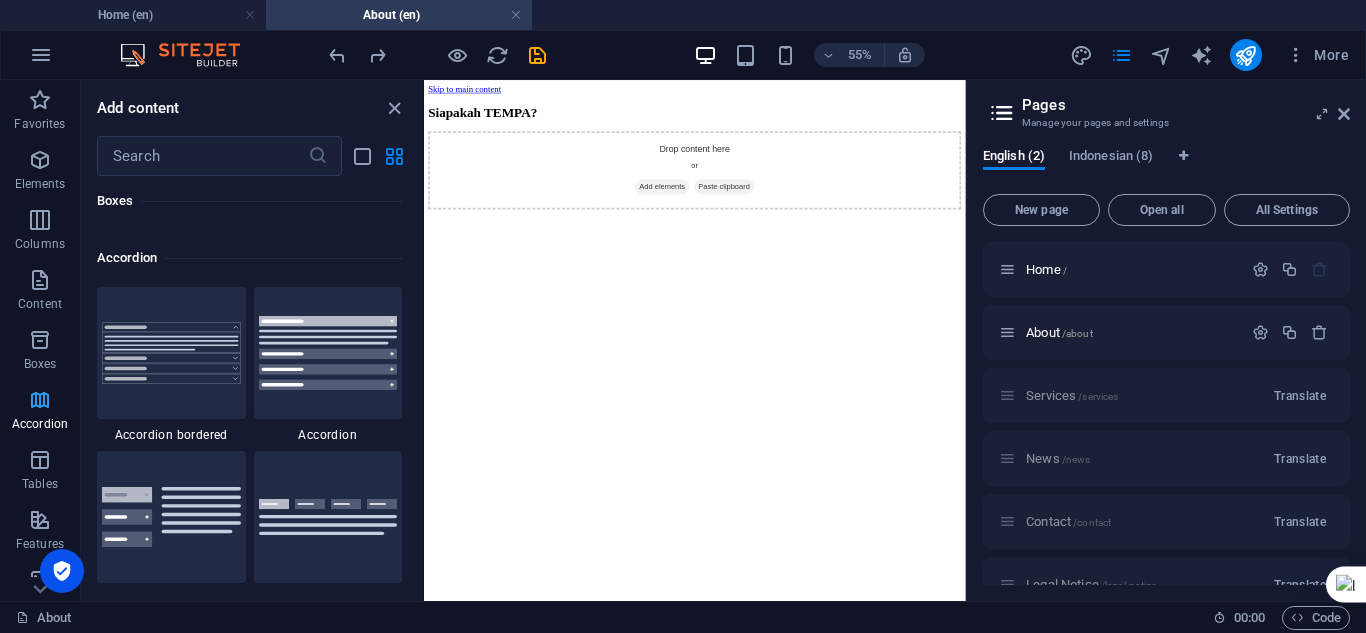 scroll, scrollTop: 6221, scrollLeft: 0, axis: vertical 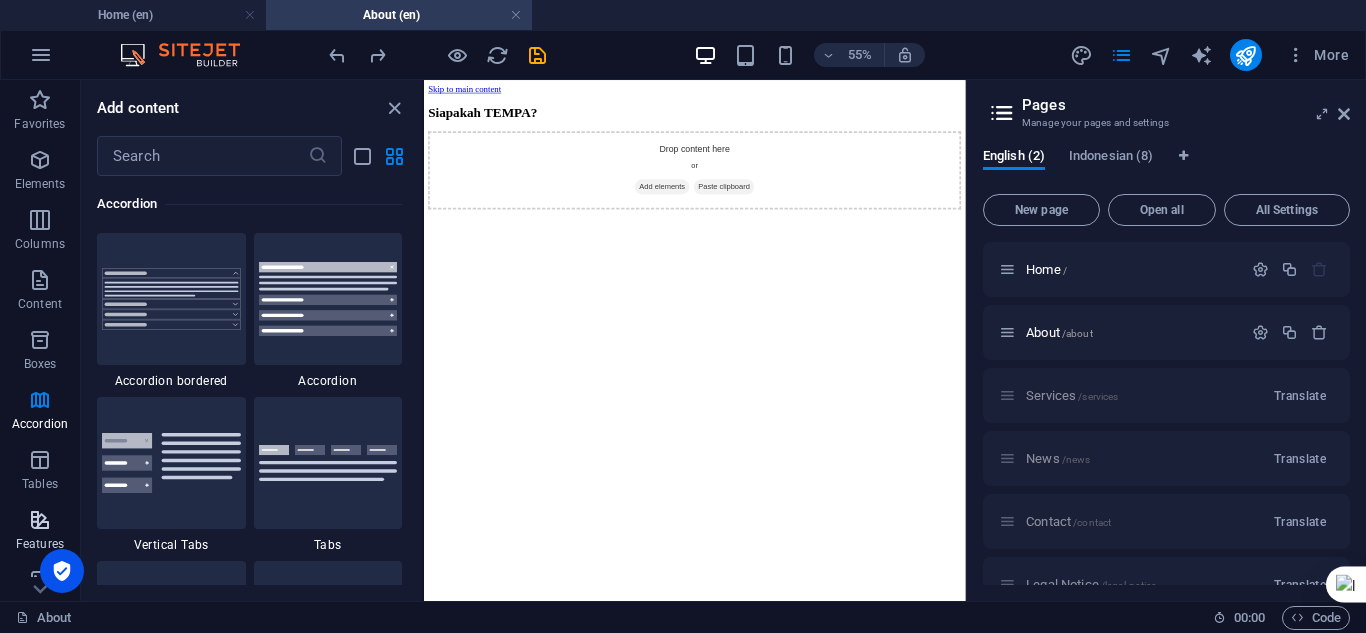 click at bounding box center [40, 520] 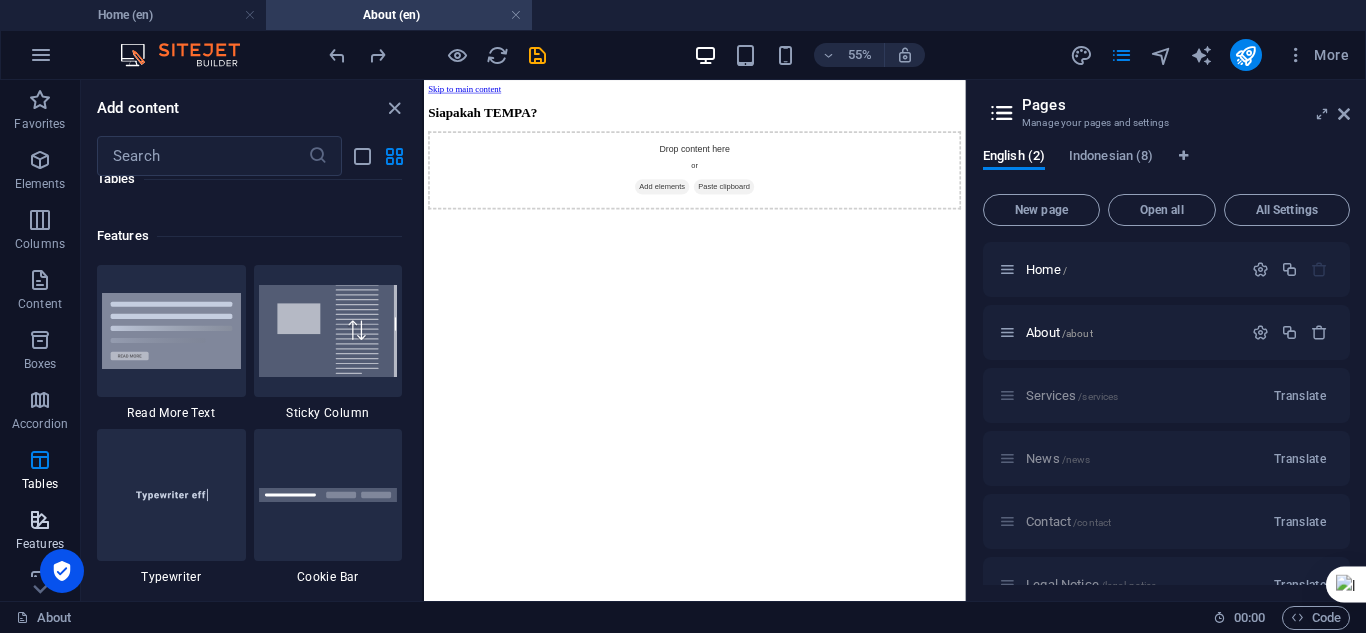 scroll, scrollTop: 7631, scrollLeft: 0, axis: vertical 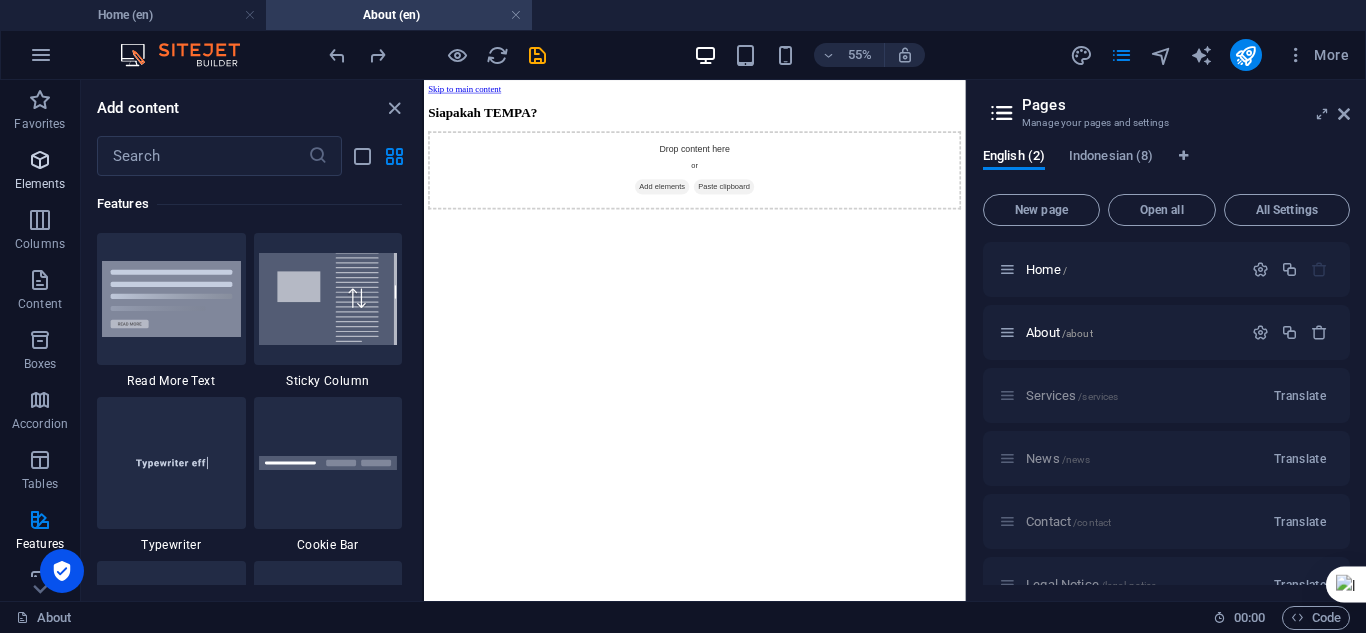 click at bounding box center [40, 160] 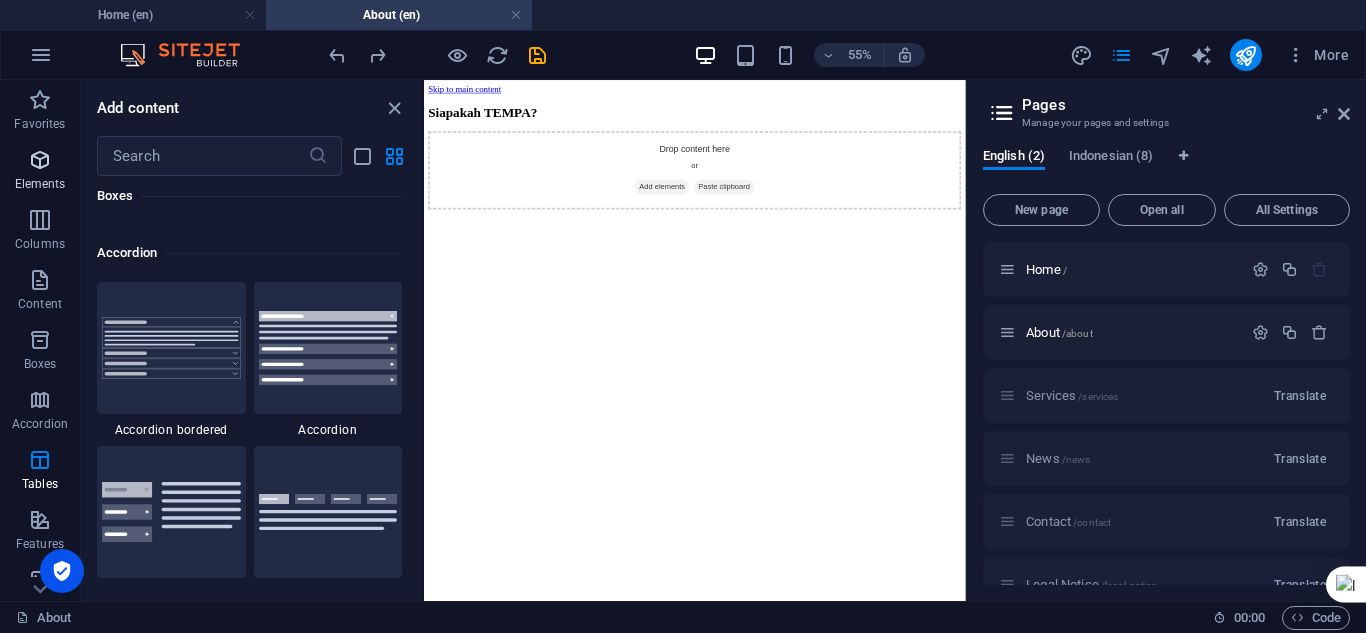 scroll, scrollTop: 213, scrollLeft: 0, axis: vertical 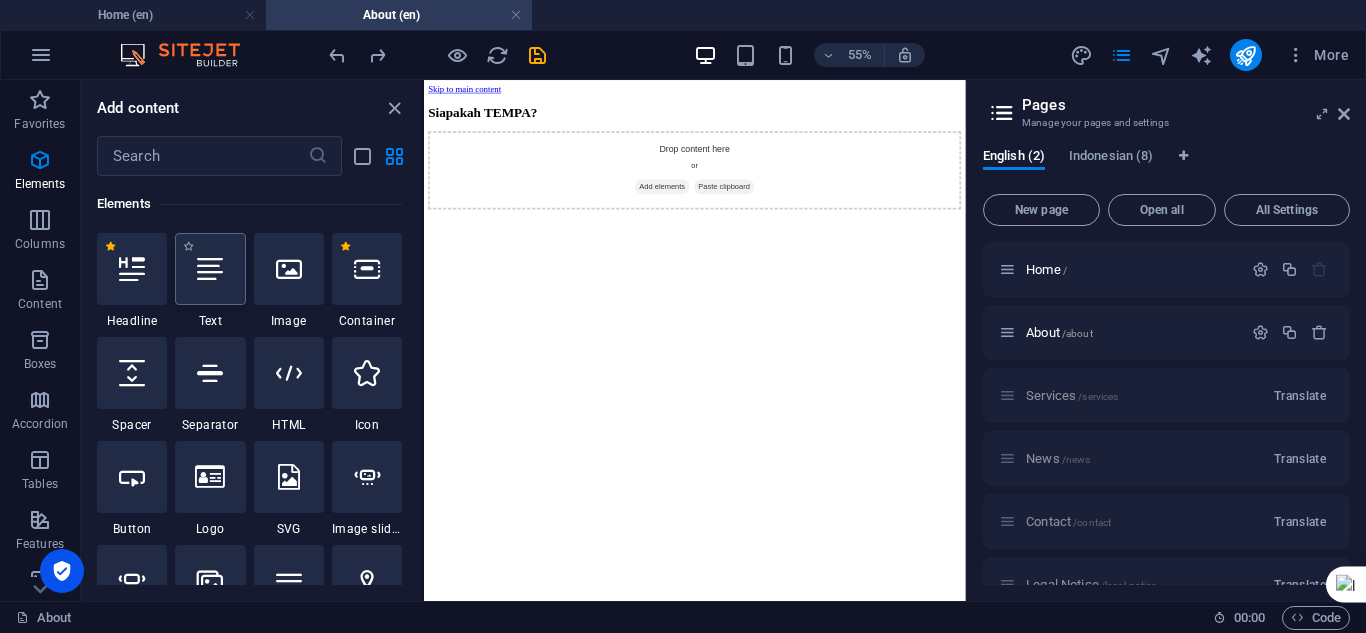 click at bounding box center [210, 269] 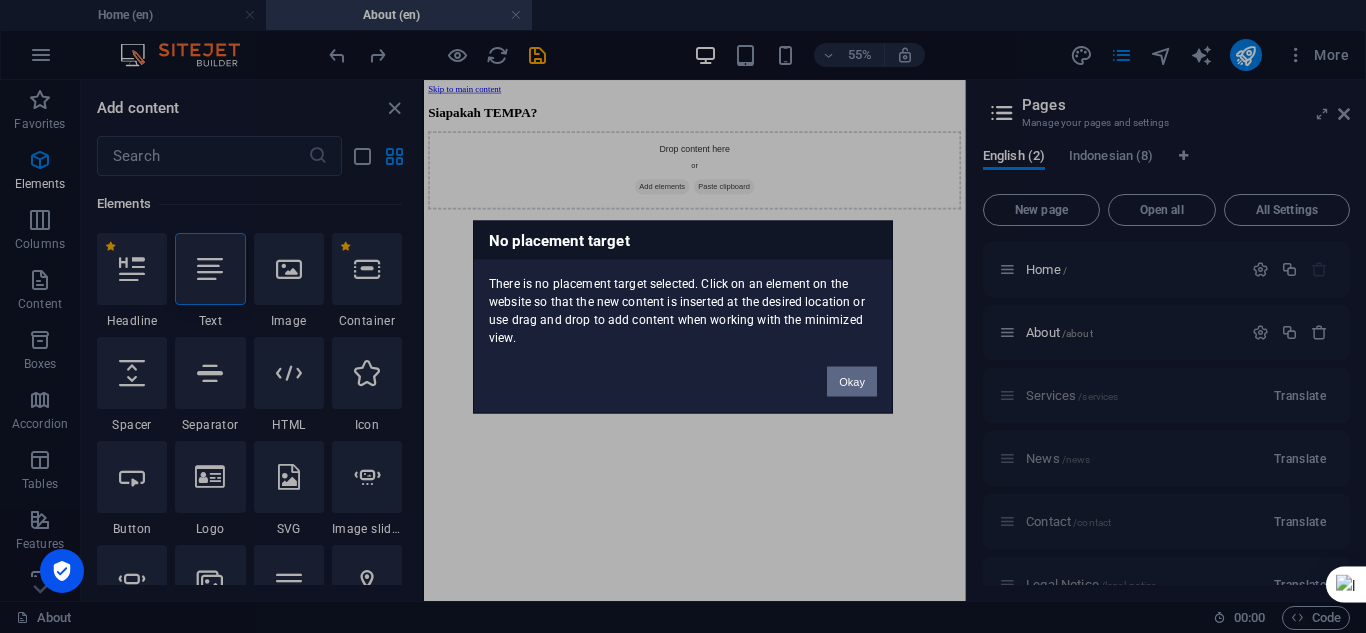 click on "Okay" at bounding box center [852, 381] 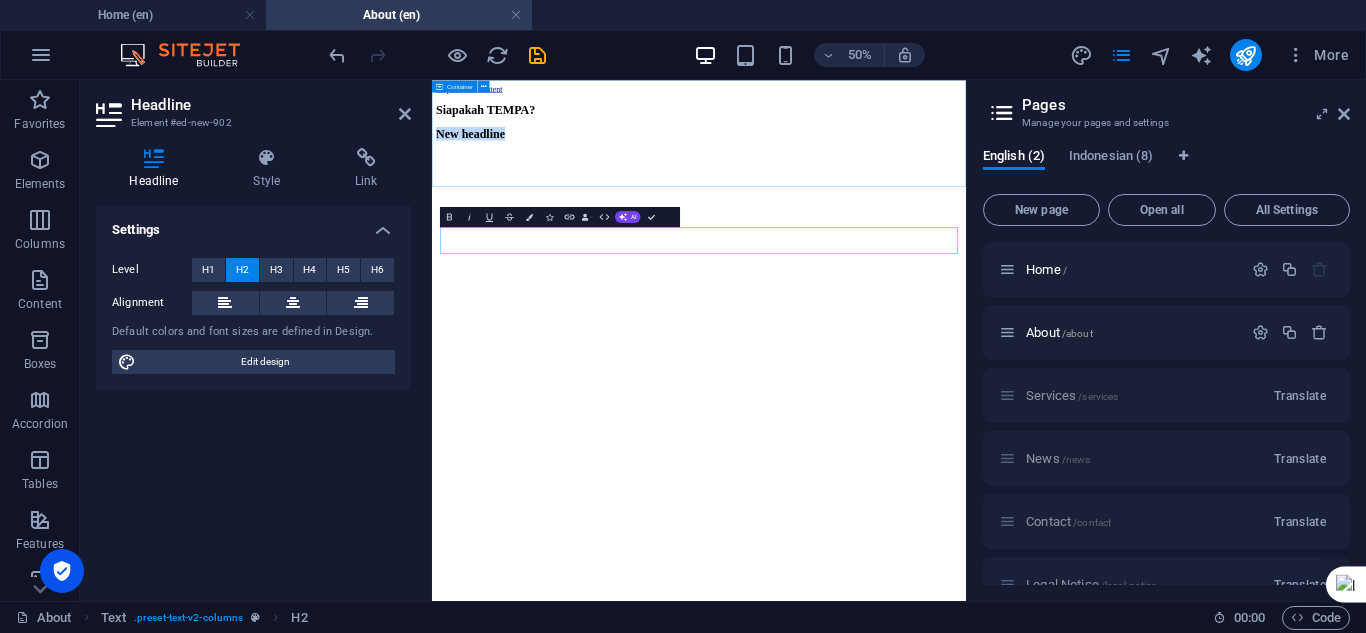 click on "Siapakah TEMPA?" at bounding box center [966, 139] 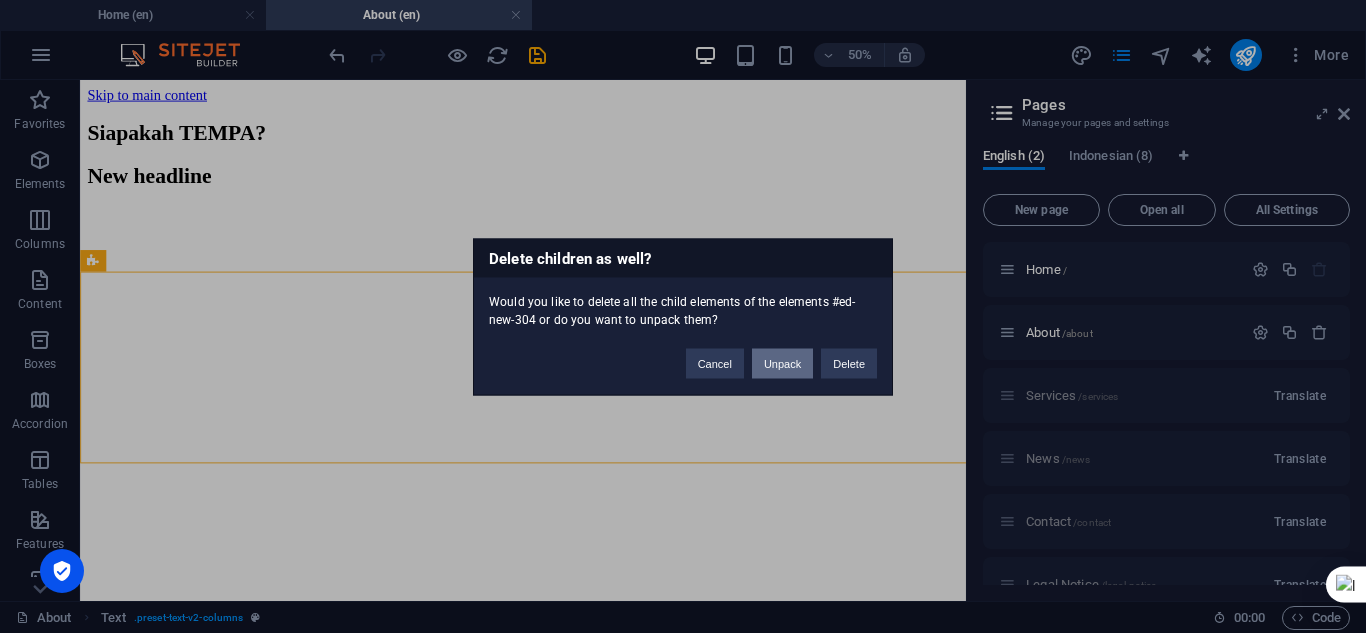 click on "Unpack" at bounding box center [782, 363] 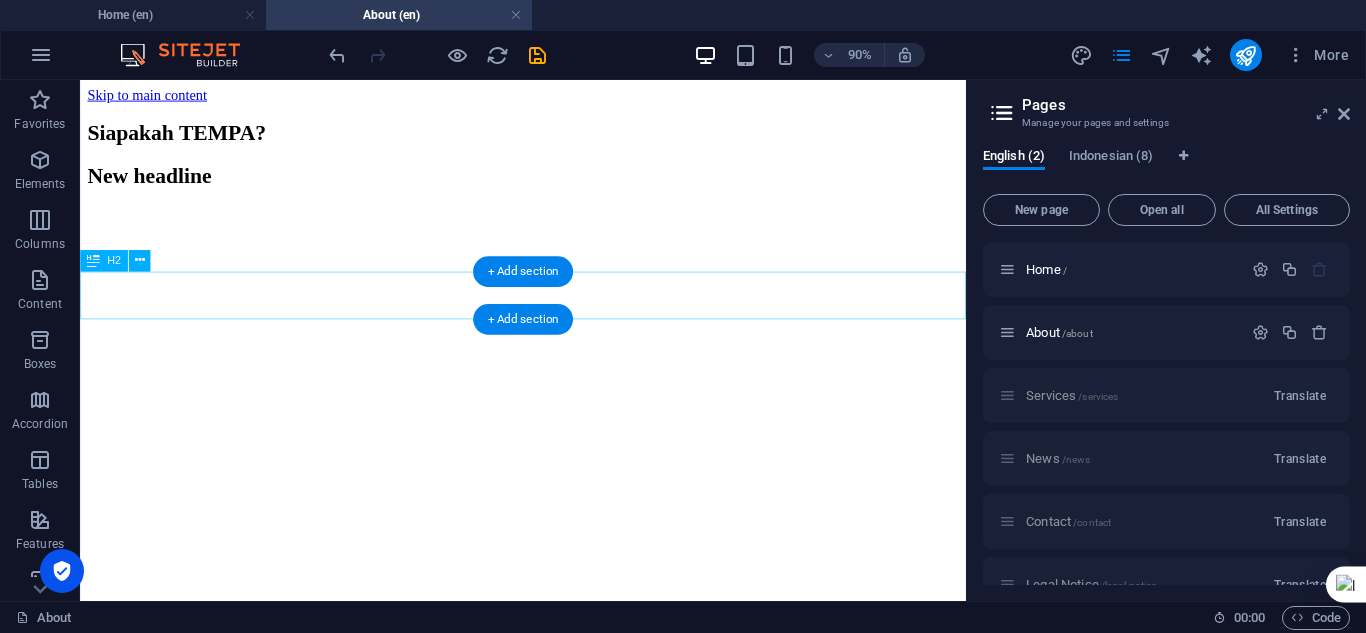 click on "Siapakah TEMPA?" at bounding box center [572, 139] 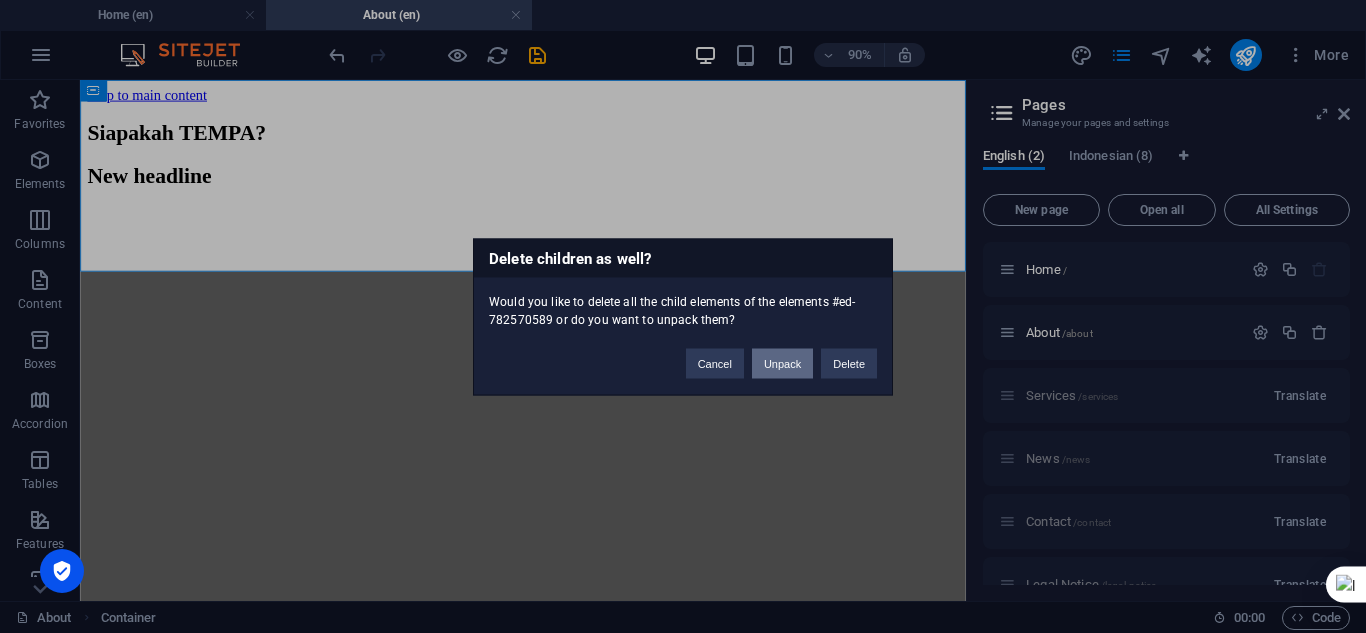 click on "Unpack" at bounding box center (782, 363) 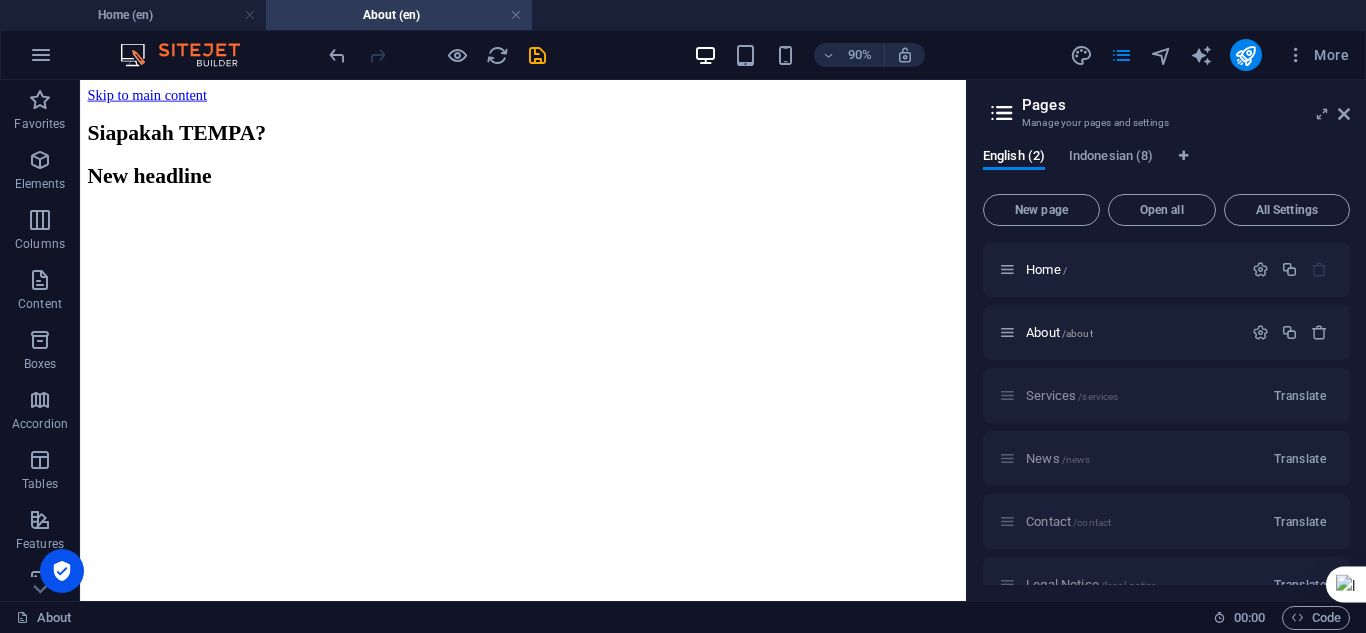 click on "New headline" at bounding box center [572, 186] 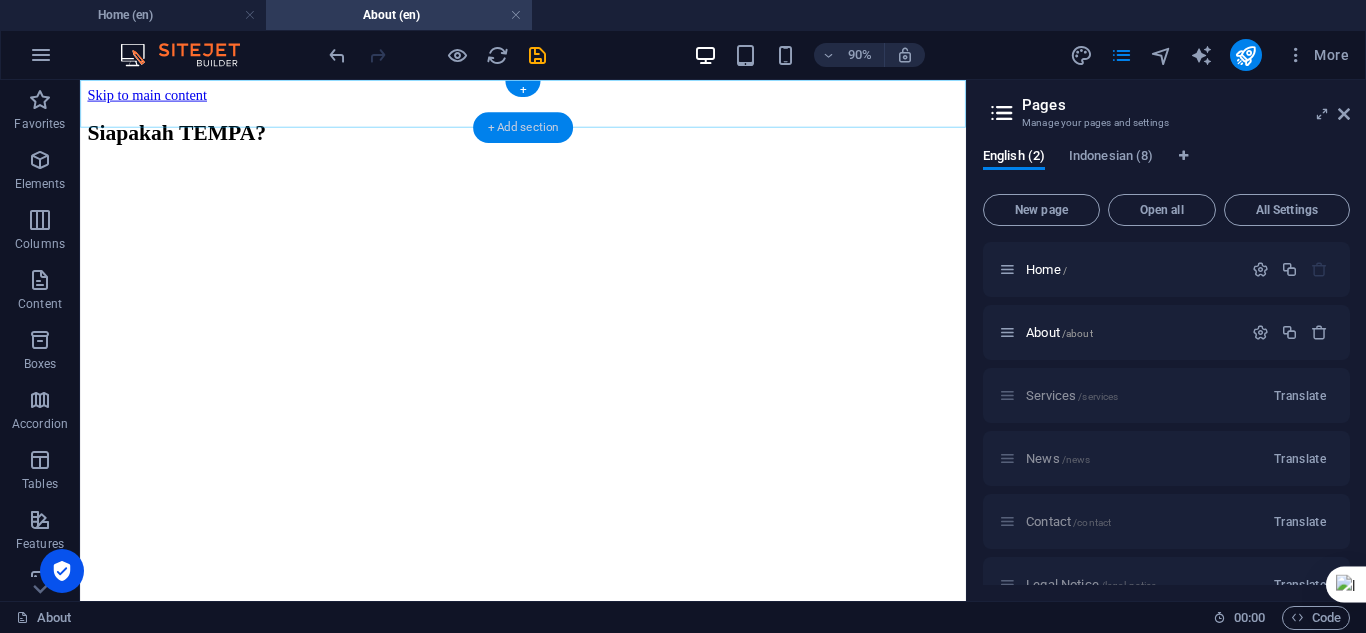 click on "+ Add section" at bounding box center (523, 127) 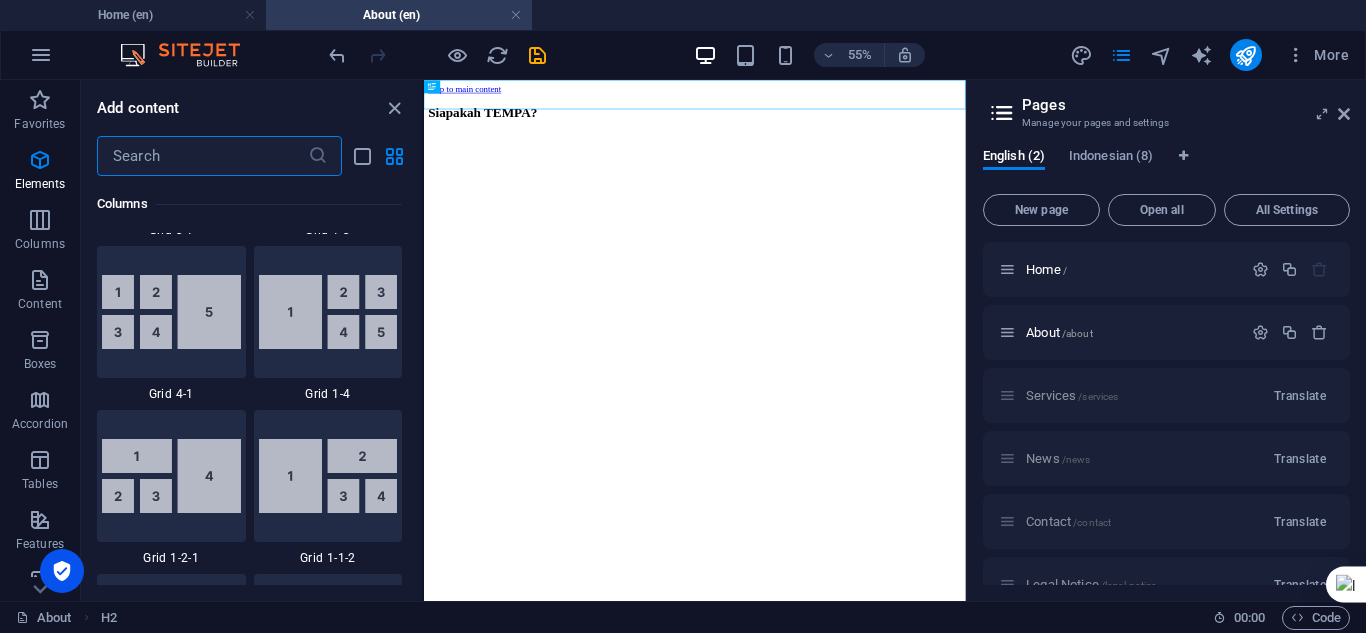 scroll, scrollTop: 3499, scrollLeft: 0, axis: vertical 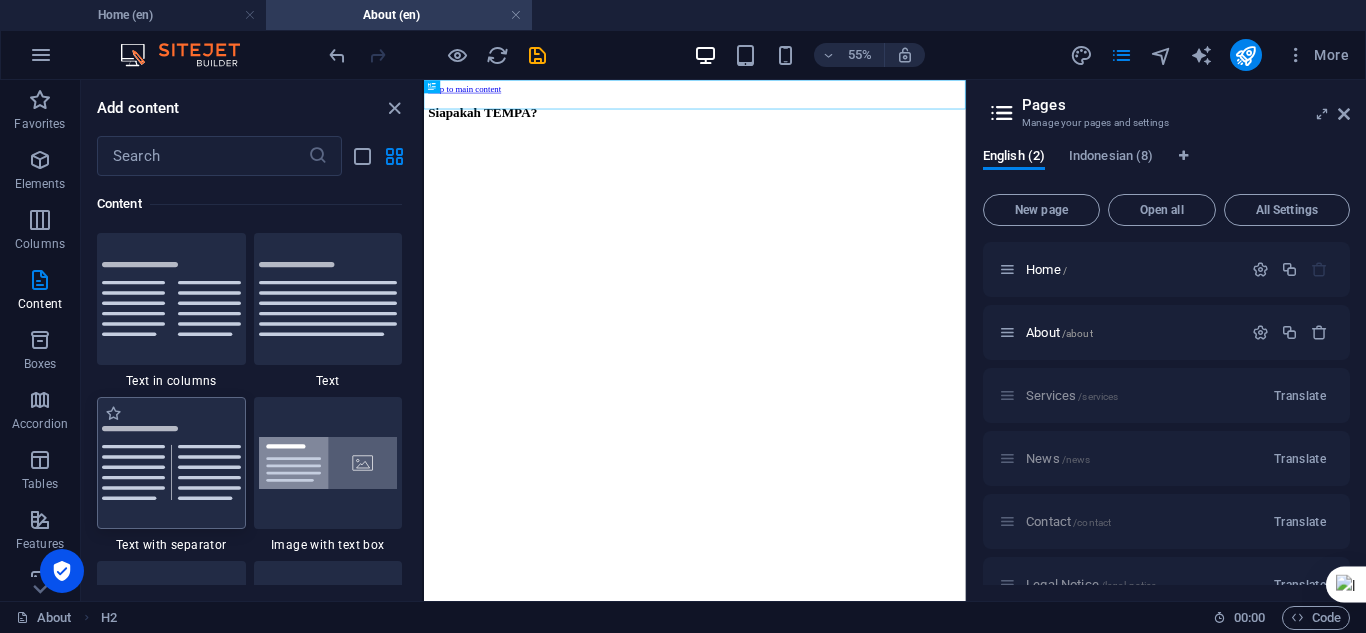 click at bounding box center (171, 463) 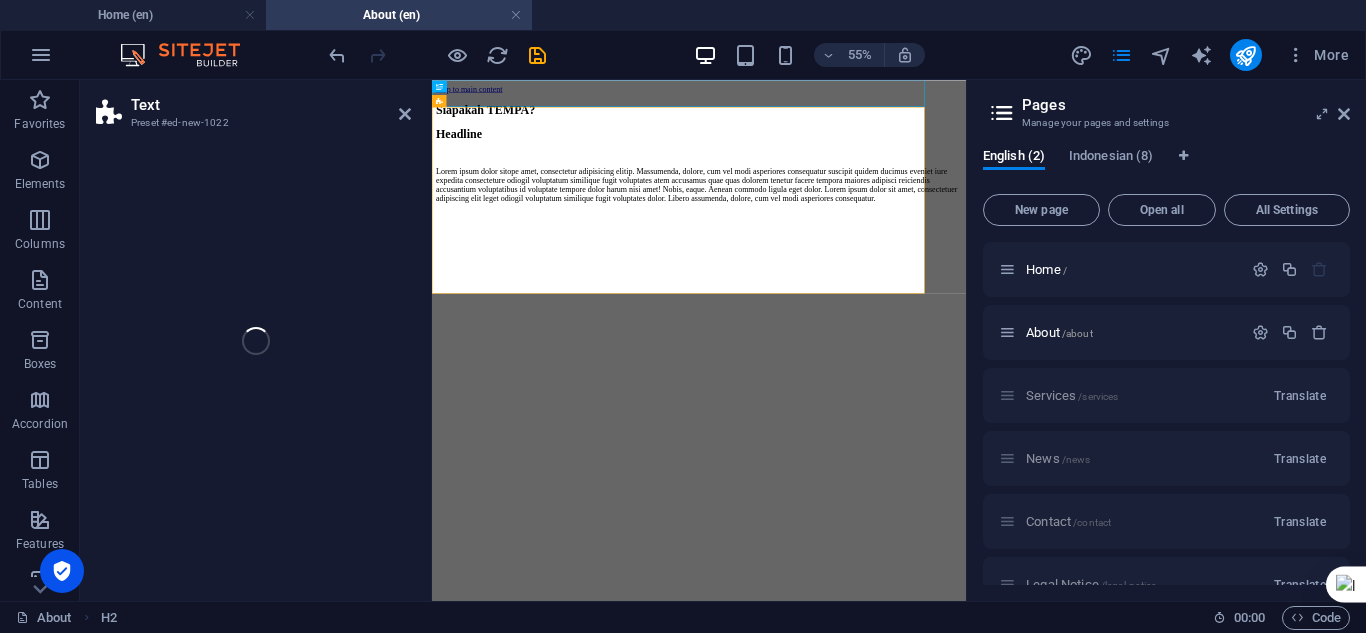 select on "rem" 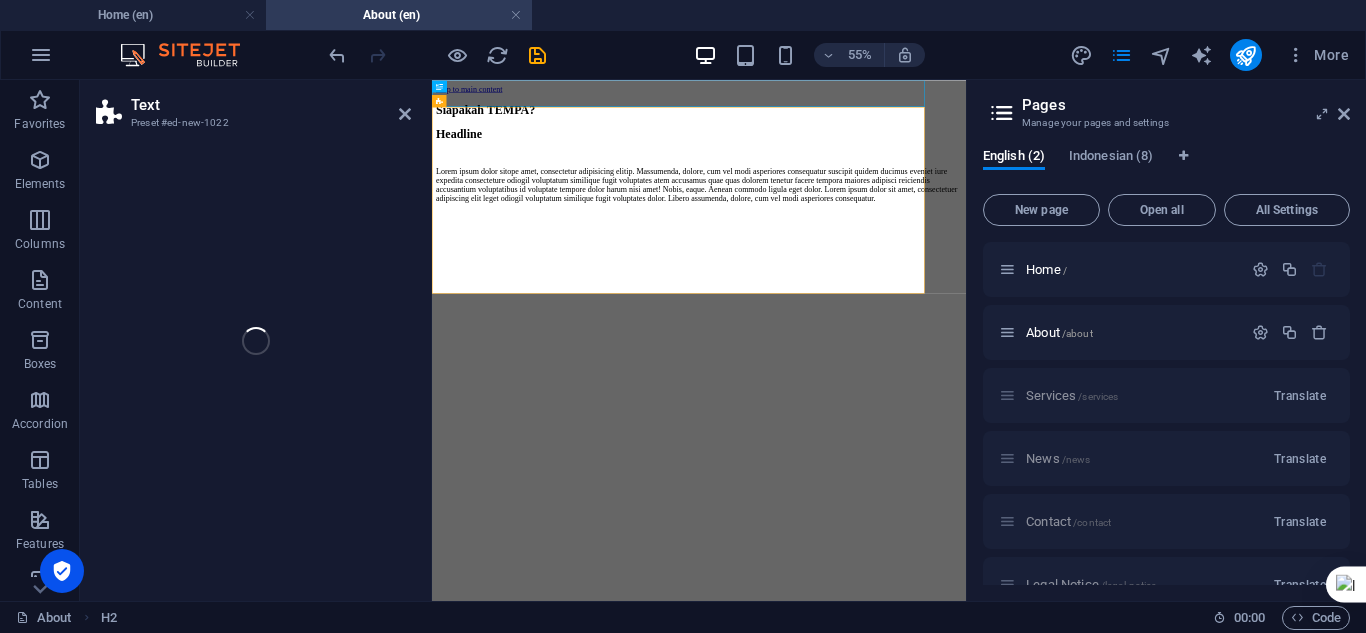 select on "px" 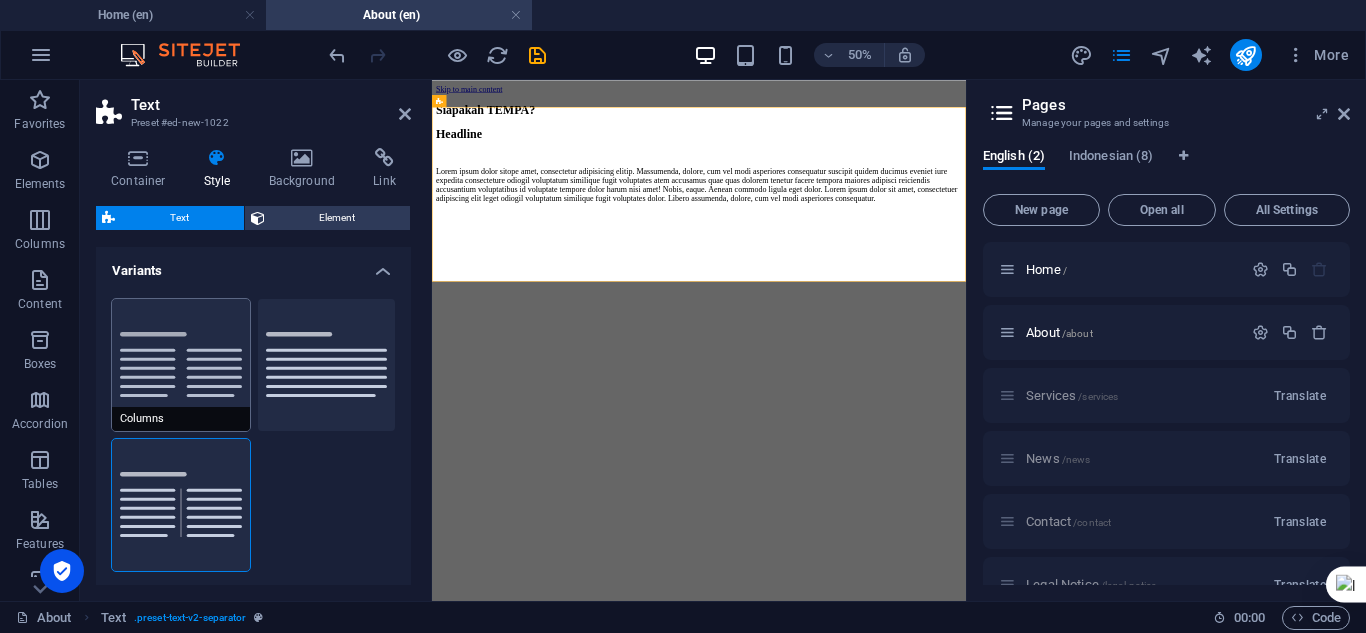 click on "Columns" at bounding box center (181, 365) 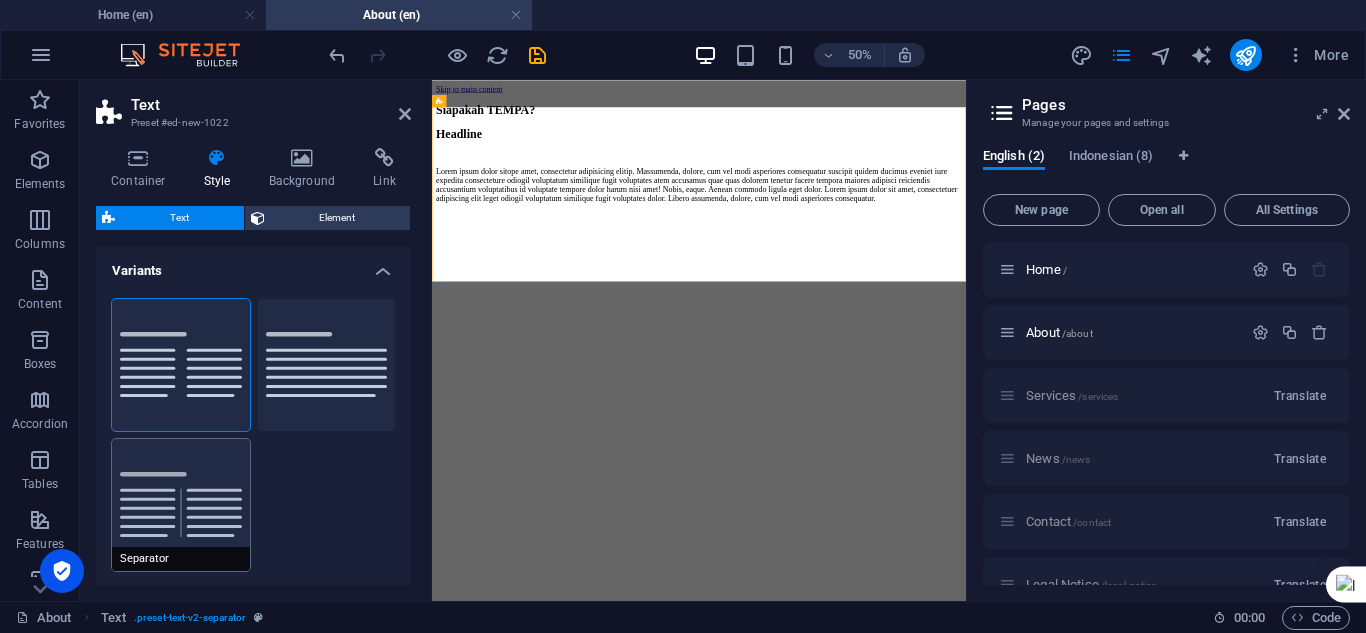 click on "Separator" at bounding box center (181, 505) 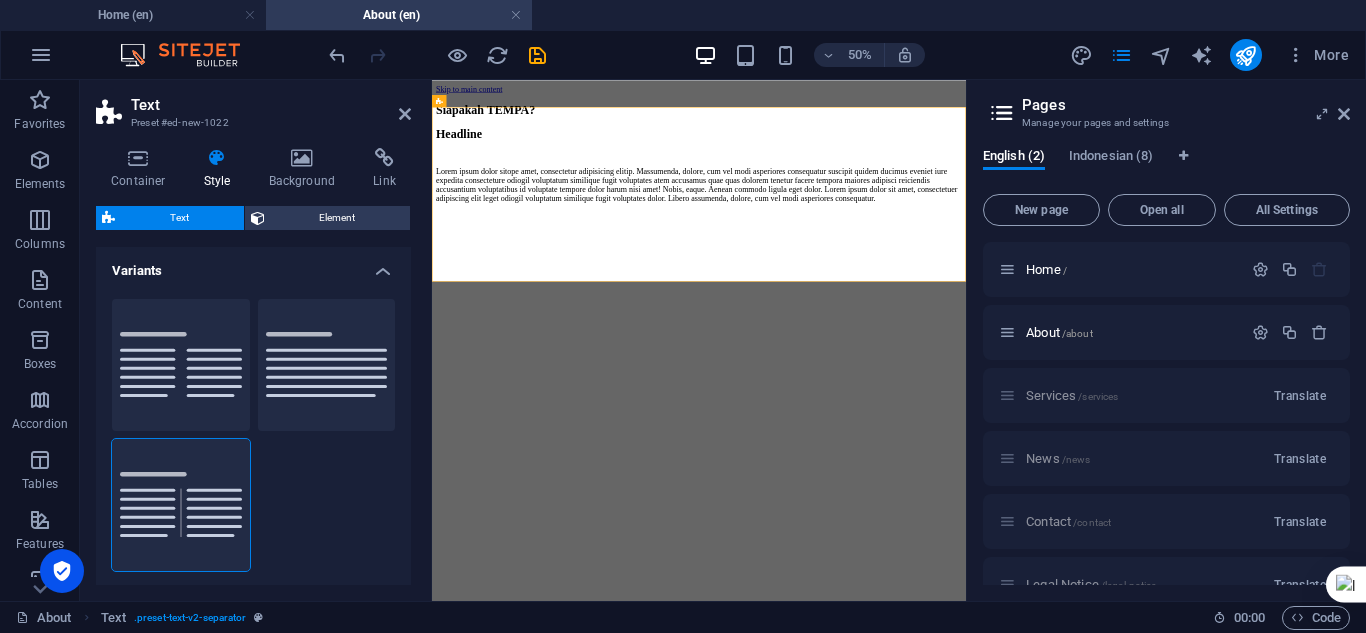 click on "Skip to main content
Siapakah TEMPA? Headline Lorem ipsum dolor sitope amet, consectetur adipisicing elitip. [PERSON_NAME], dolore, cum [PERSON_NAME] asperiores consequatur suscipit quidem ducimus eveniet iure expedita consecteture odiogil voluptatum similique fugit voluptates atem accusamus quae quas dolorem tenetur facere tempora maiores adipisci reiciendis accusantium voluptatibus id voluptate tempore dolor harum nisi amet! Nobis, eaque. Aenean commodo ligula eget dolor. Lorem ipsum dolor sit amet, consectetuer adipiscing elit leget odiogil voluptatum similique fugit voluptates dolor. Libero assumenda, dolore, cum [PERSON_NAME] asperiores consequatur." at bounding box center (966, 210) 